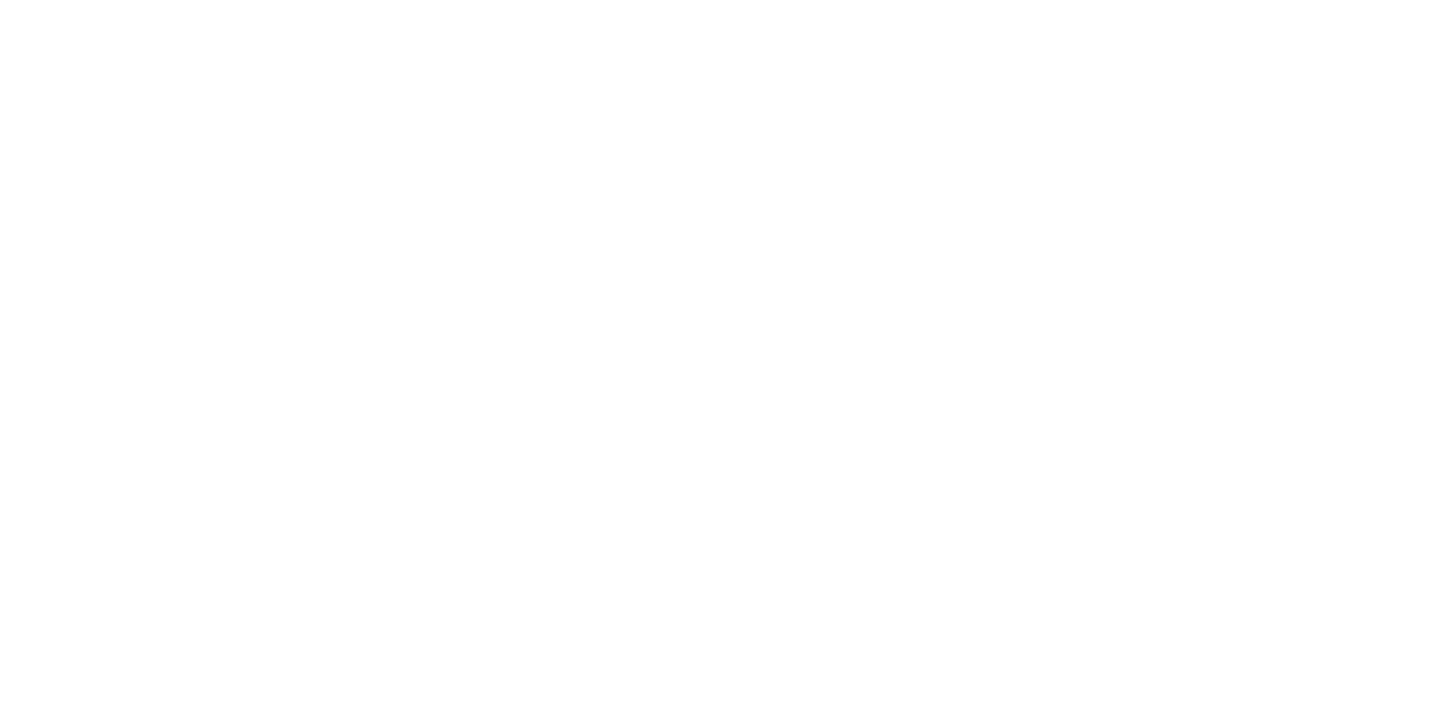 scroll, scrollTop: 0, scrollLeft: 0, axis: both 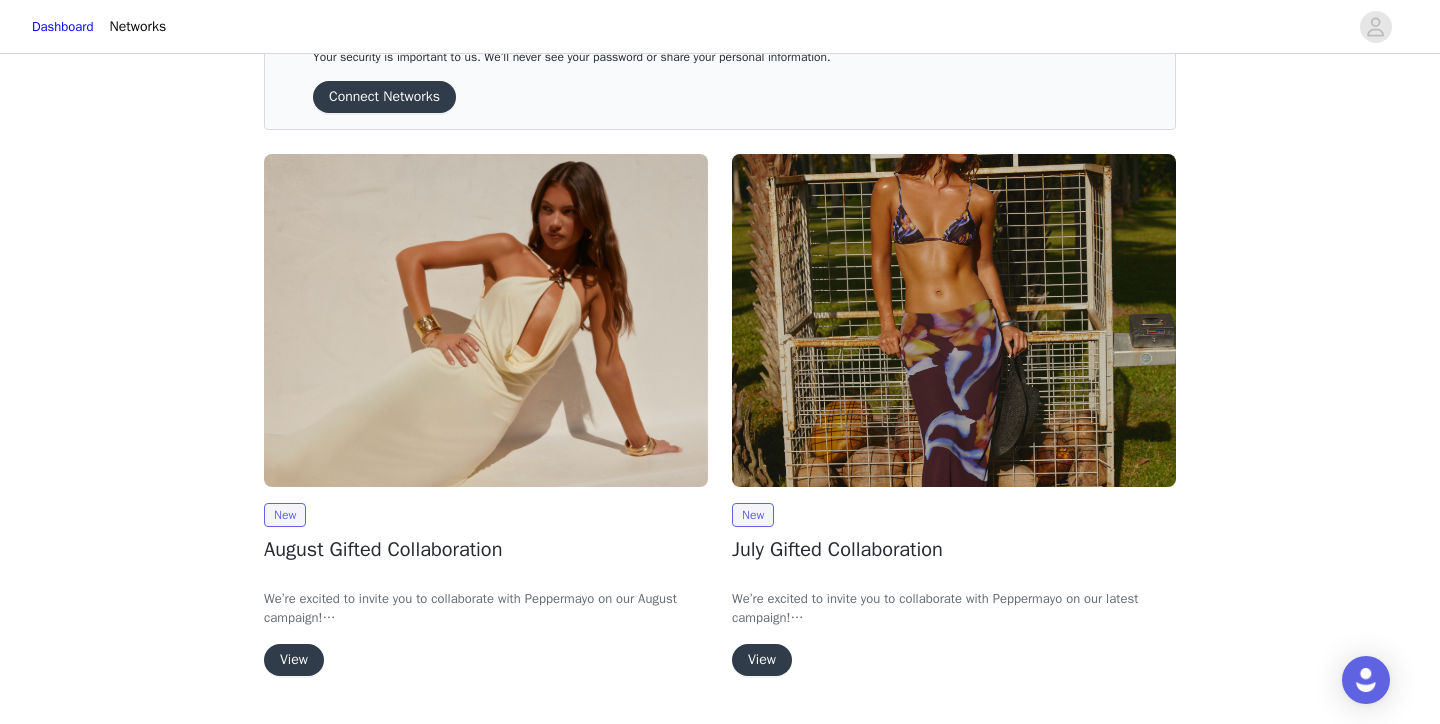click on "View" at bounding box center [294, 660] 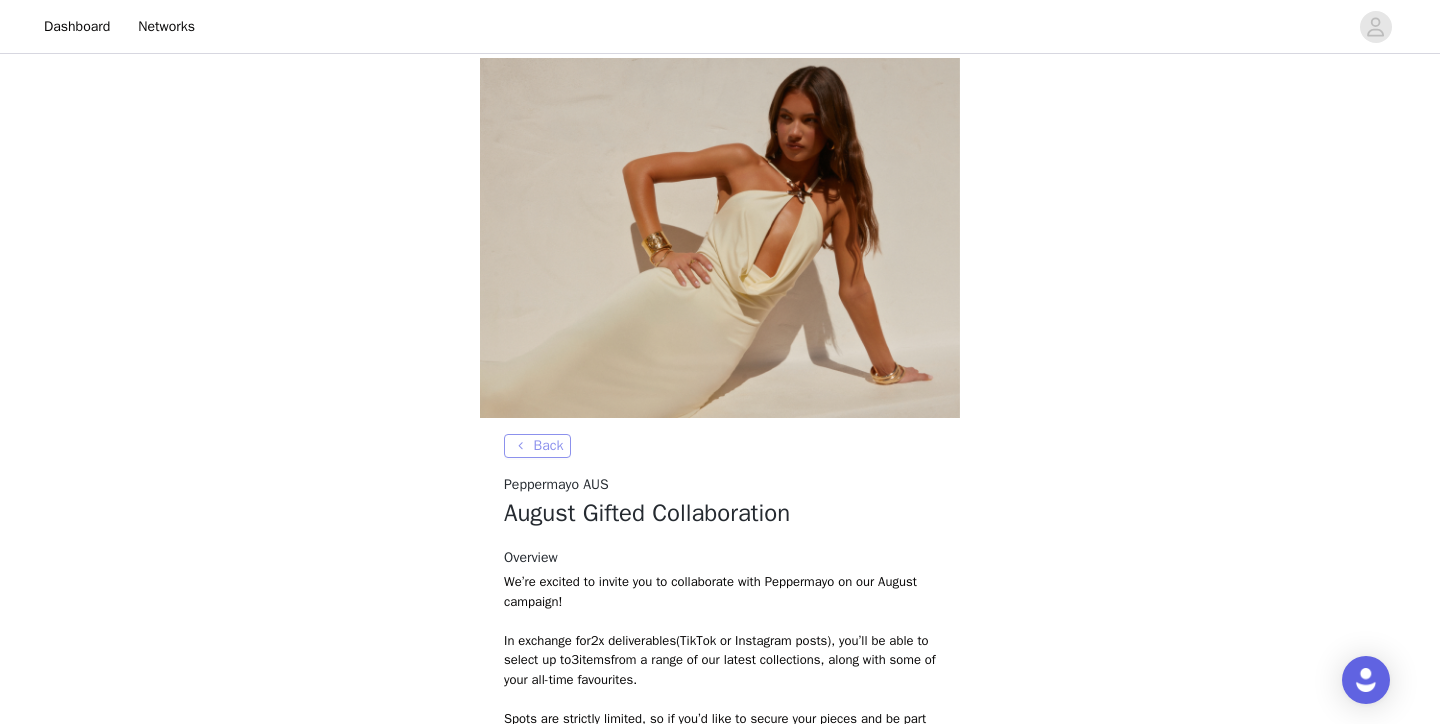 click on "Back" at bounding box center [537, 446] 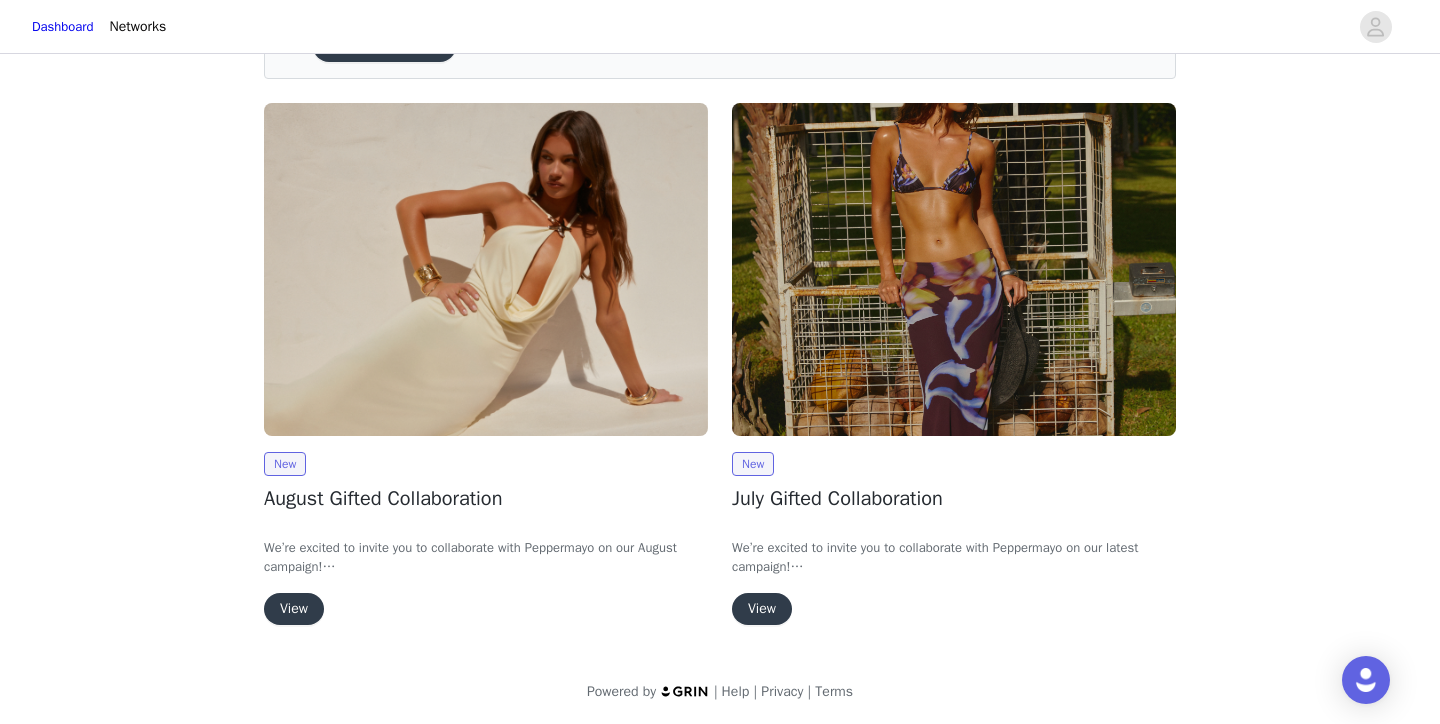 scroll, scrollTop: 122, scrollLeft: 0, axis: vertical 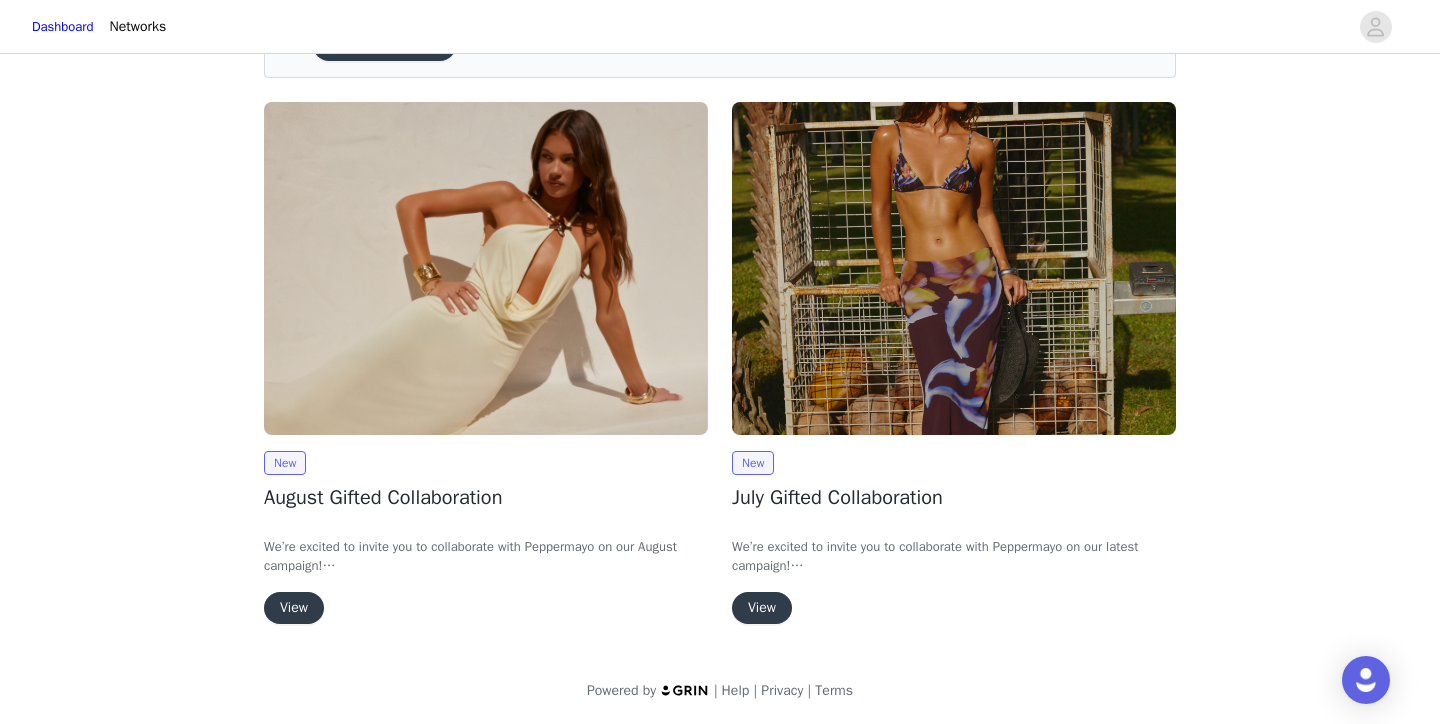 click on "View" at bounding box center [294, 608] 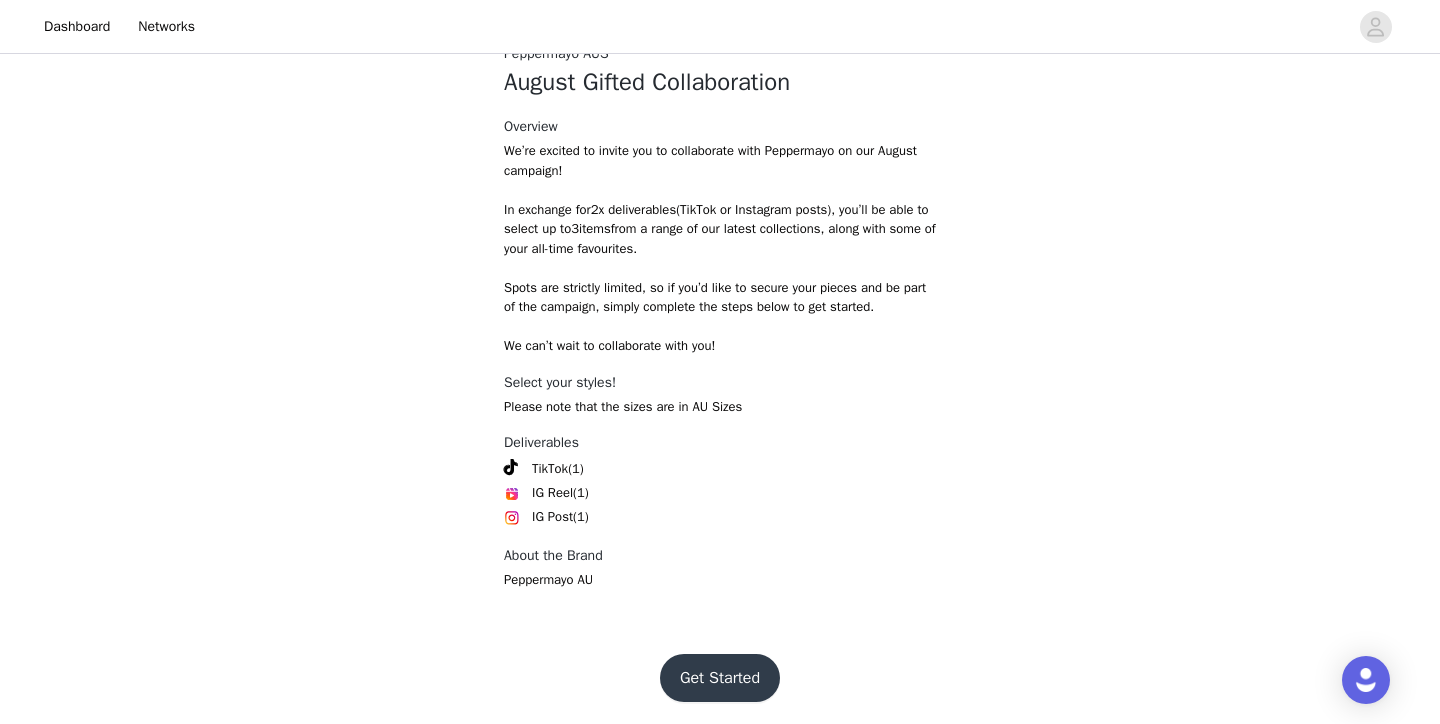 scroll, scrollTop: 432, scrollLeft: 0, axis: vertical 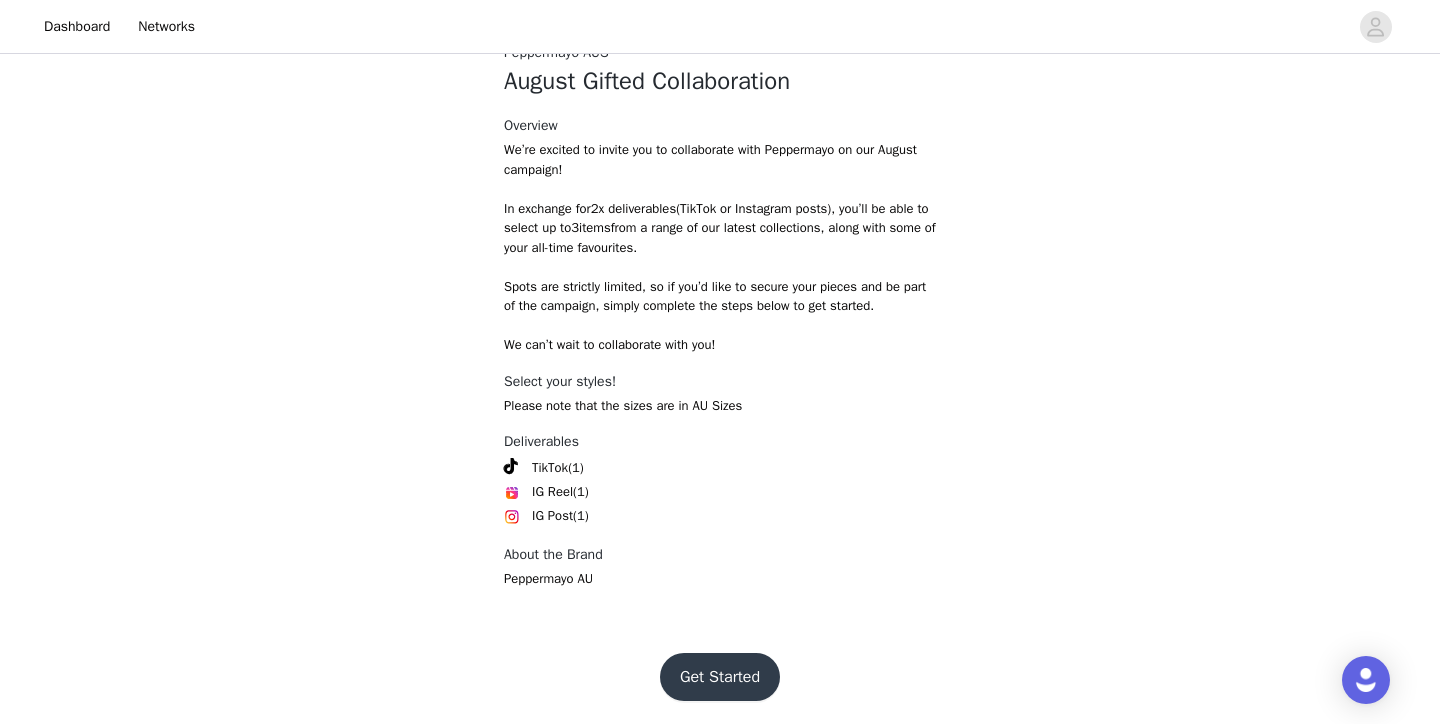 click on "Get Started" at bounding box center (720, 677) 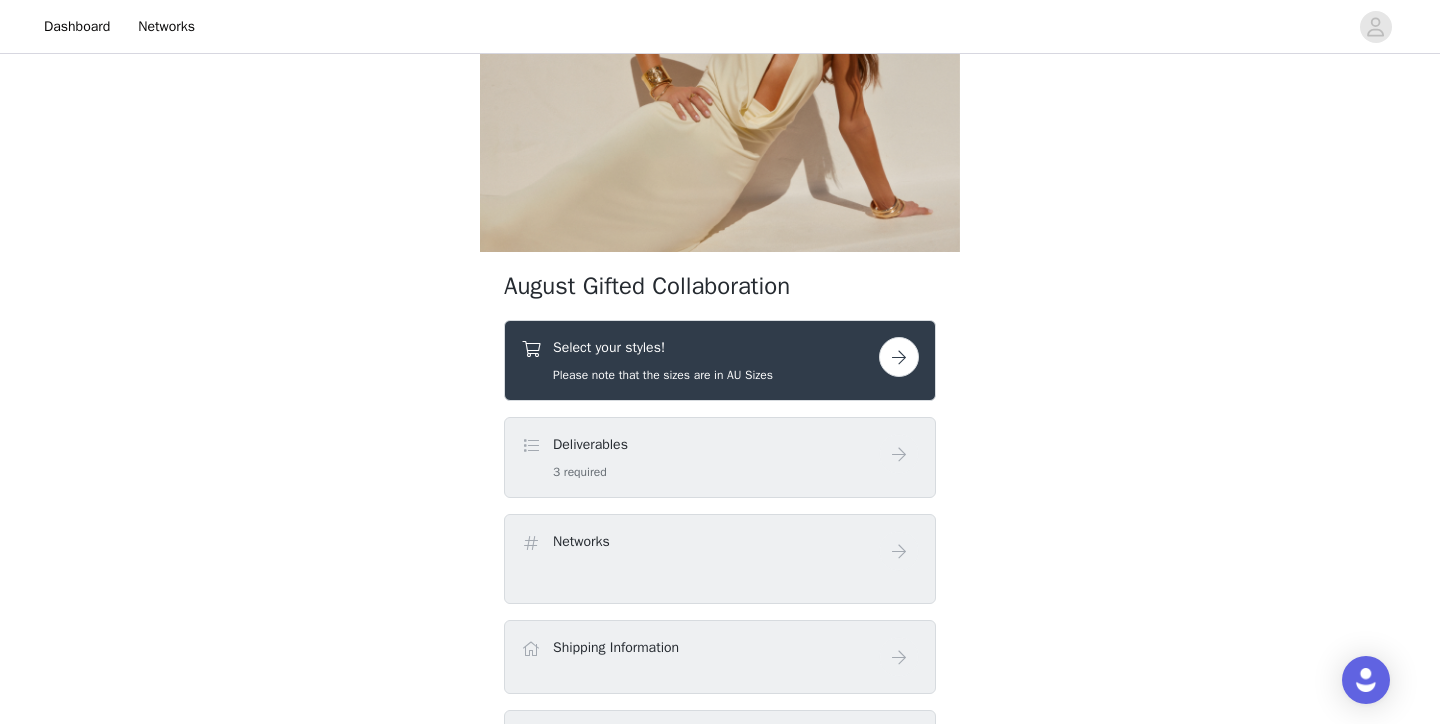 scroll, scrollTop: 169, scrollLeft: 0, axis: vertical 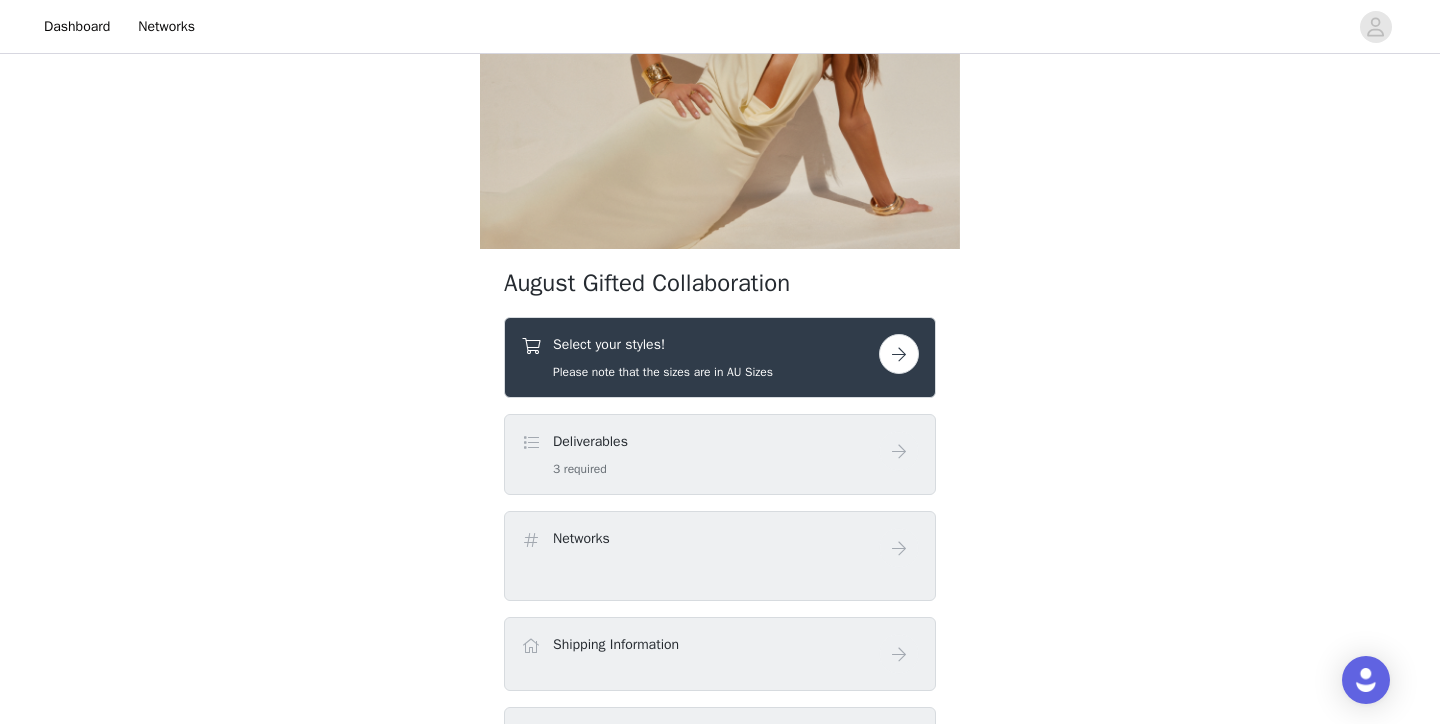 click at bounding box center [899, 354] 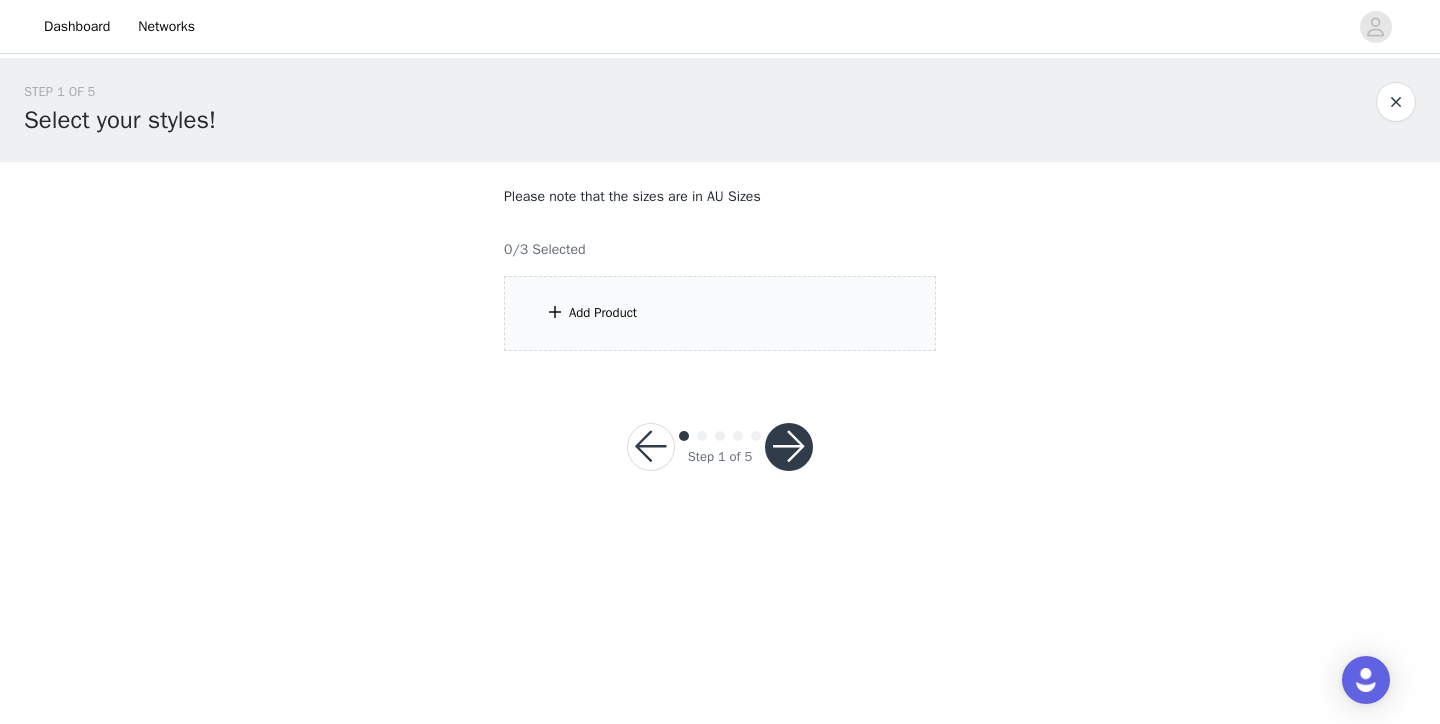 click on "Add Product" at bounding box center [603, 313] 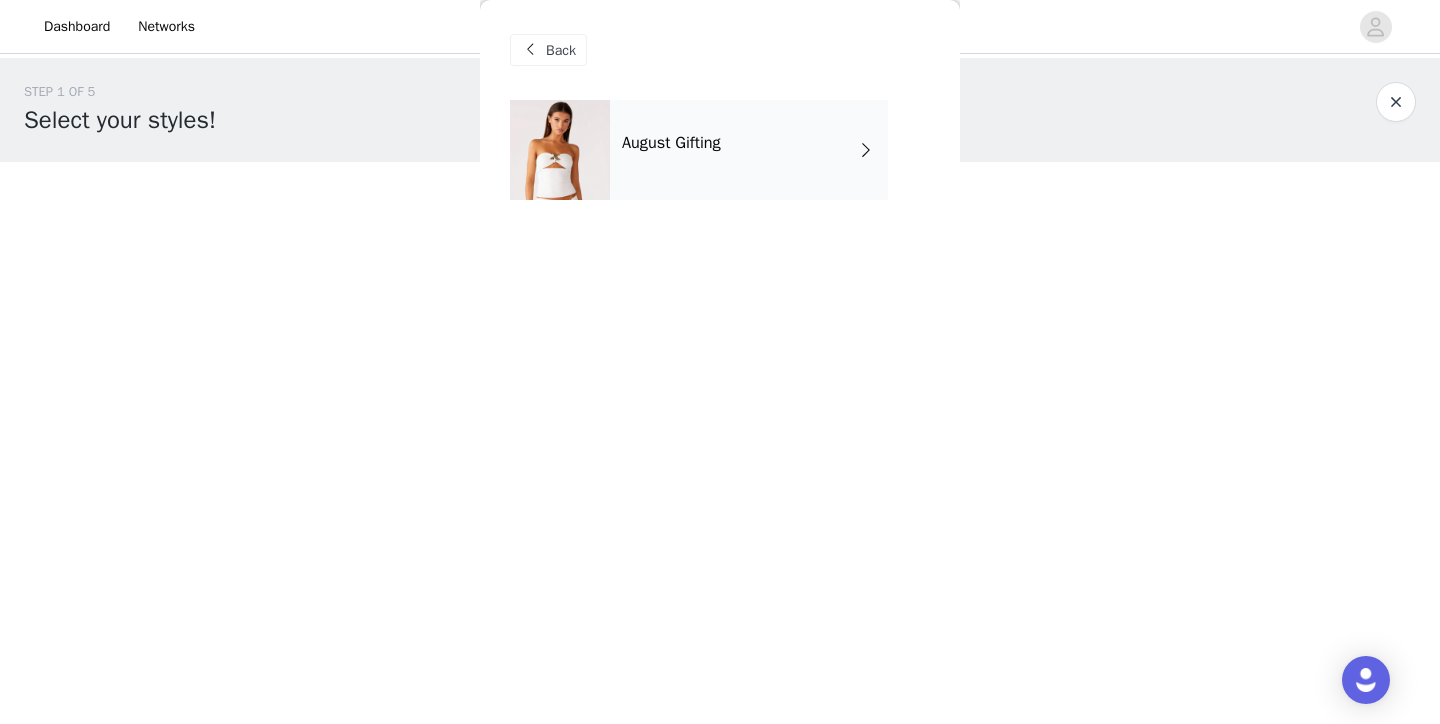 click on "August Gifting" at bounding box center (749, 150) 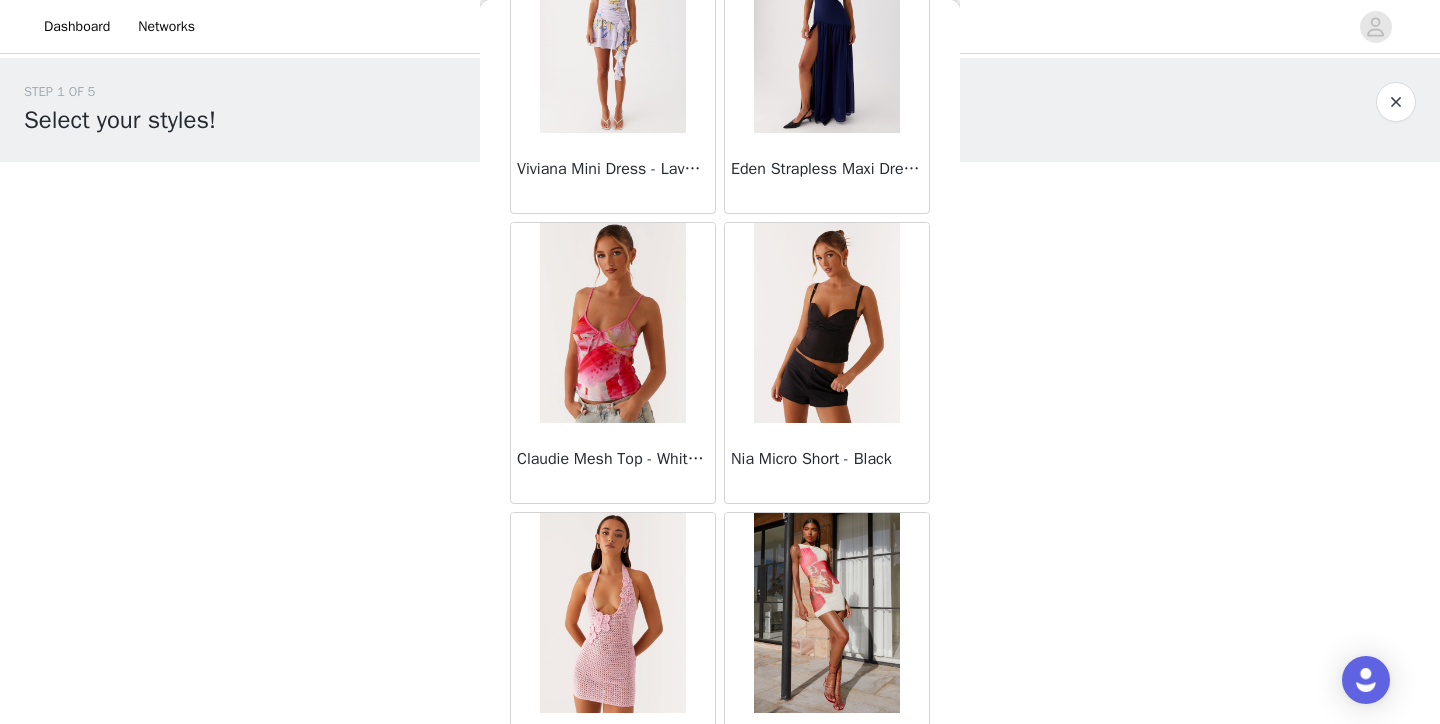 scroll, scrollTop: 2336, scrollLeft: 0, axis: vertical 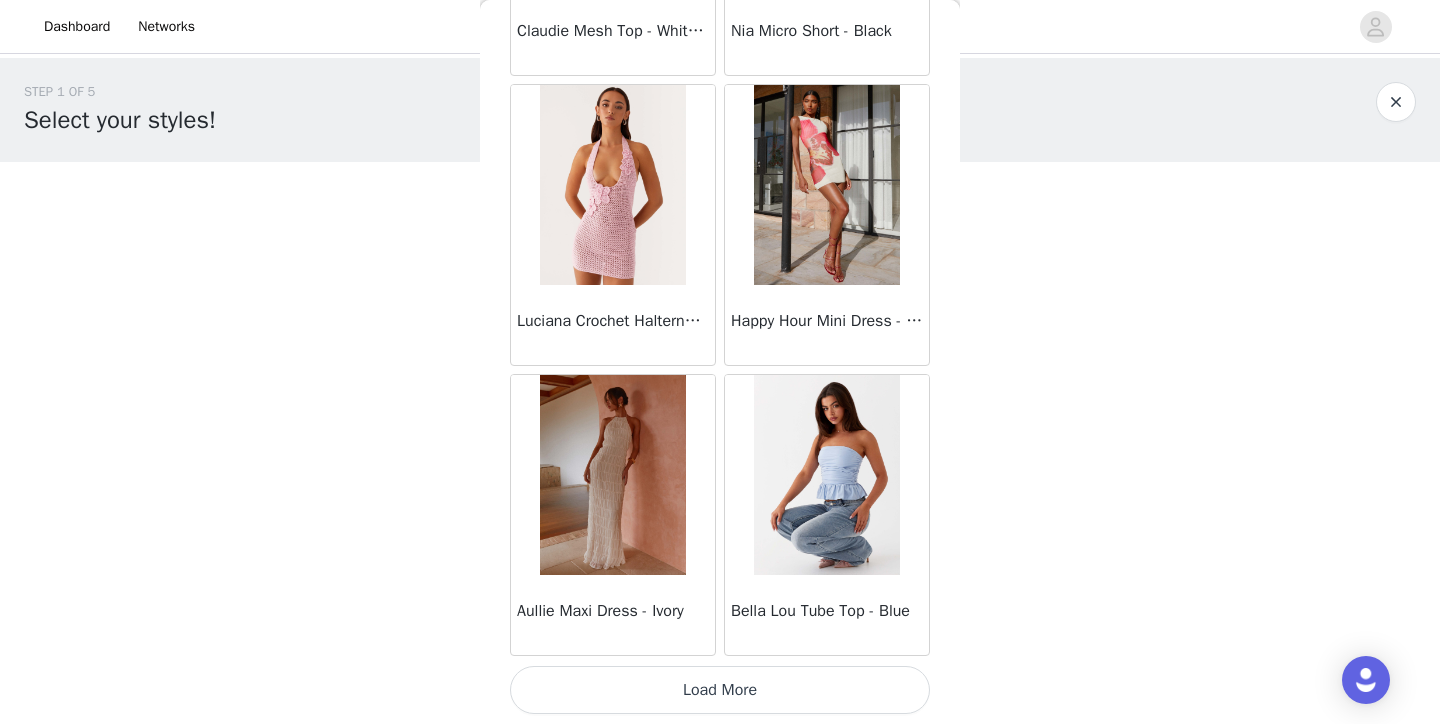 click on "Load More" at bounding box center [720, 690] 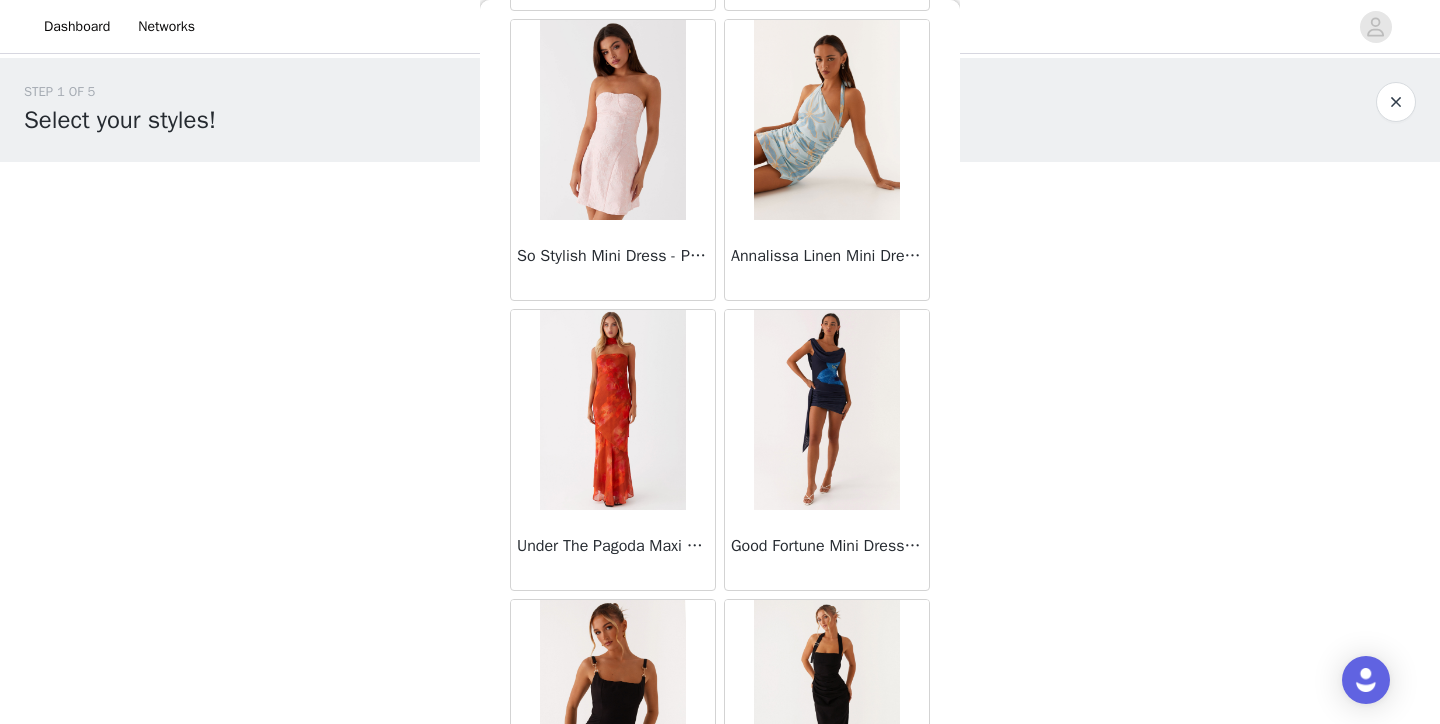 scroll, scrollTop: 5236, scrollLeft: 0, axis: vertical 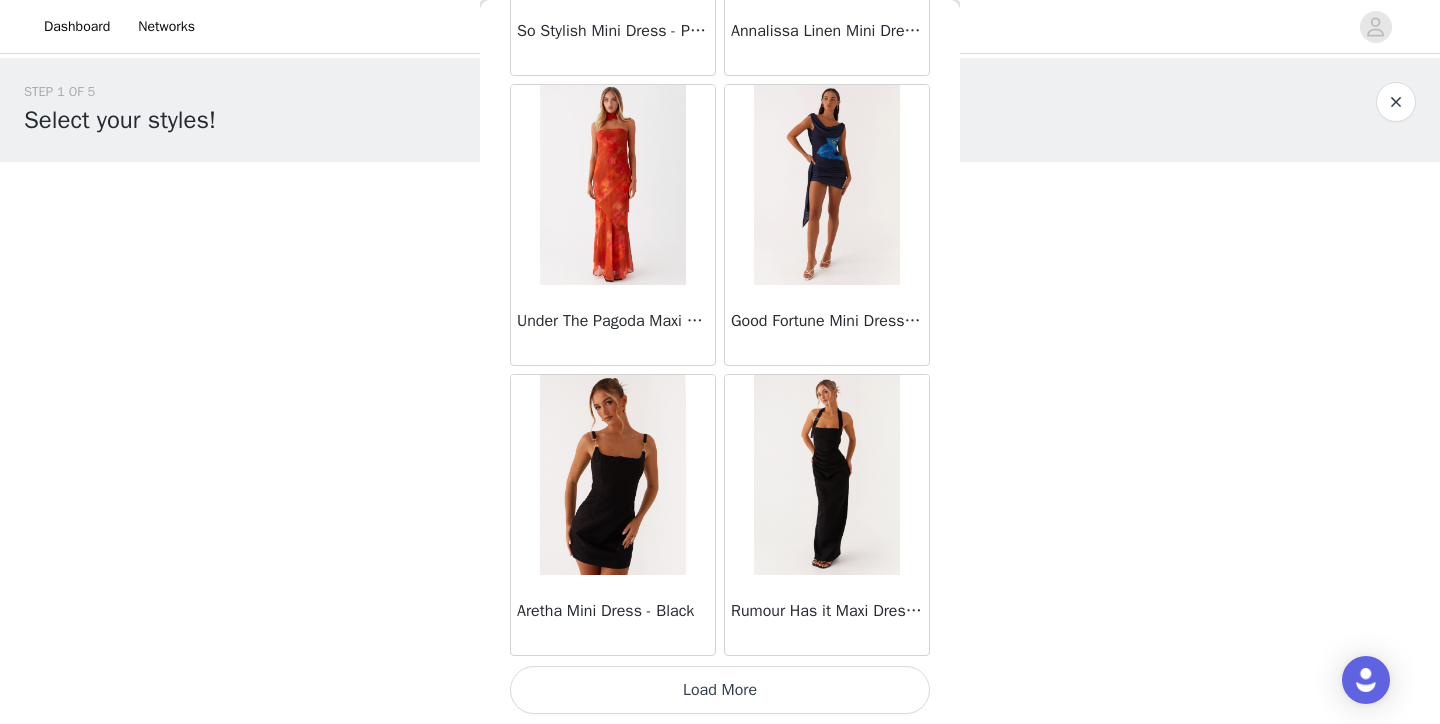 click on "Load More" at bounding box center (720, 690) 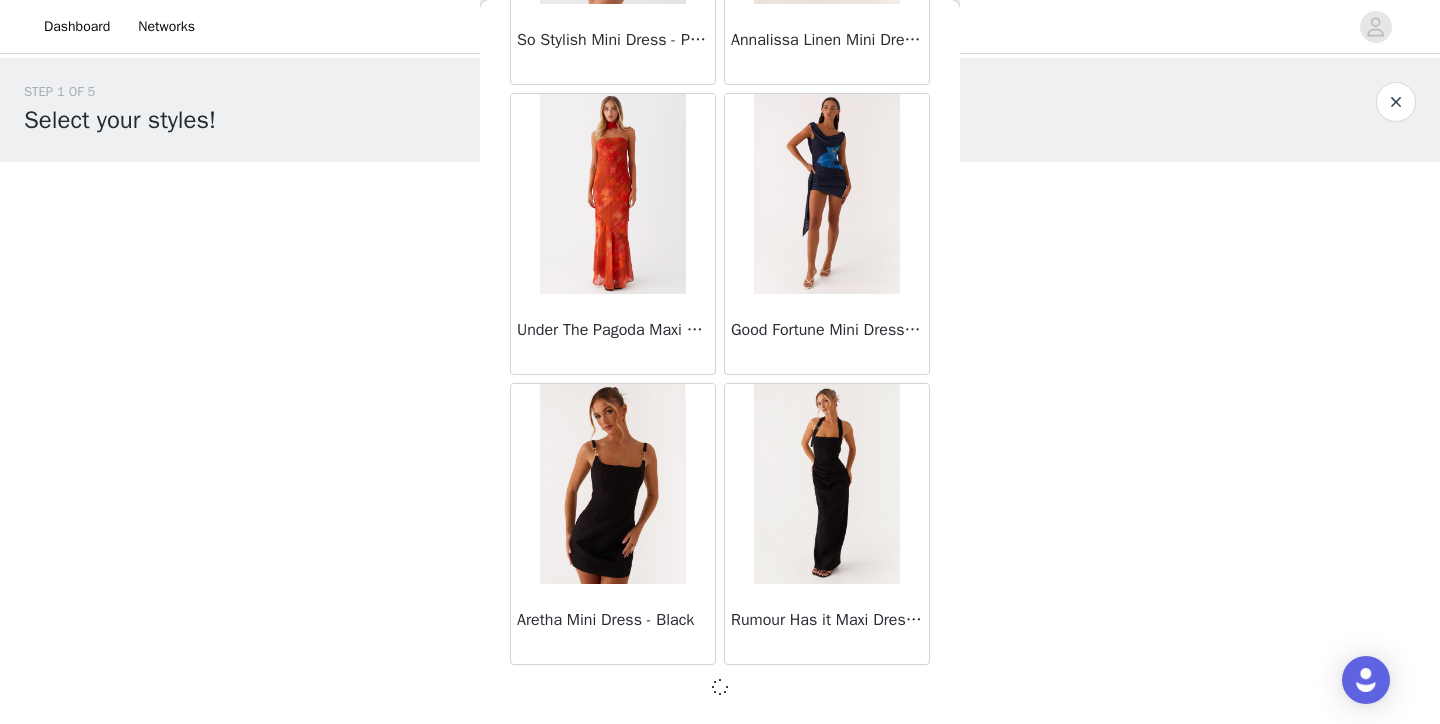scroll, scrollTop: 5227, scrollLeft: 0, axis: vertical 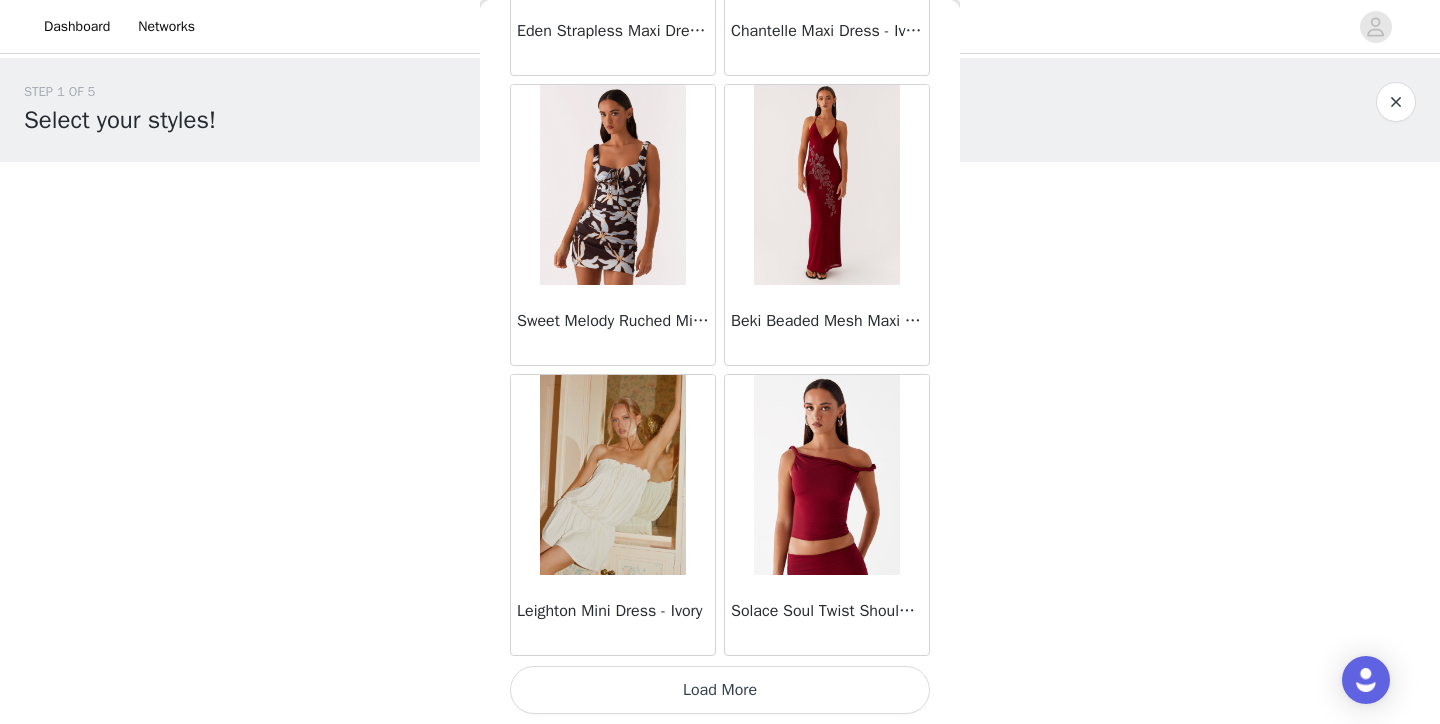 click on "Load More" at bounding box center (720, 690) 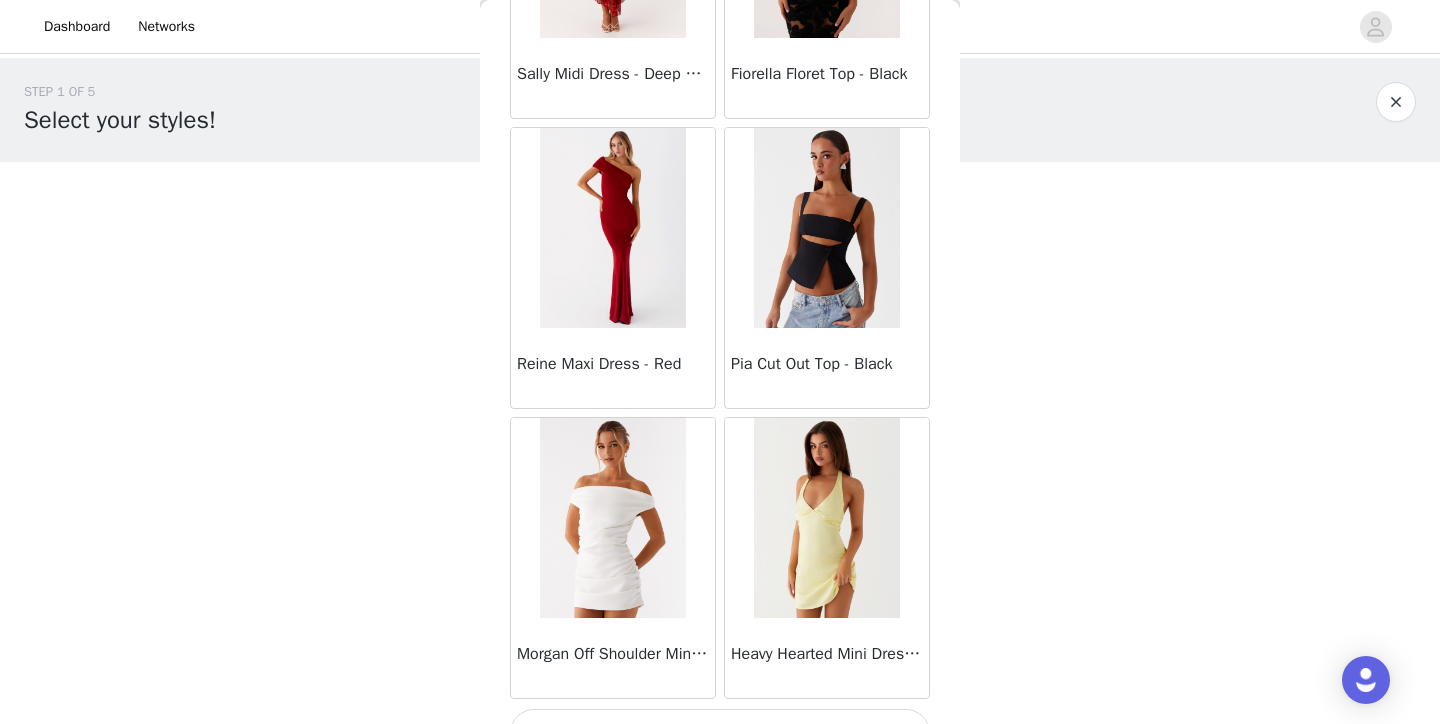 scroll, scrollTop: 11036, scrollLeft: 0, axis: vertical 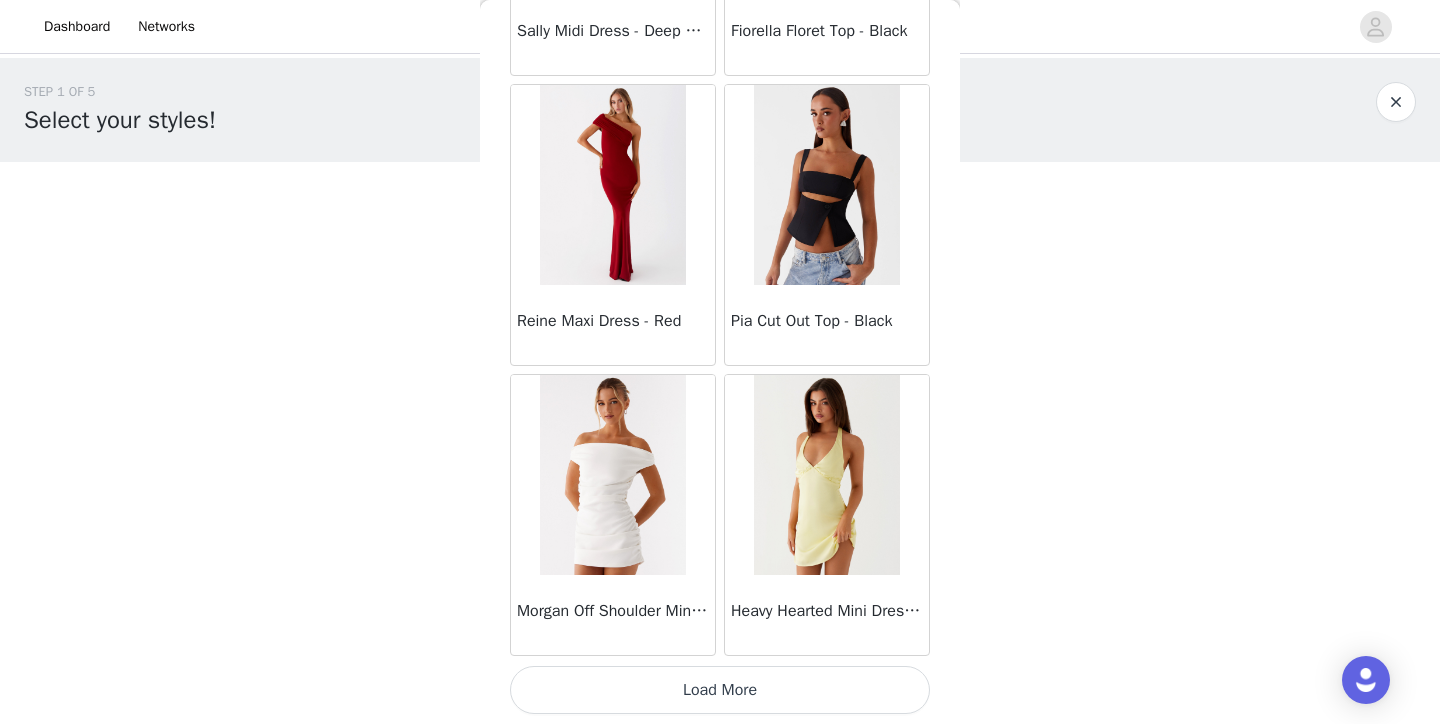 click on "Load More" at bounding box center (720, 690) 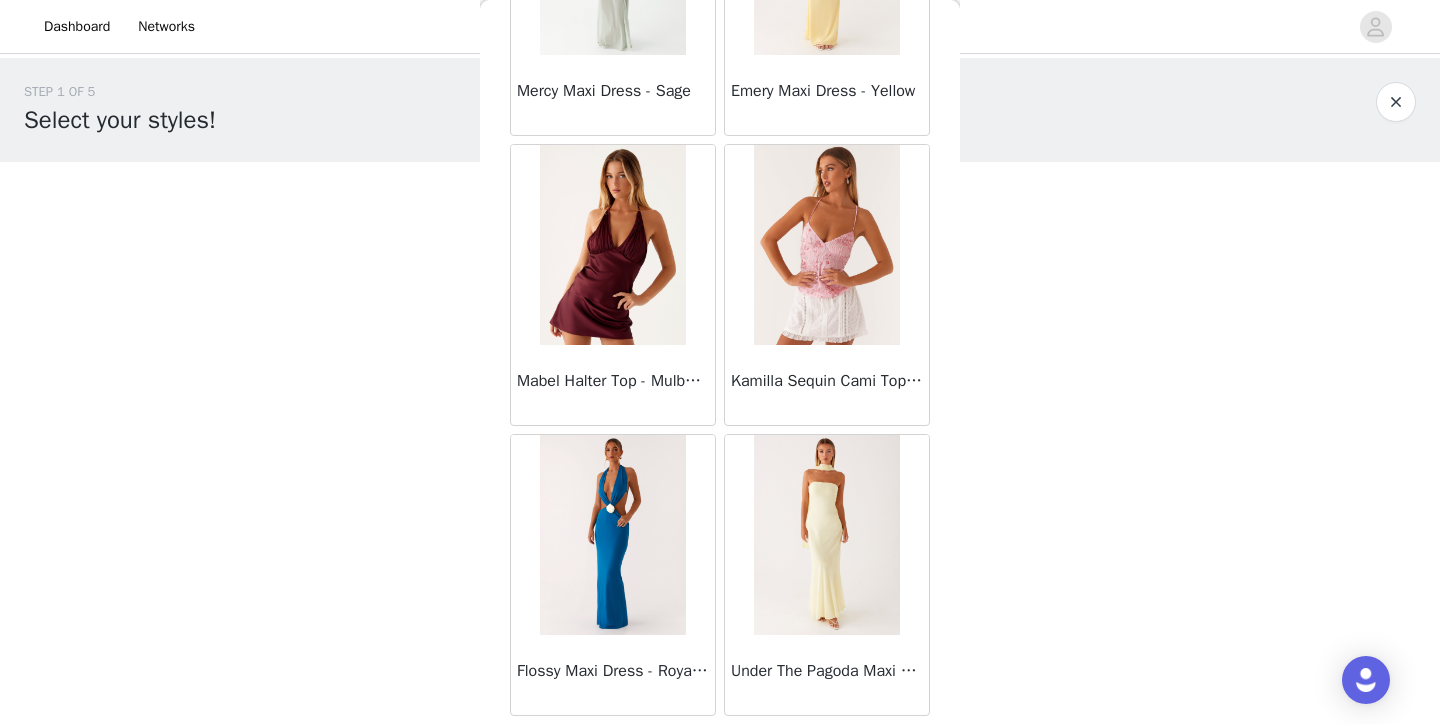 scroll, scrollTop: 13936, scrollLeft: 0, axis: vertical 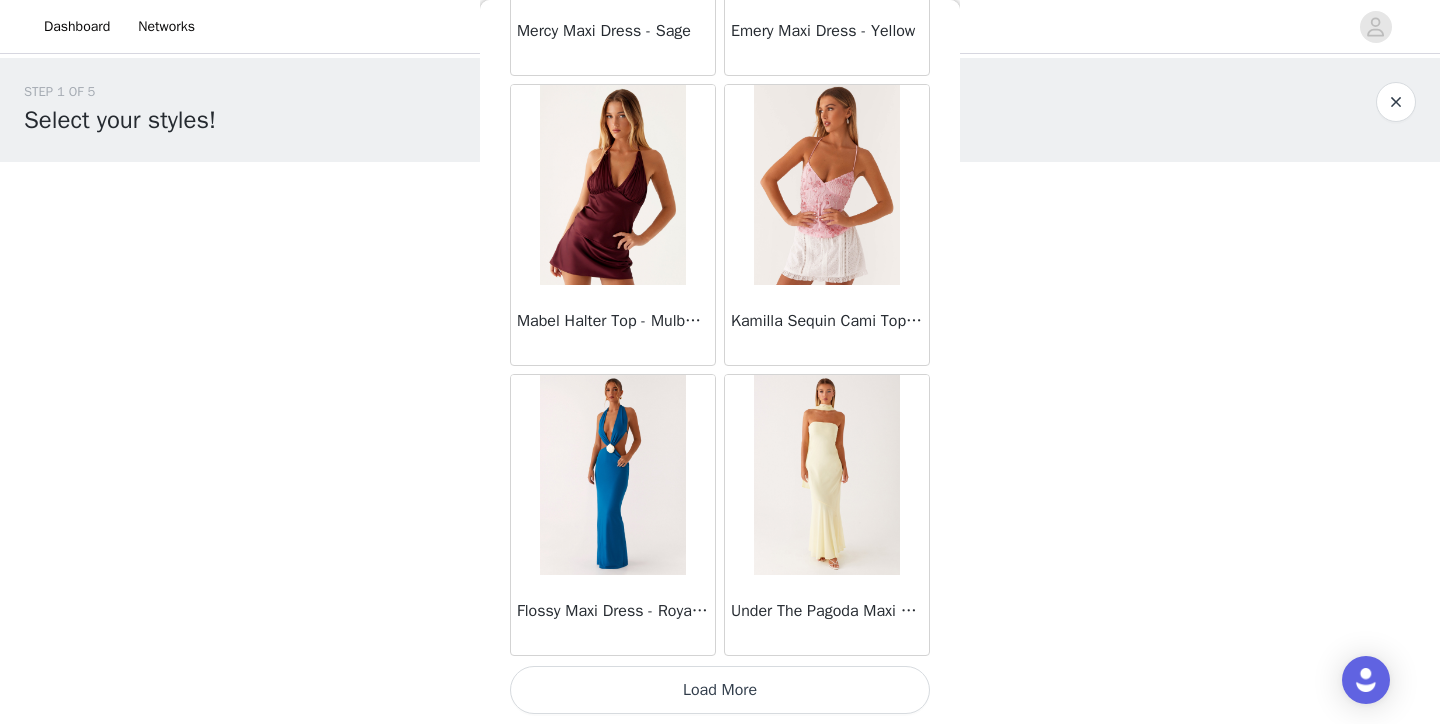 click on "Load More" at bounding box center [720, 690] 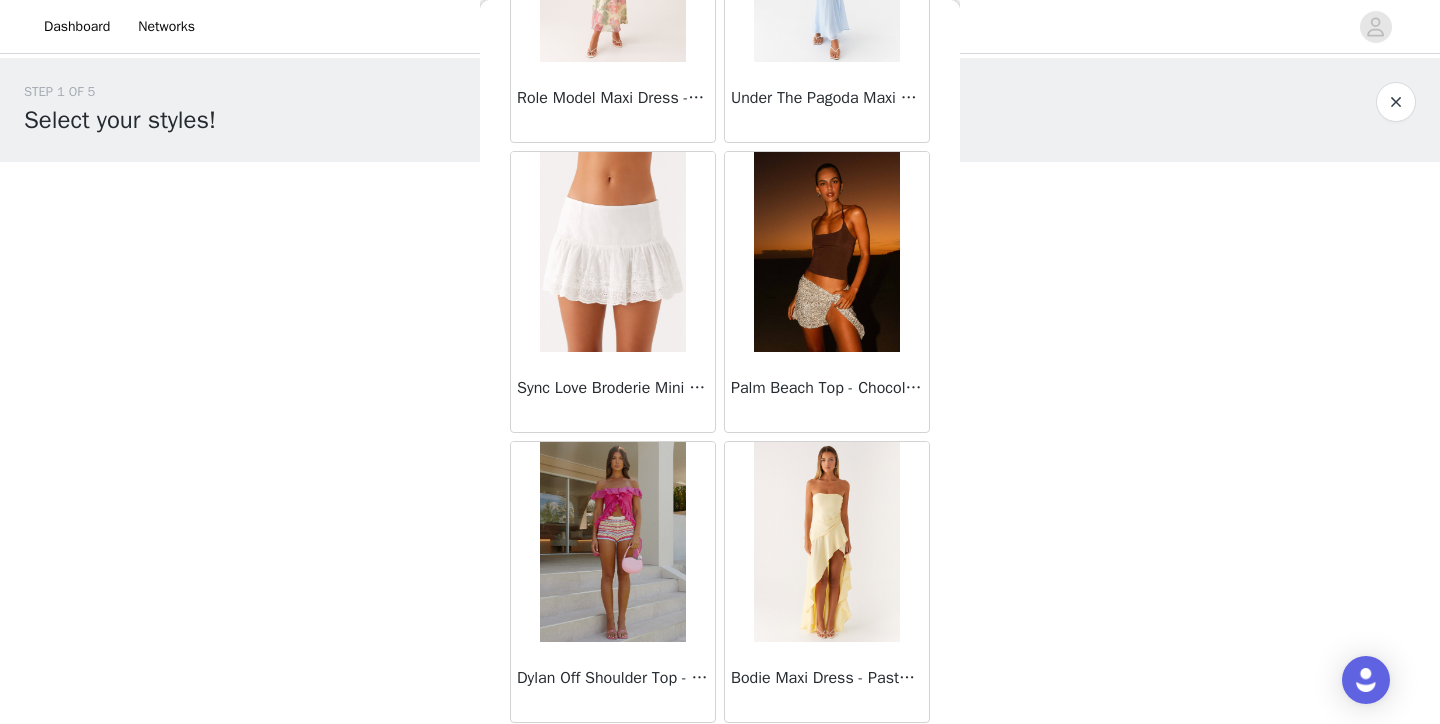 scroll, scrollTop: 16836, scrollLeft: 0, axis: vertical 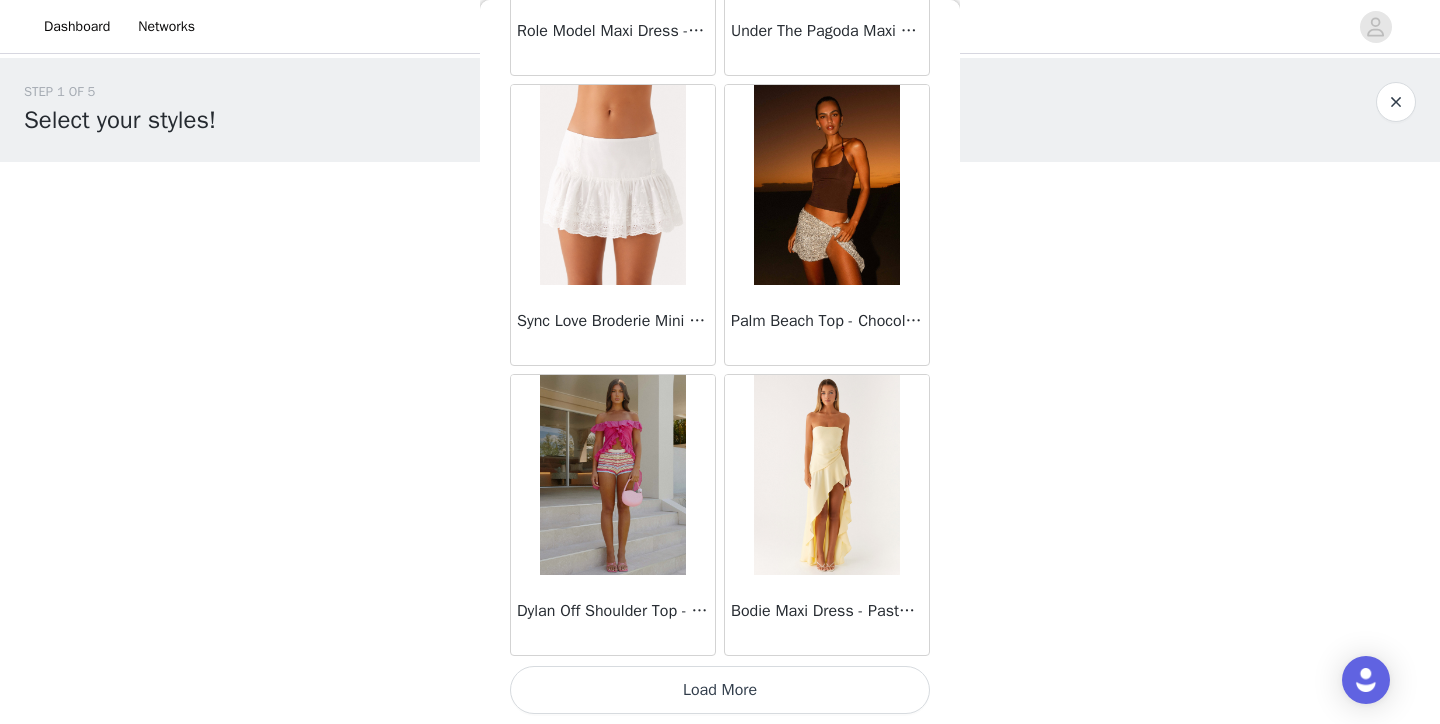 click on "Load More" at bounding box center [720, 690] 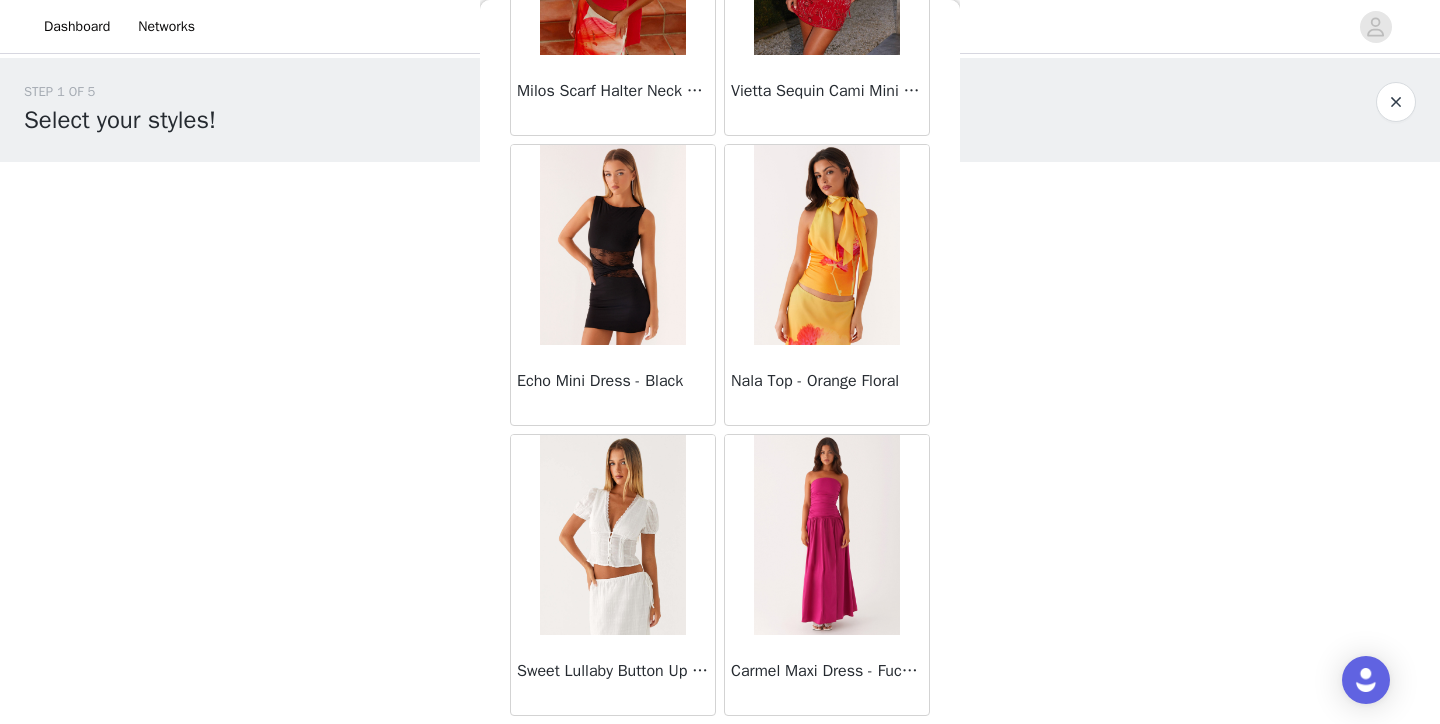scroll, scrollTop: 19736, scrollLeft: 0, axis: vertical 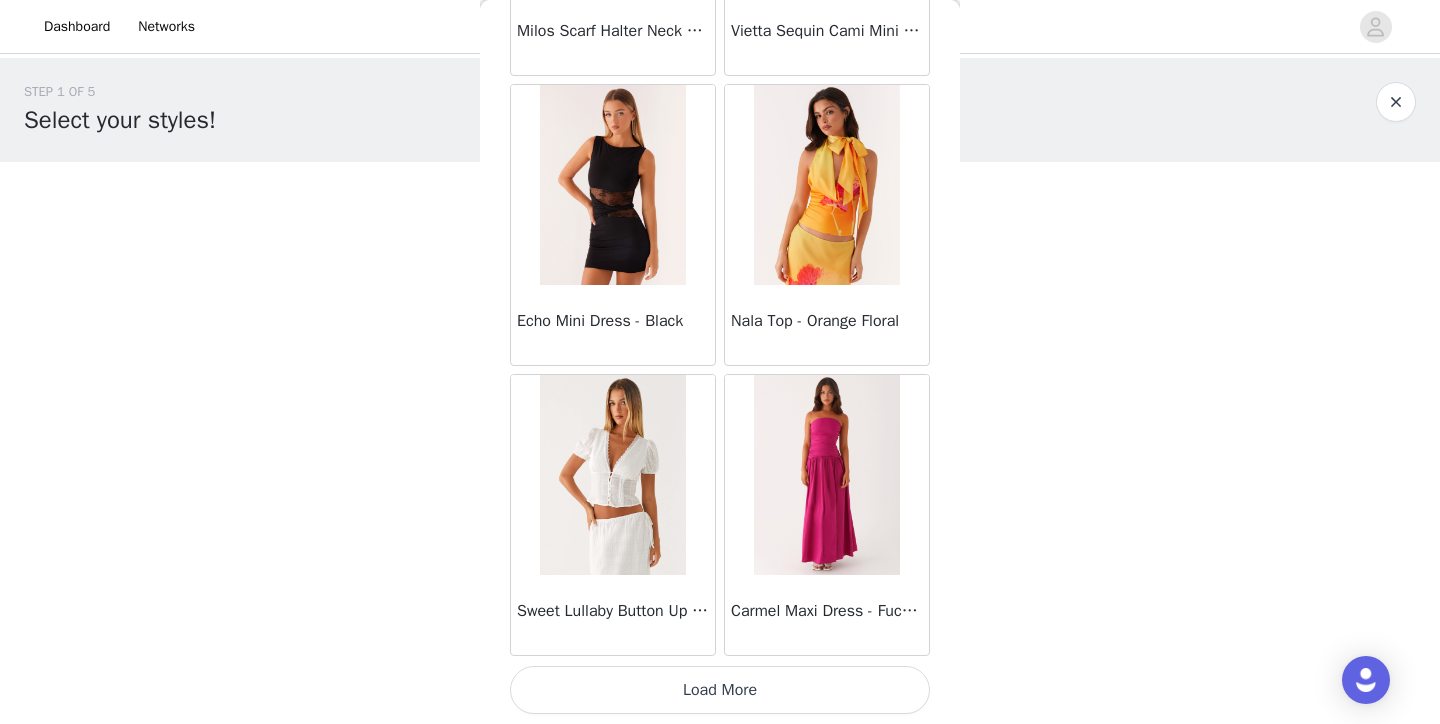 click on "Load More" at bounding box center [720, 690] 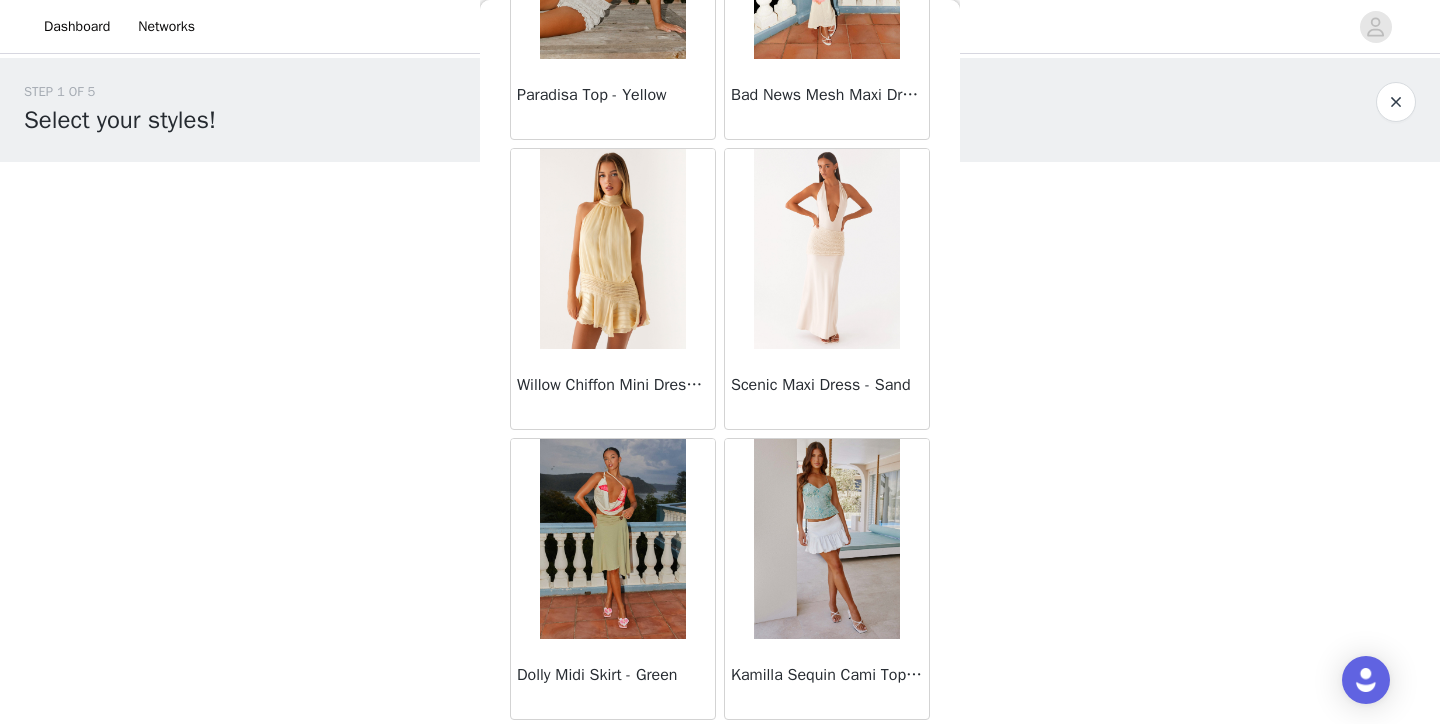 scroll, scrollTop: 21717, scrollLeft: 0, axis: vertical 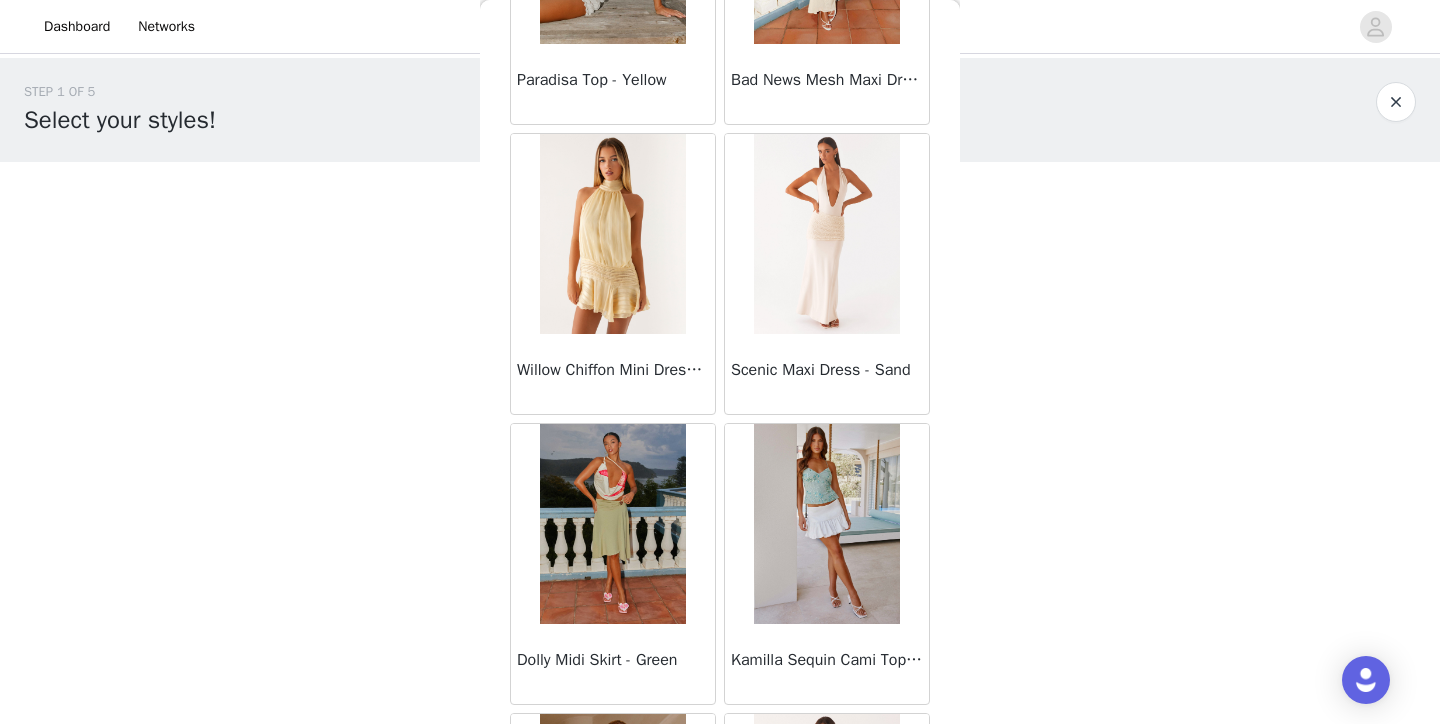click at bounding box center [612, 234] 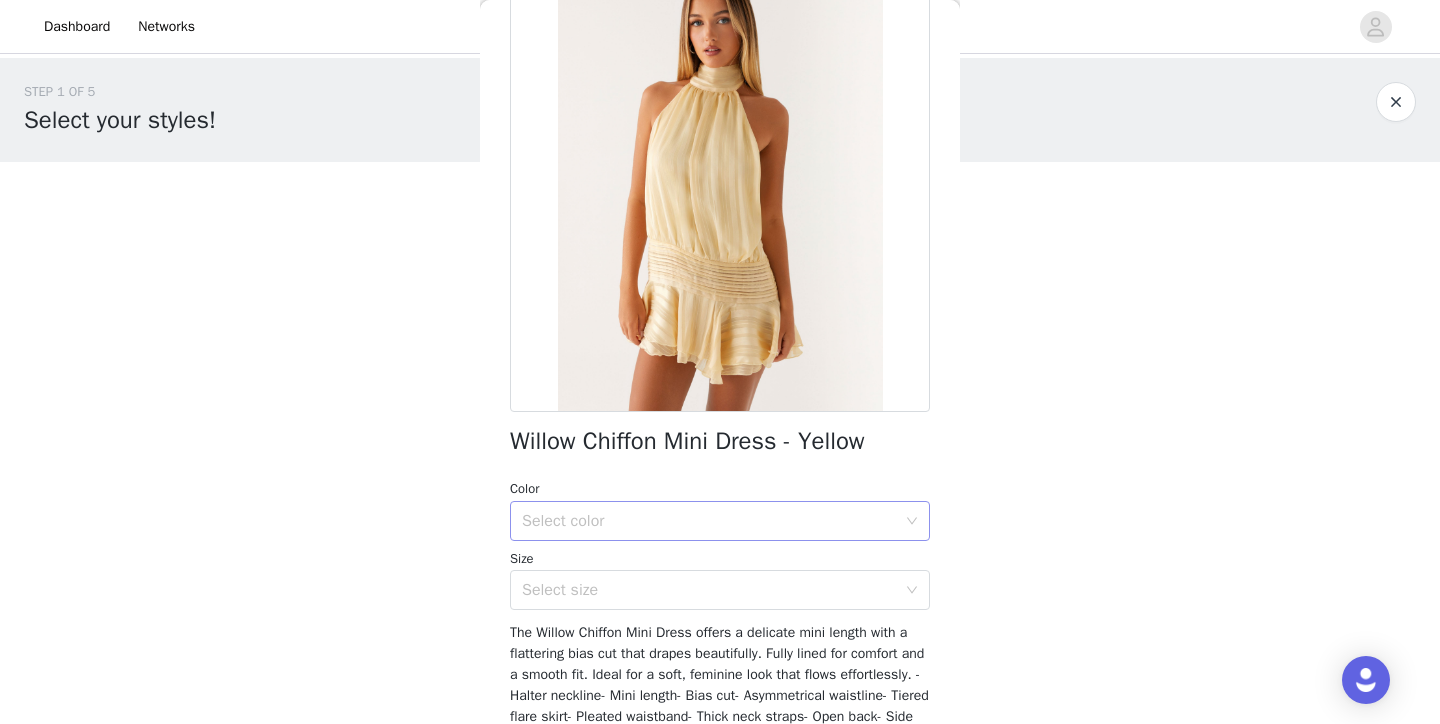 scroll, scrollTop: 183, scrollLeft: 0, axis: vertical 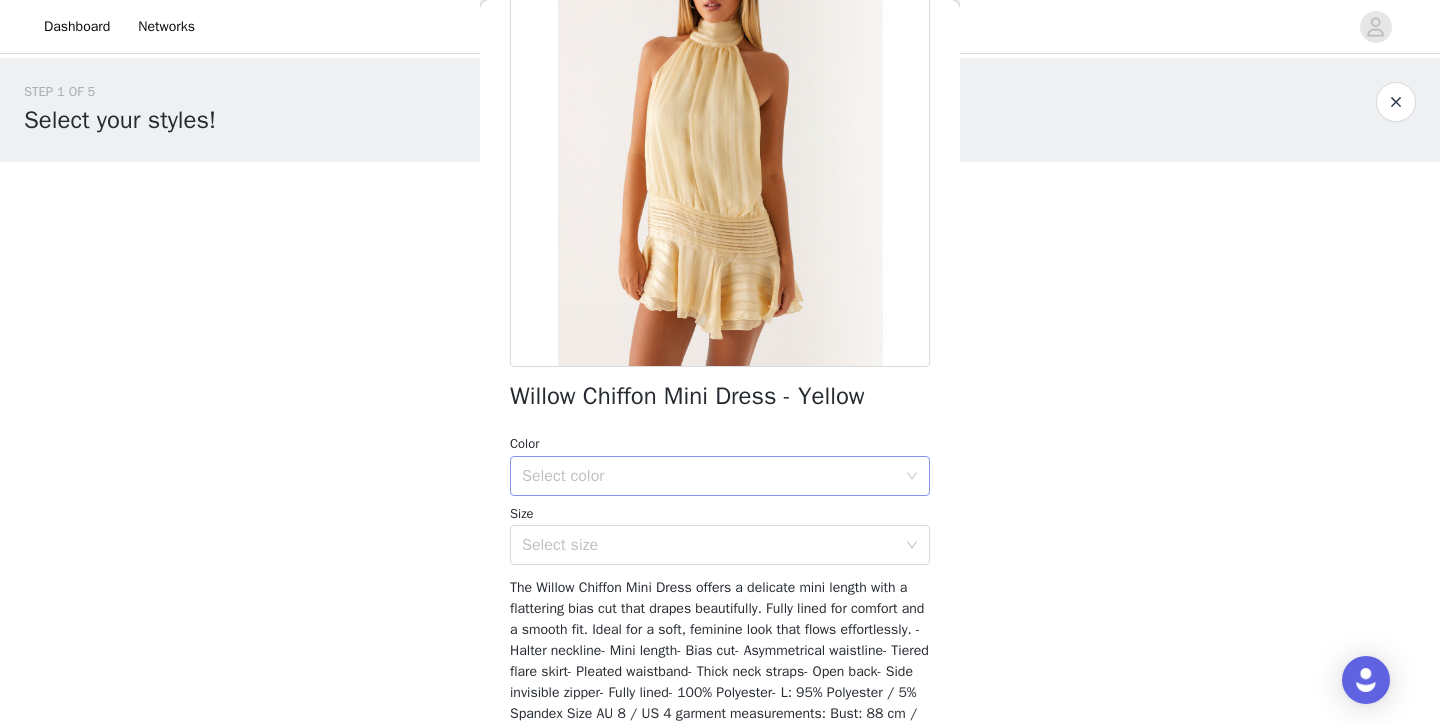 click on "Select color" at bounding box center [709, 476] 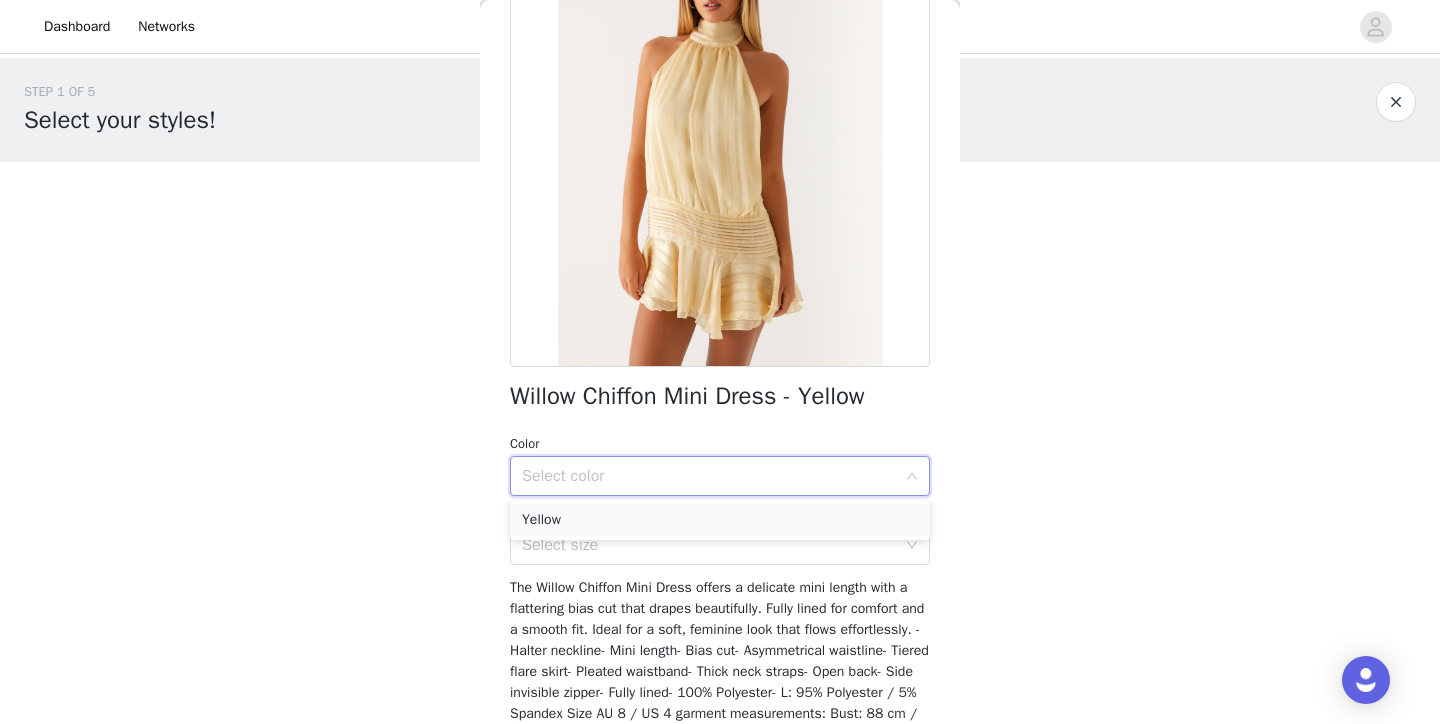 click on "Yellow" at bounding box center (720, 520) 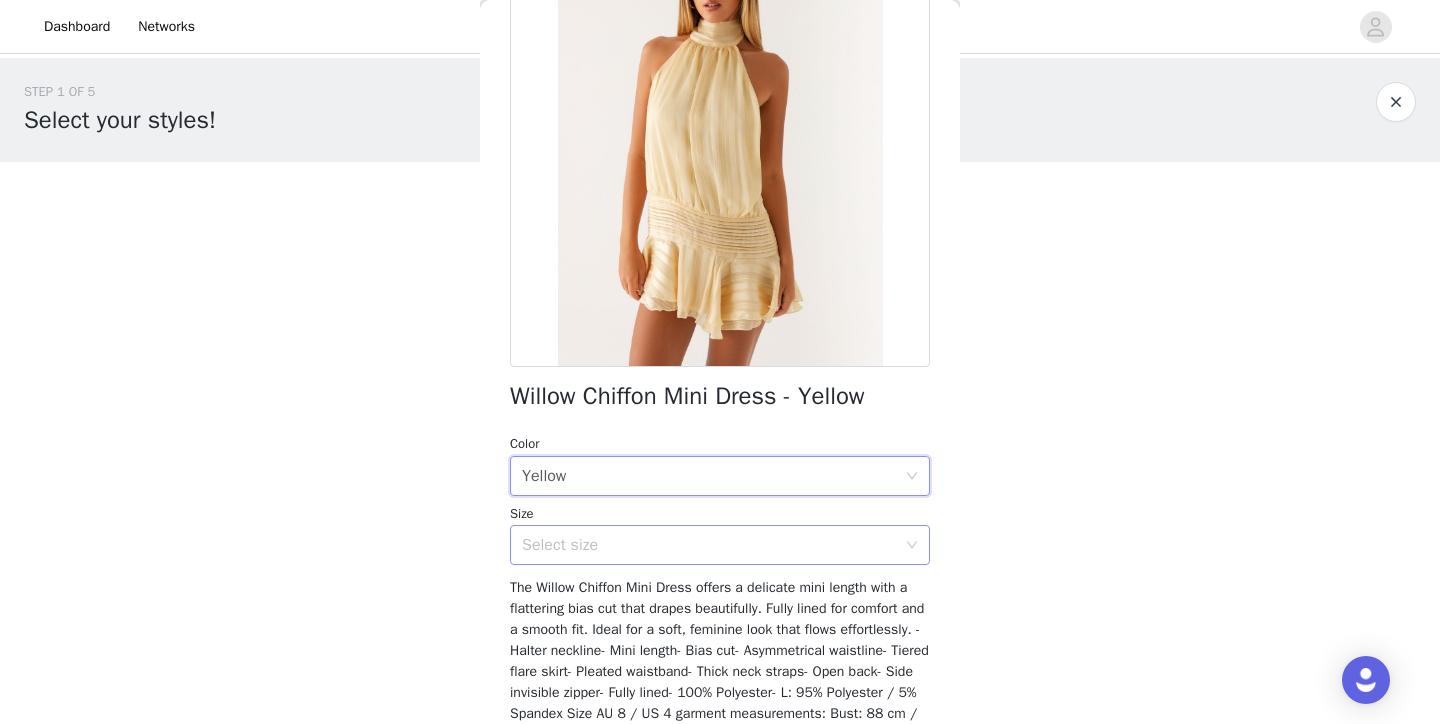 click on "Select size" at bounding box center (709, 545) 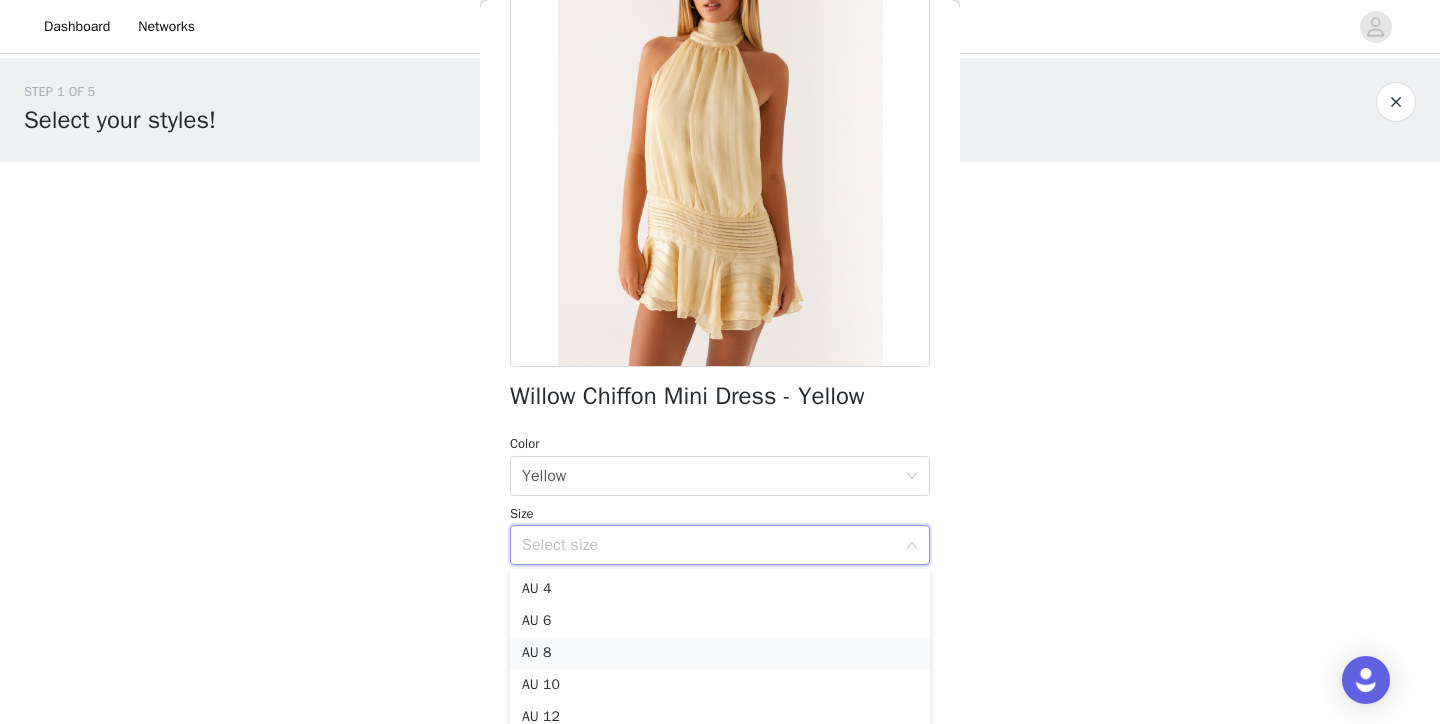 click on "AU 8" at bounding box center (720, 653) 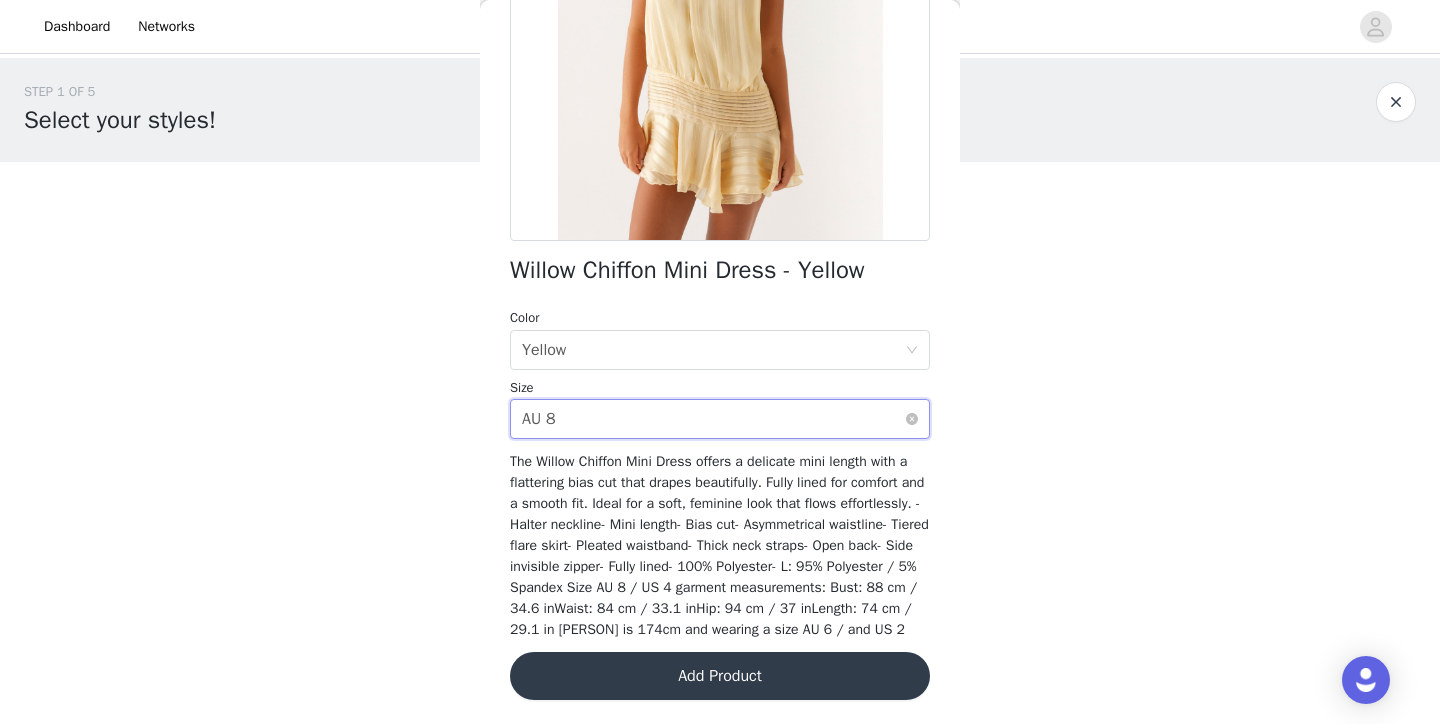 scroll, scrollTop: 330, scrollLeft: 0, axis: vertical 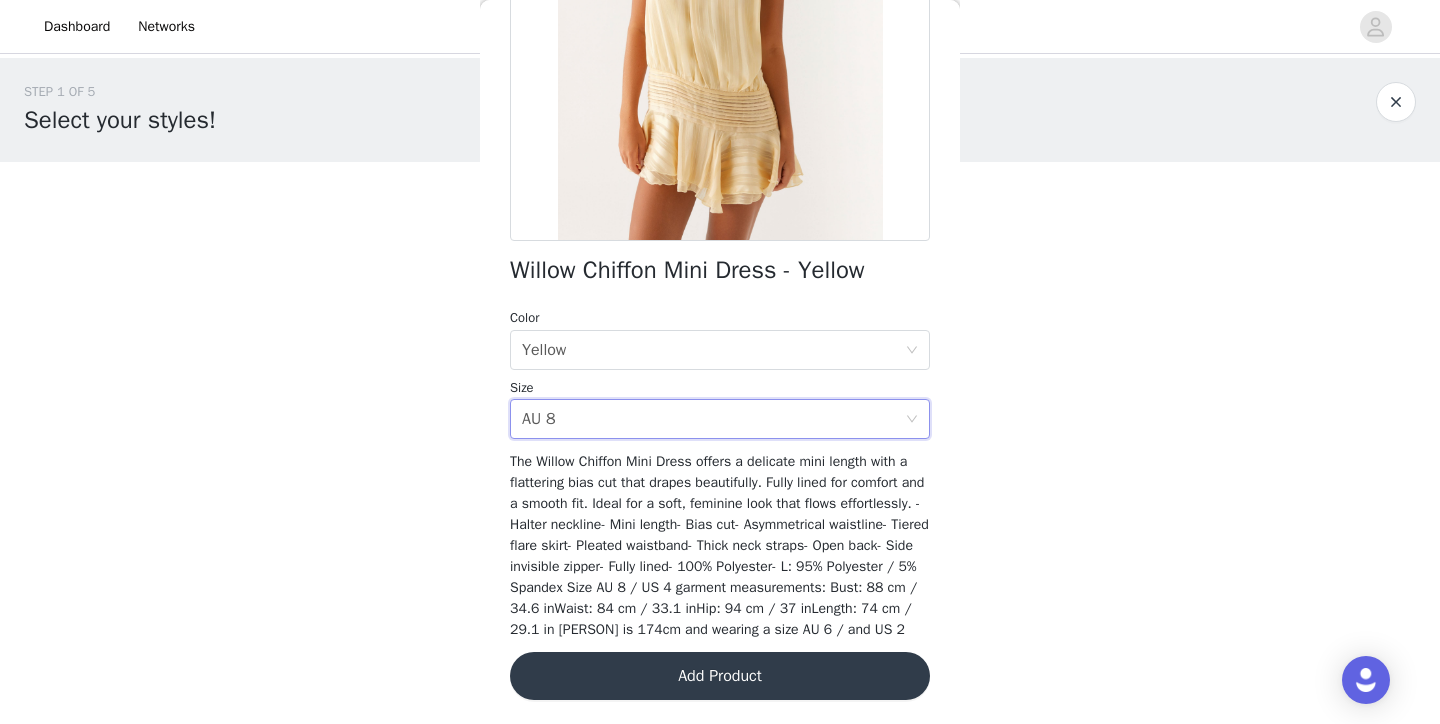 click on "Add Product" at bounding box center [720, 676] 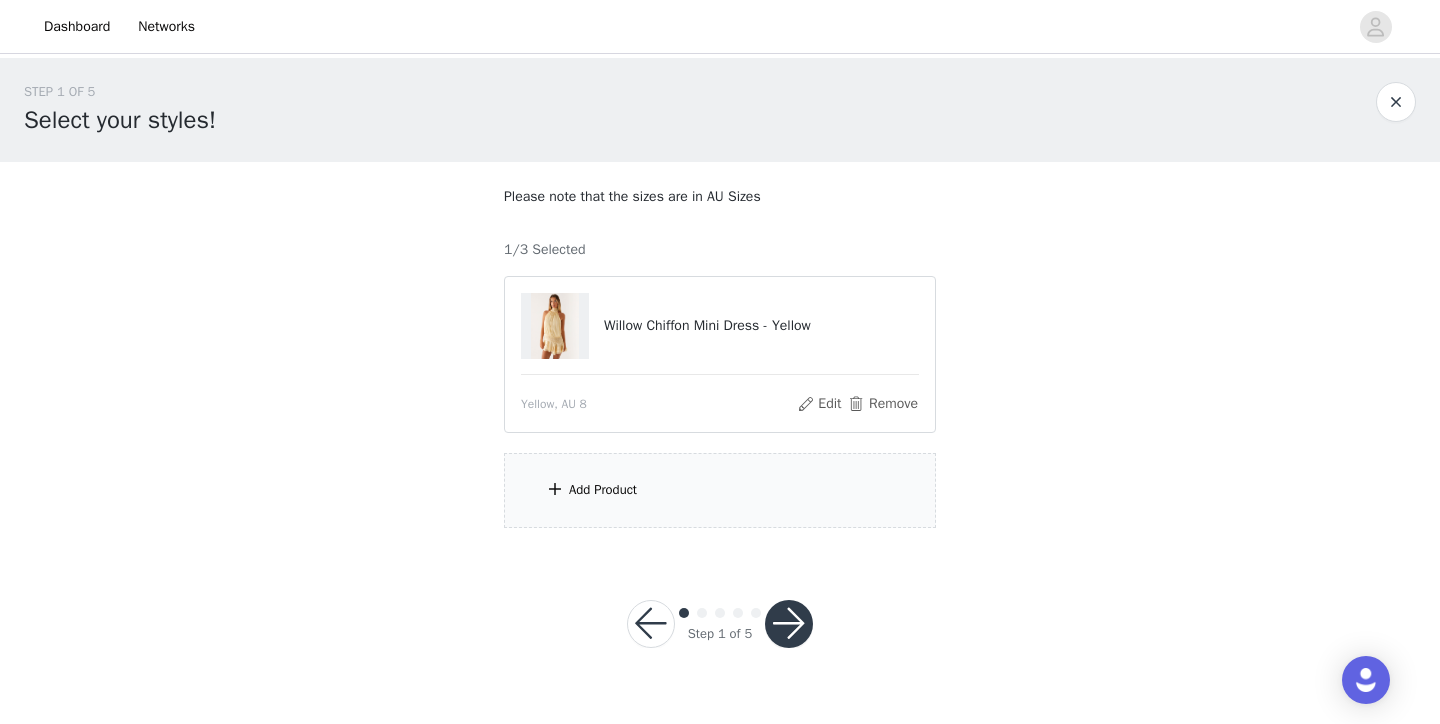 click on "Add Product" at bounding box center (603, 490) 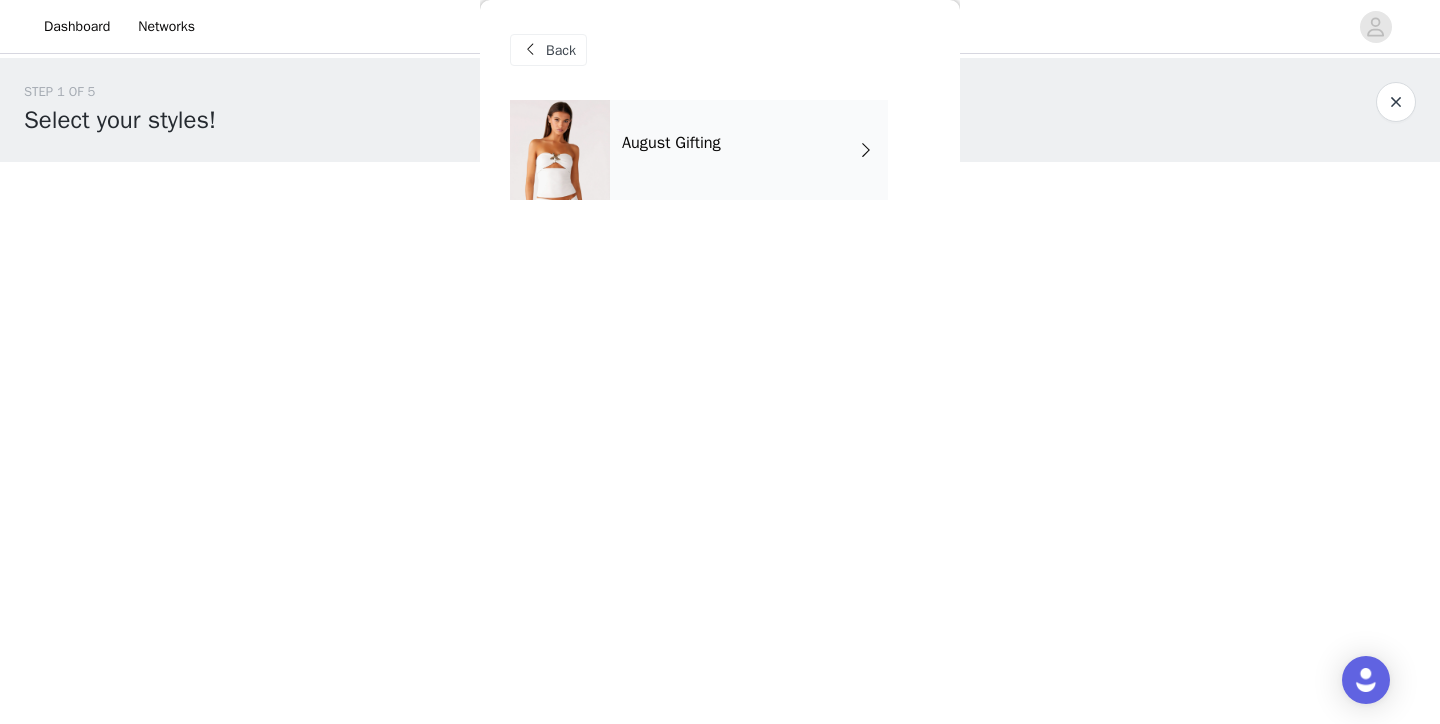 click on "August Gifting" at bounding box center (749, 150) 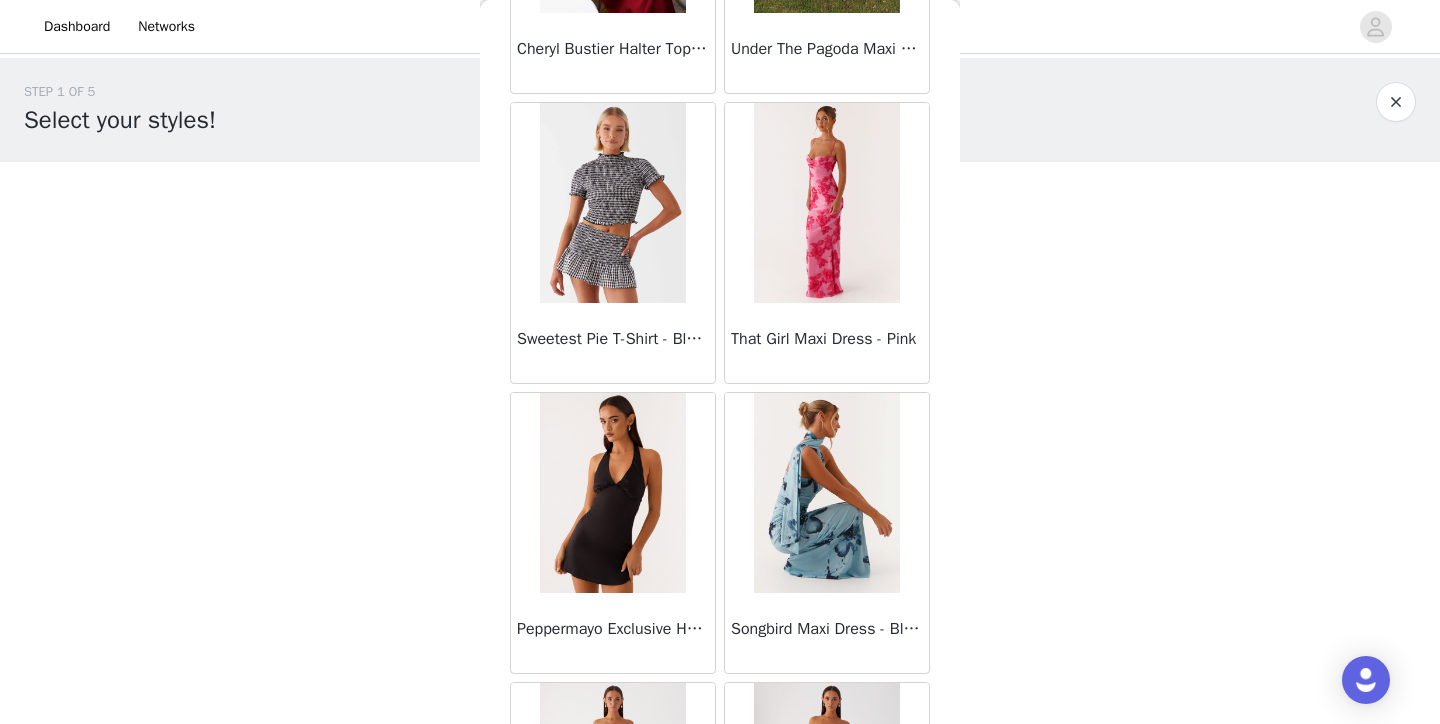 scroll, scrollTop: 2336, scrollLeft: 0, axis: vertical 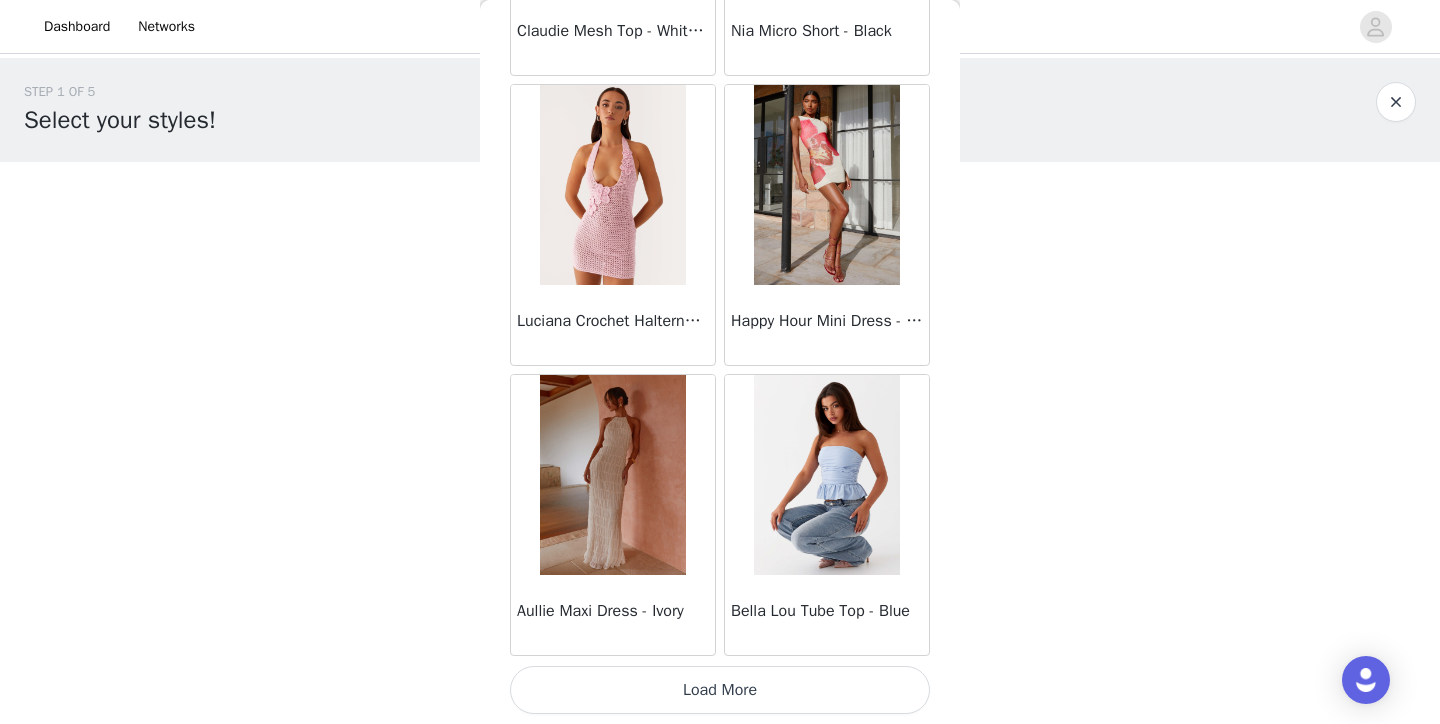 click on "Load More" at bounding box center (720, 690) 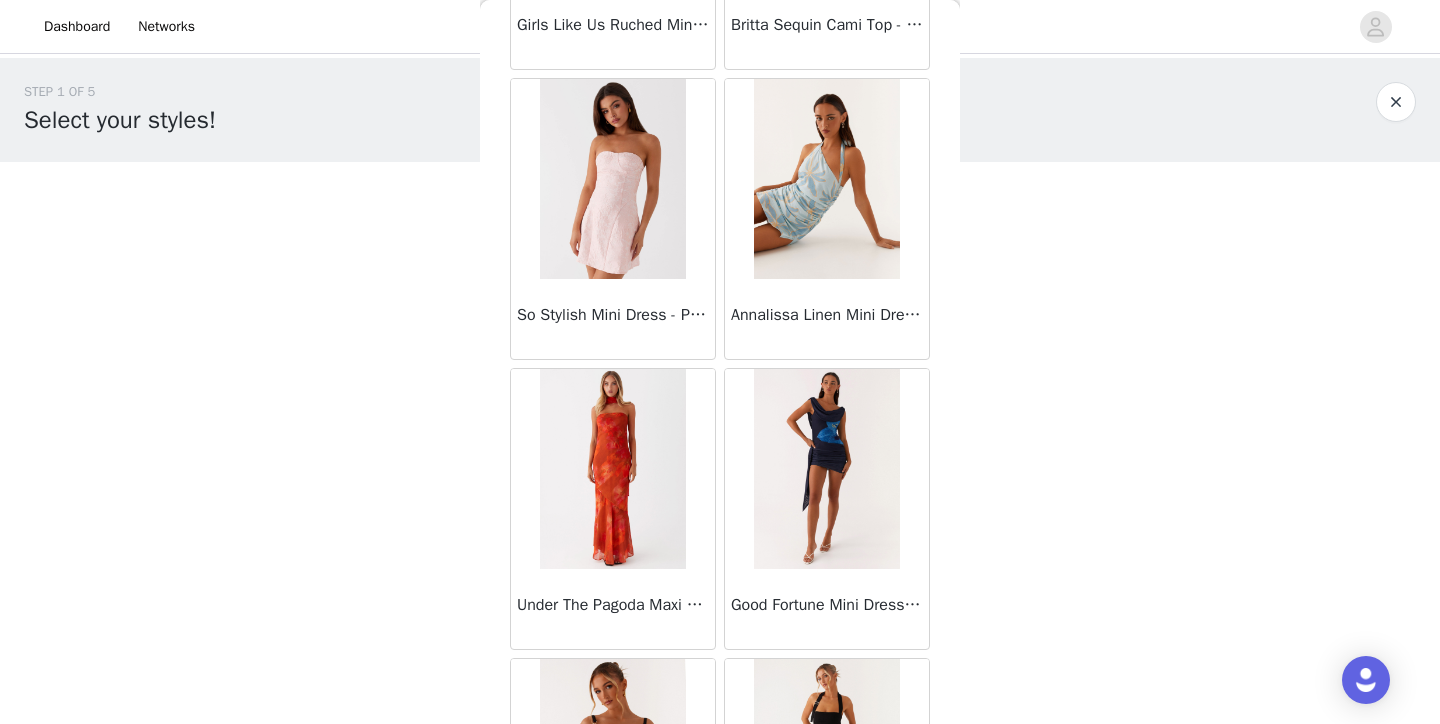 scroll, scrollTop: 5236, scrollLeft: 0, axis: vertical 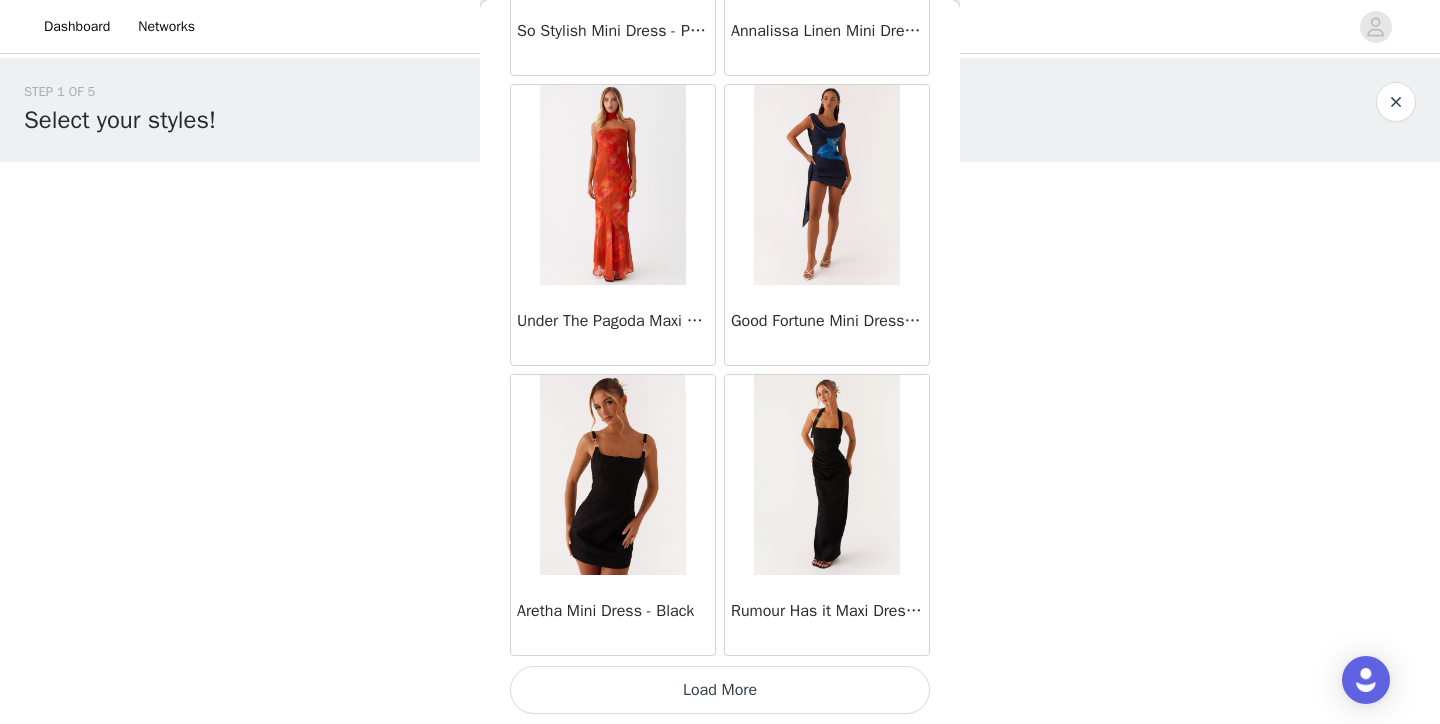 click on "Load More" at bounding box center [720, 690] 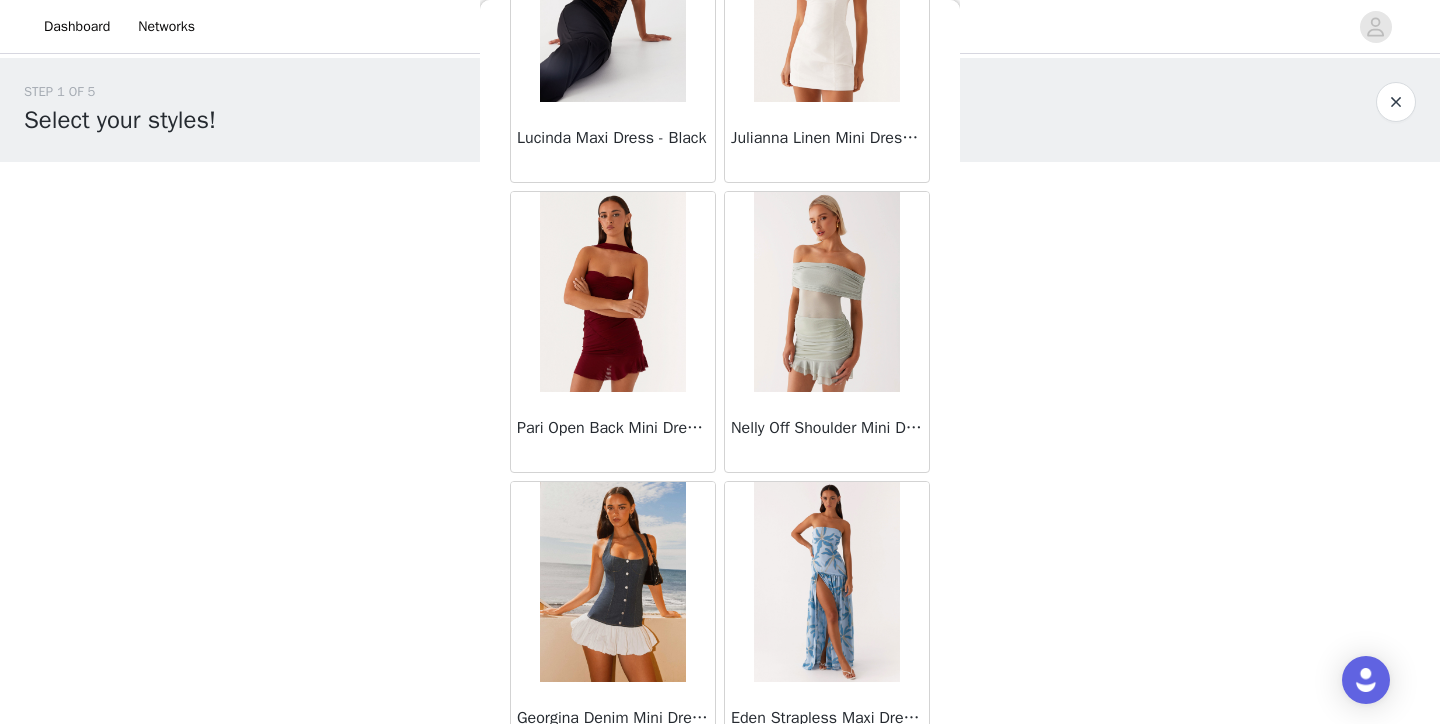 scroll, scrollTop: 8136, scrollLeft: 0, axis: vertical 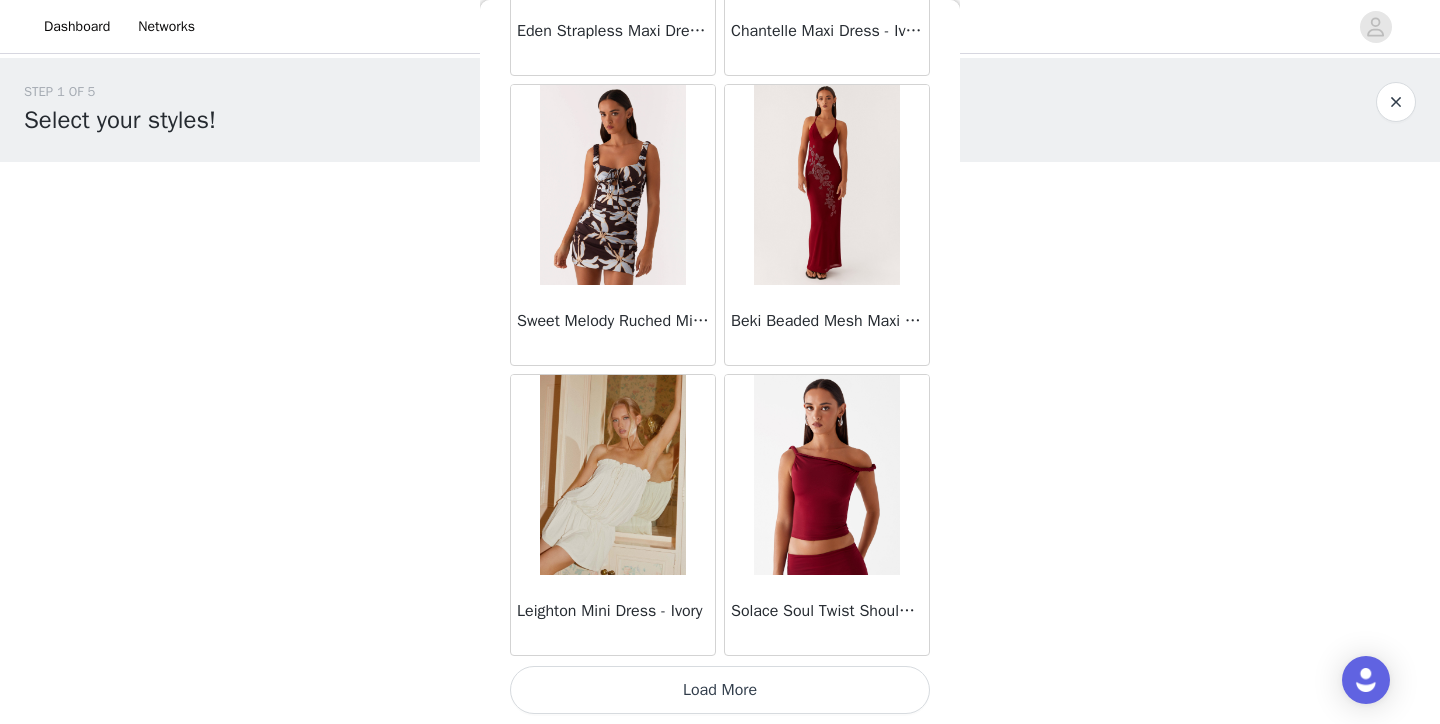 click on "Load More" at bounding box center [720, 690] 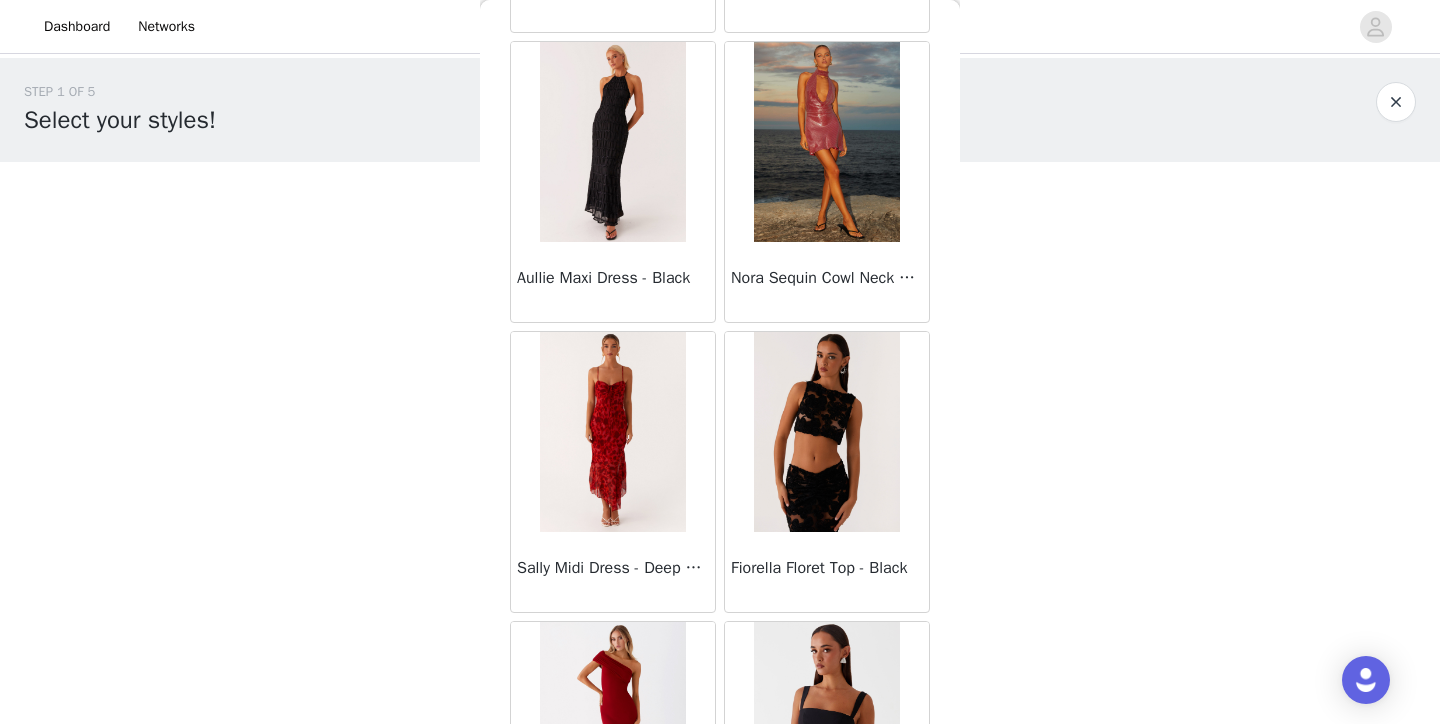 scroll, scrollTop: 11036, scrollLeft: 0, axis: vertical 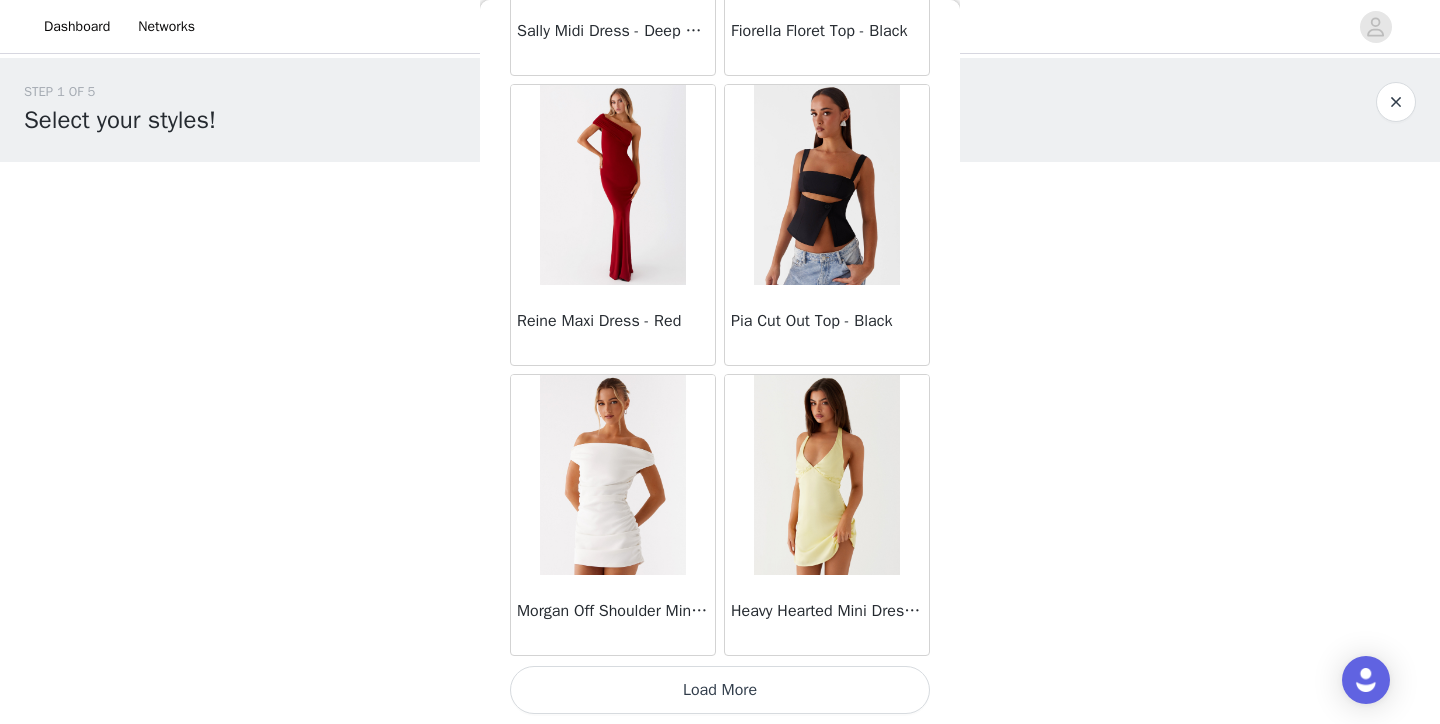 click on "Load More" at bounding box center [720, 690] 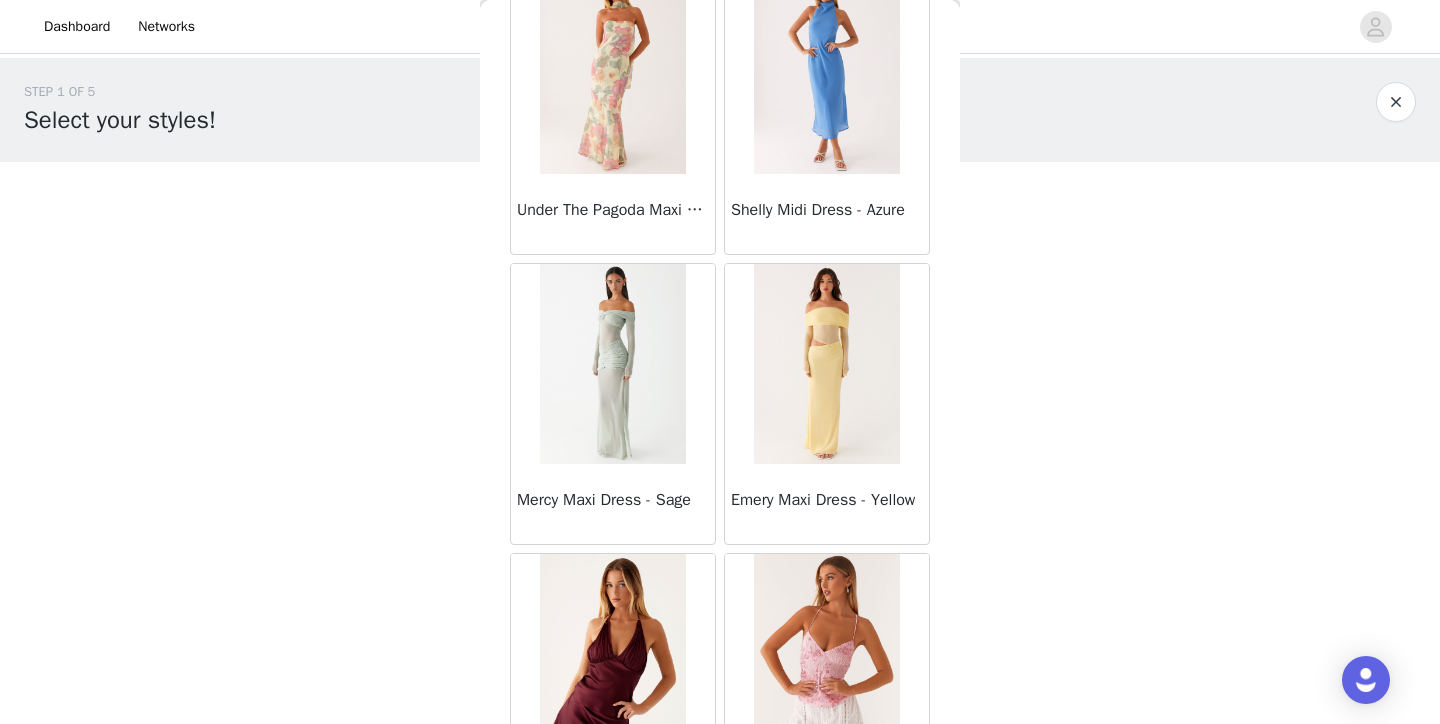 scroll, scrollTop: 13936, scrollLeft: 0, axis: vertical 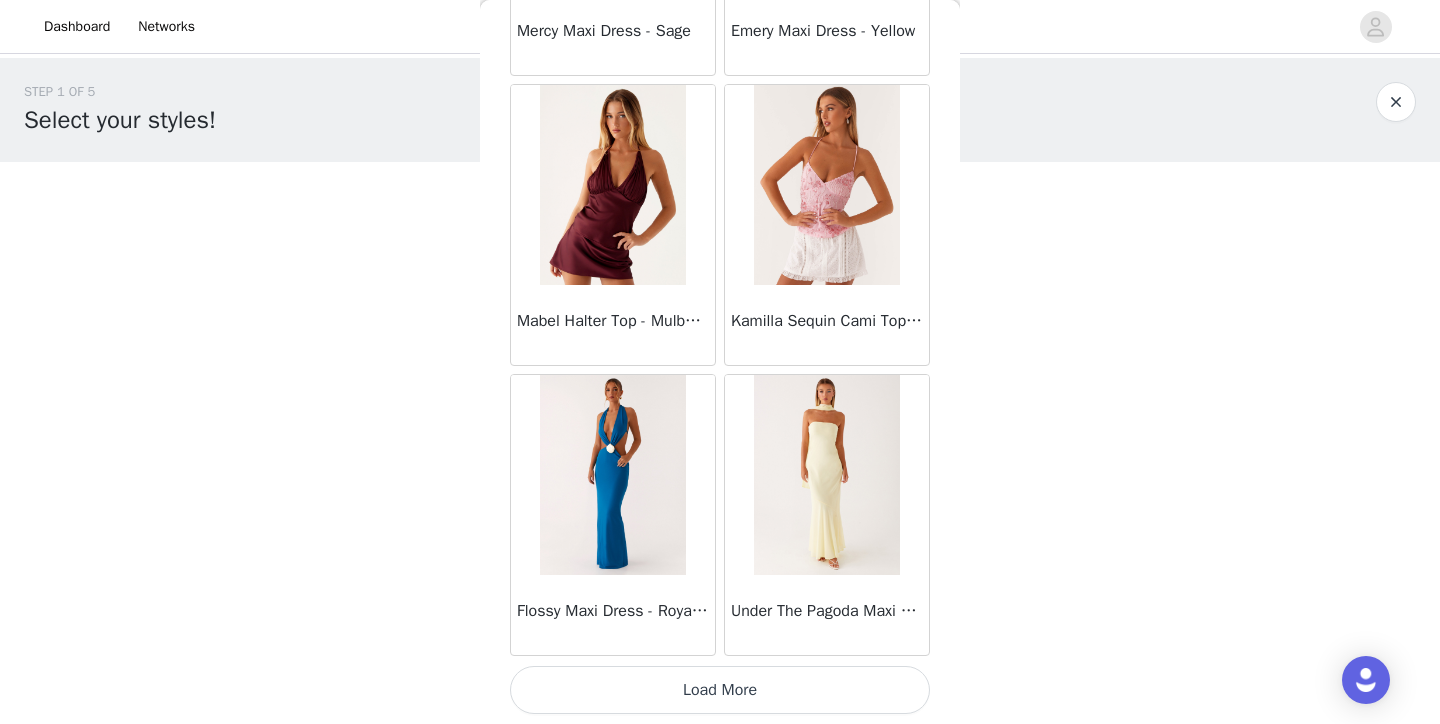 click on "Load More" at bounding box center (720, 690) 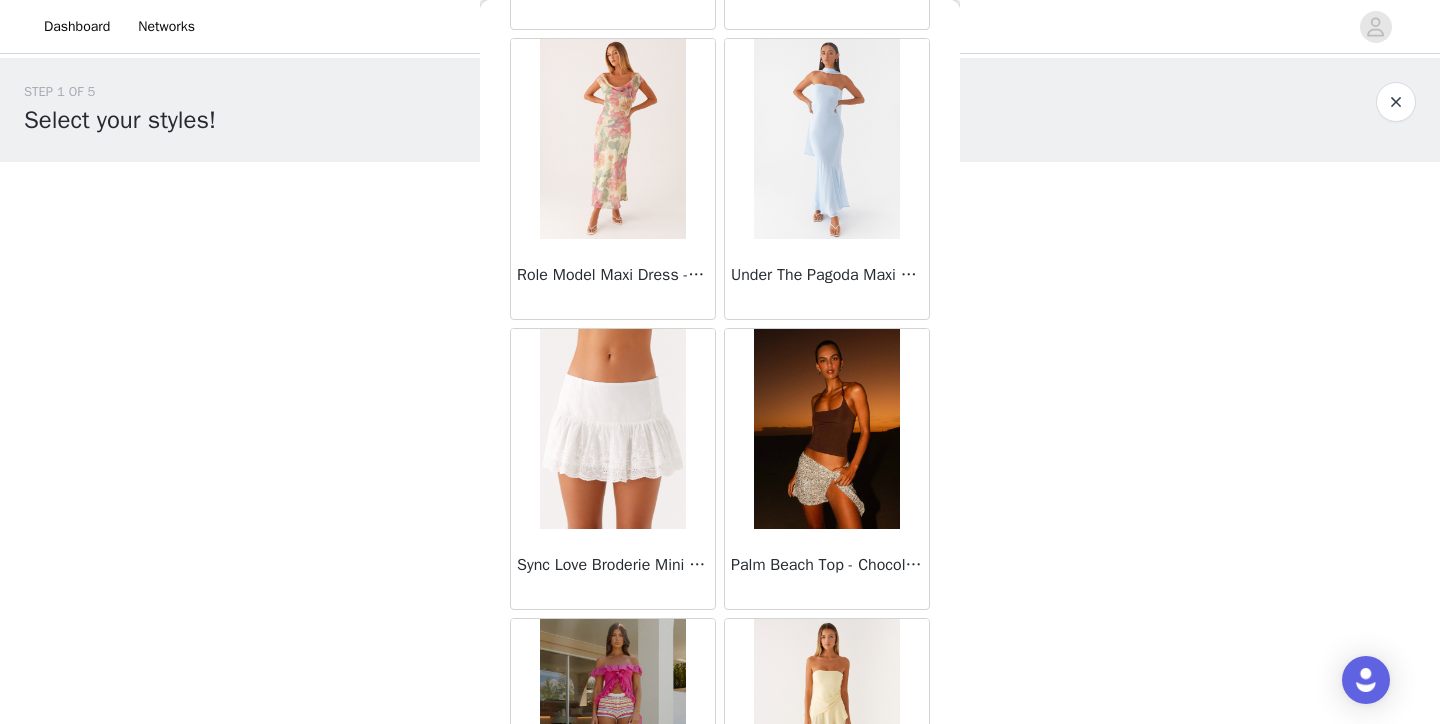 scroll, scrollTop: 16836, scrollLeft: 0, axis: vertical 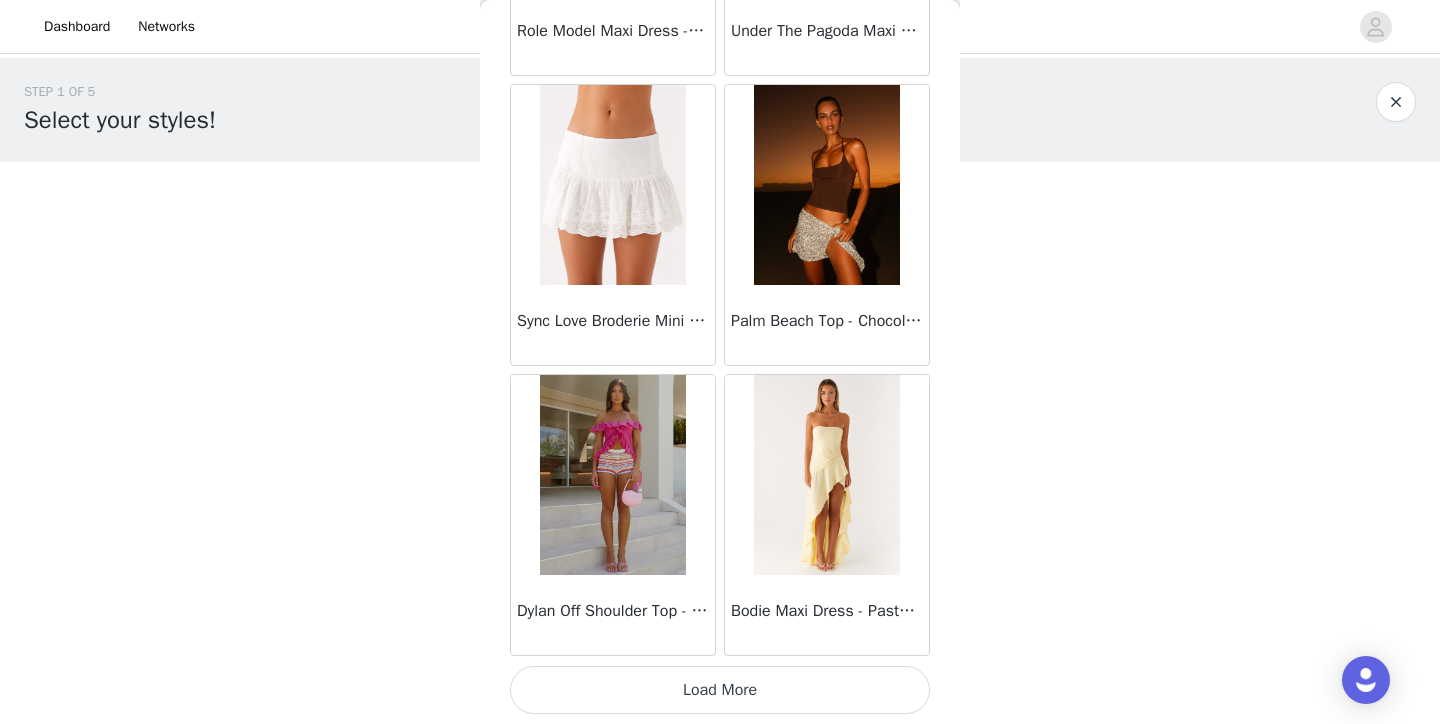 click on "Load More" at bounding box center (720, 690) 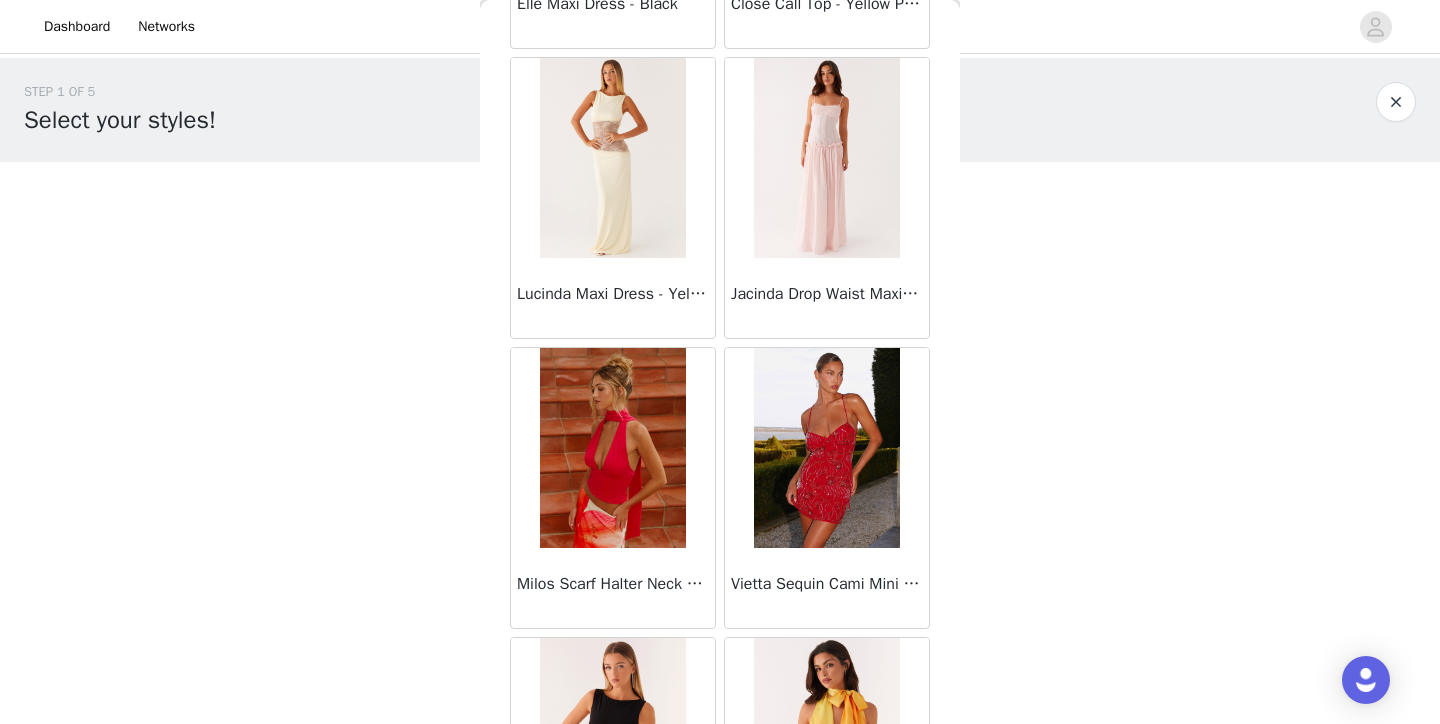 scroll, scrollTop: 19736, scrollLeft: 0, axis: vertical 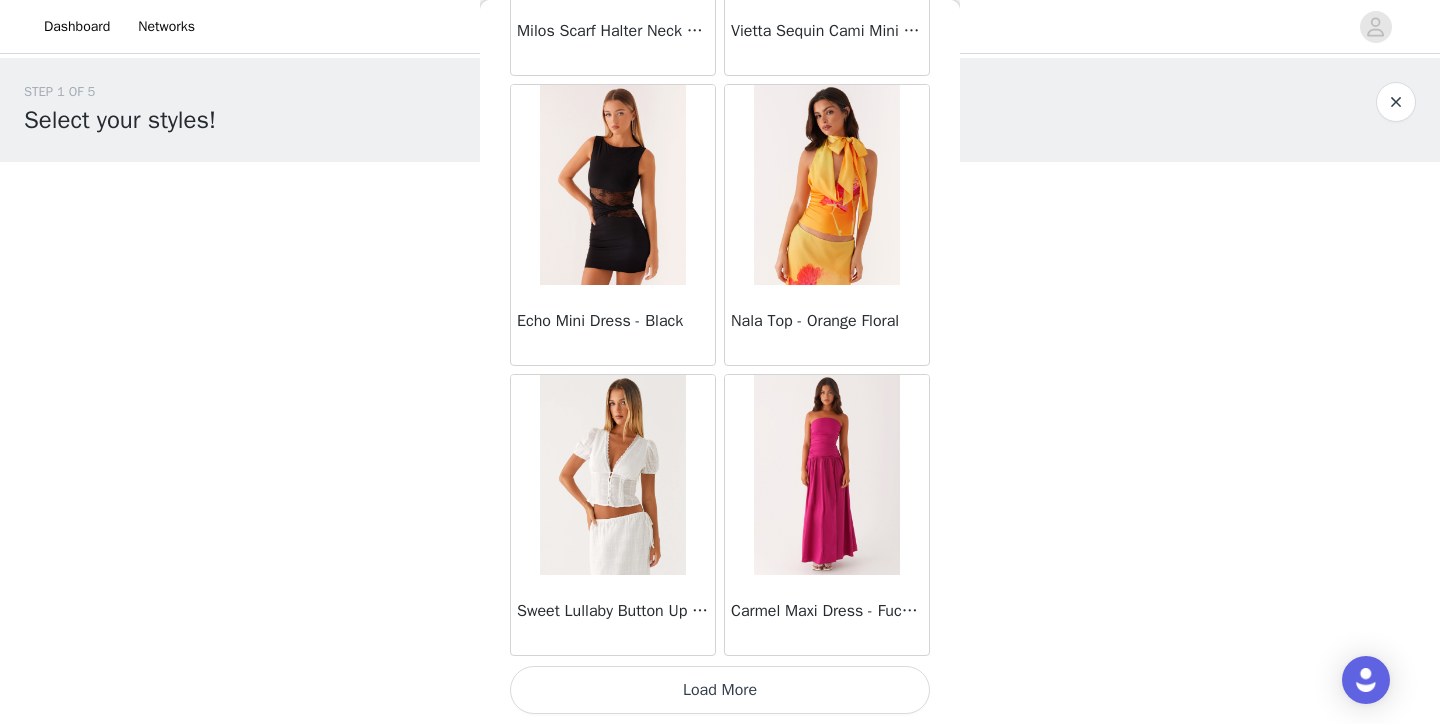 click on "Load More" at bounding box center (720, 690) 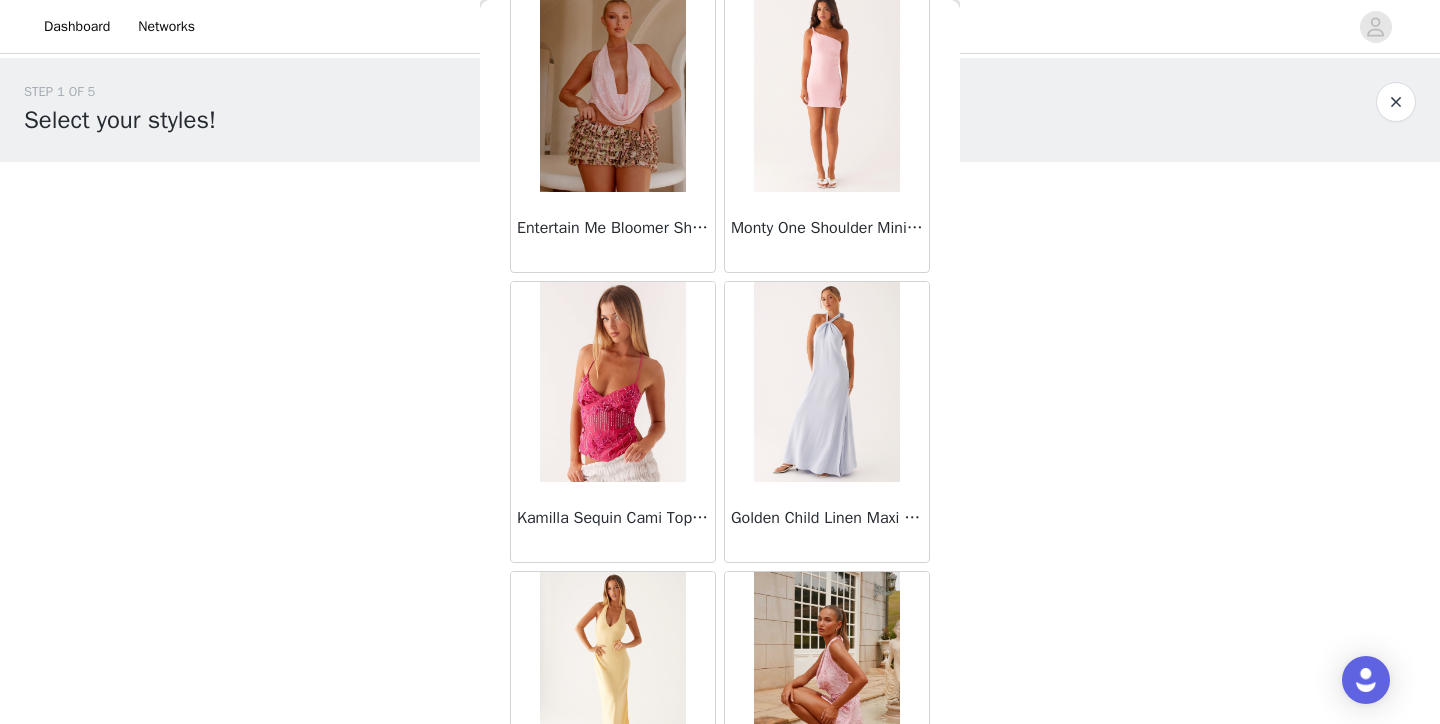 scroll, scrollTop: 22636, scrollLeft: 0, axis: vertical 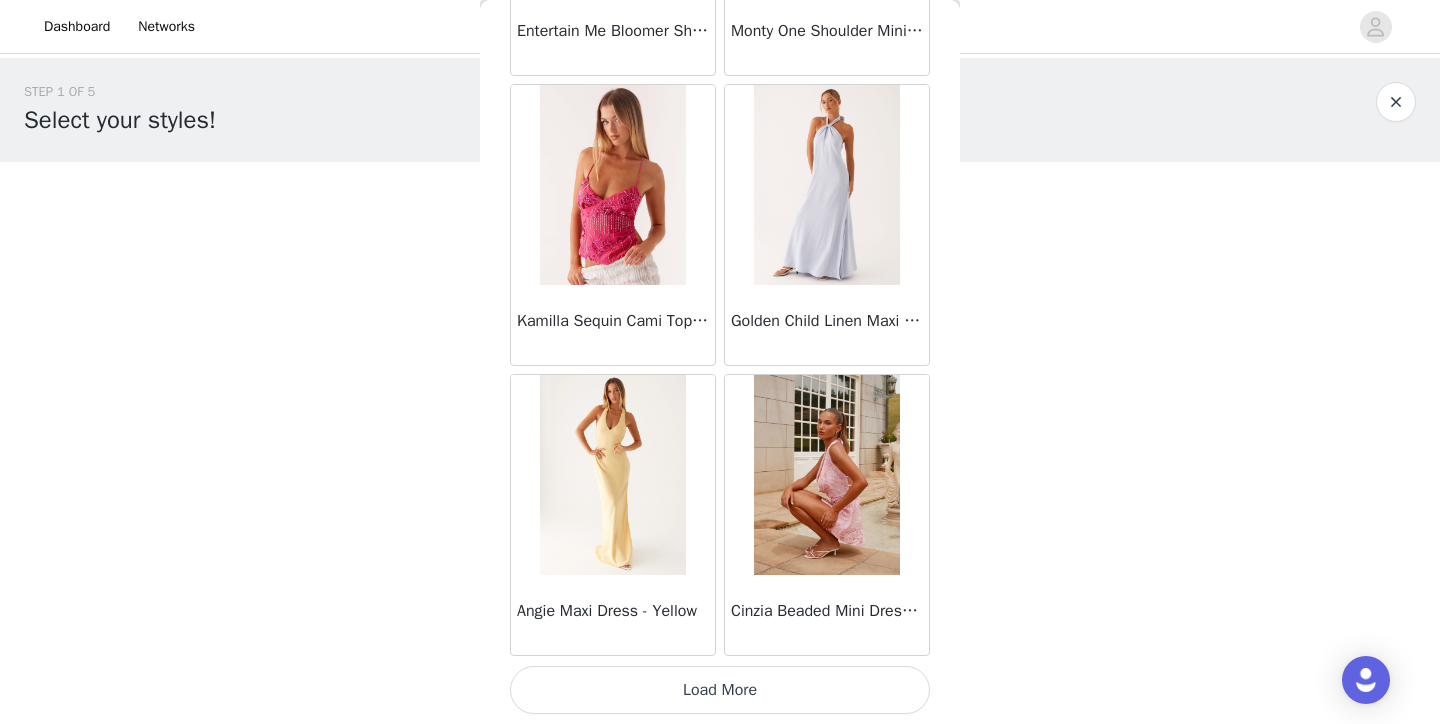click on "Load More" at bounding box center (720, 690) 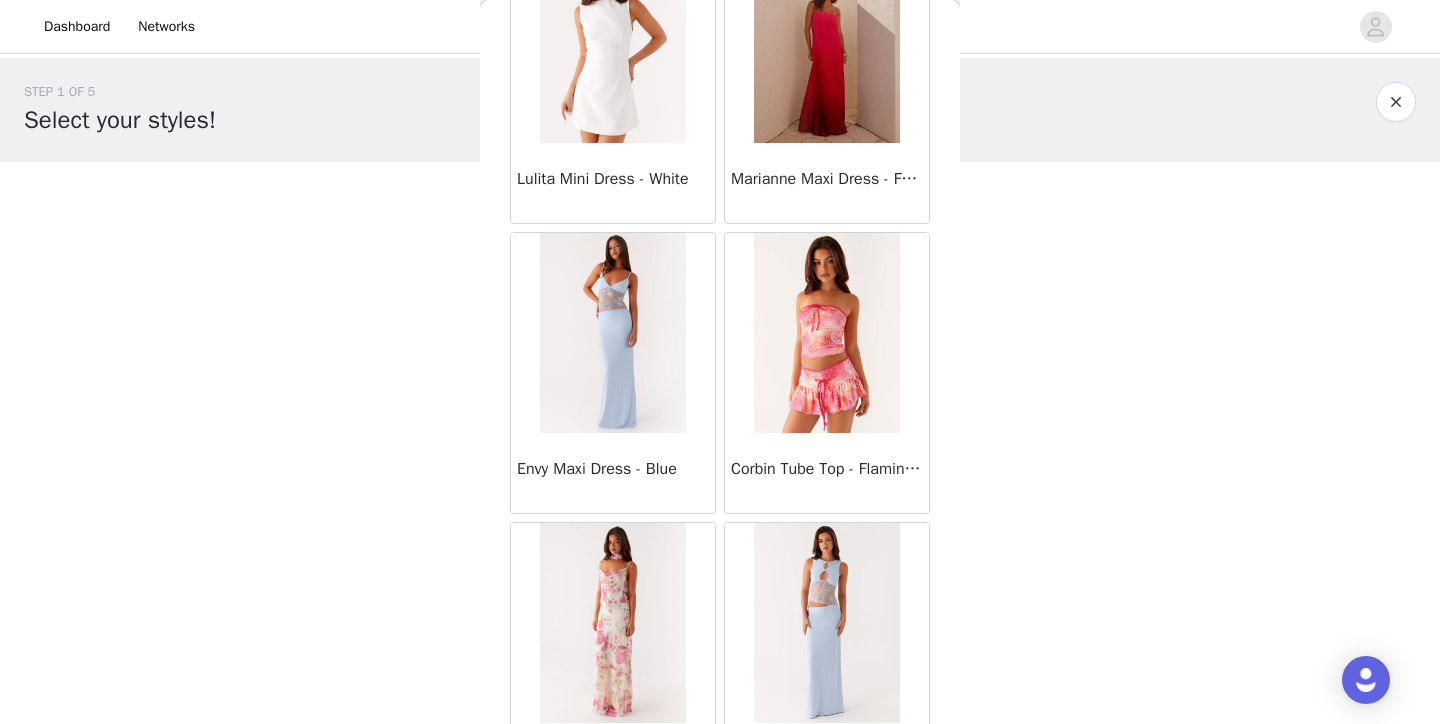 scroll, scrollTop: 25536, scrollLeft: 0, axis: vertical 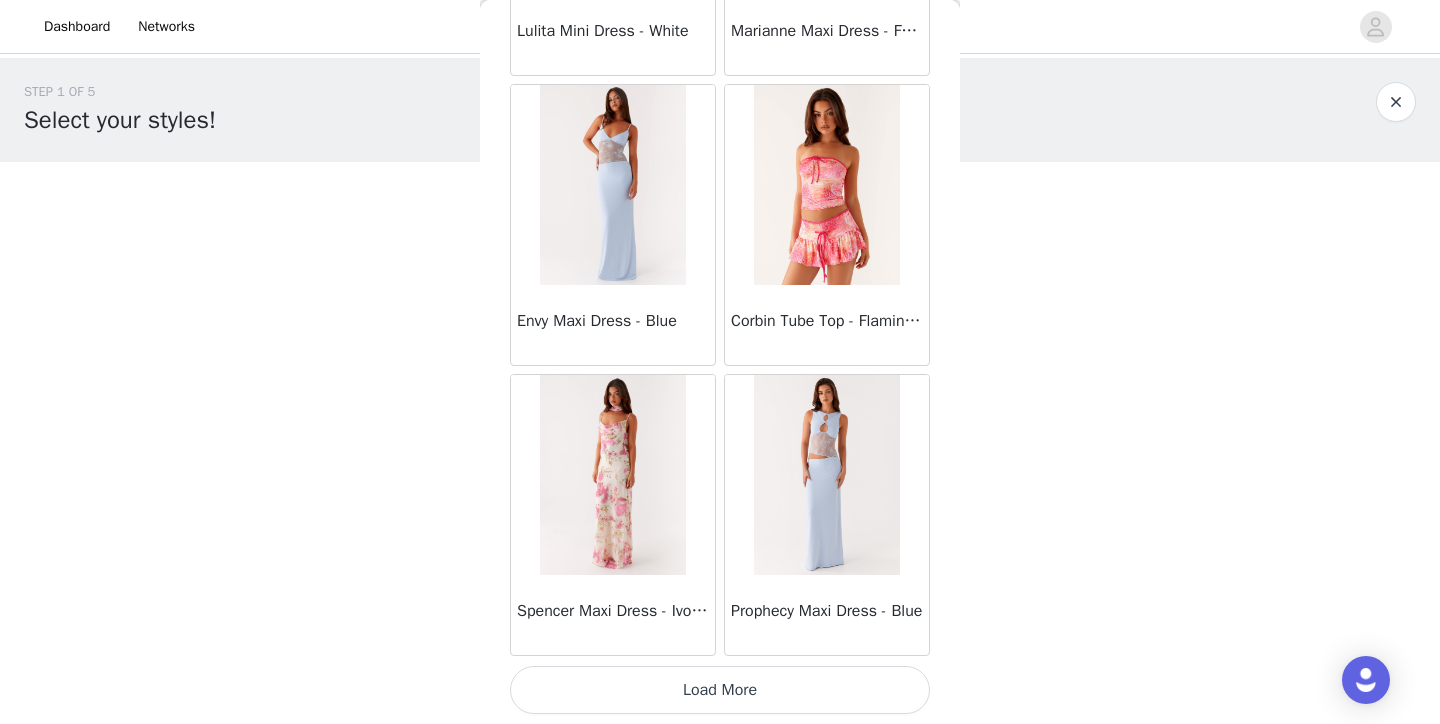 click on "Load More" at bounding box center [720, 690] 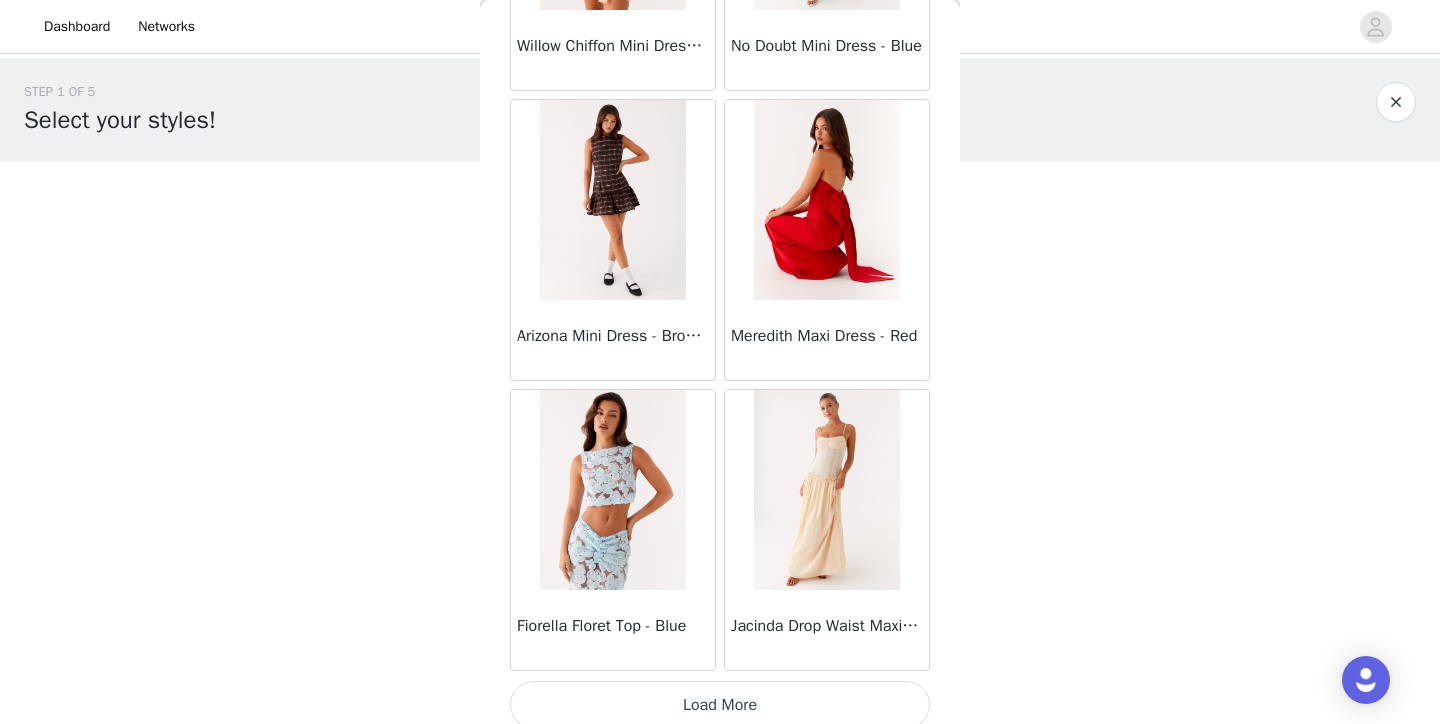 scroll, scrollTop: 28436, scrollLeft: 0, axis: vertical 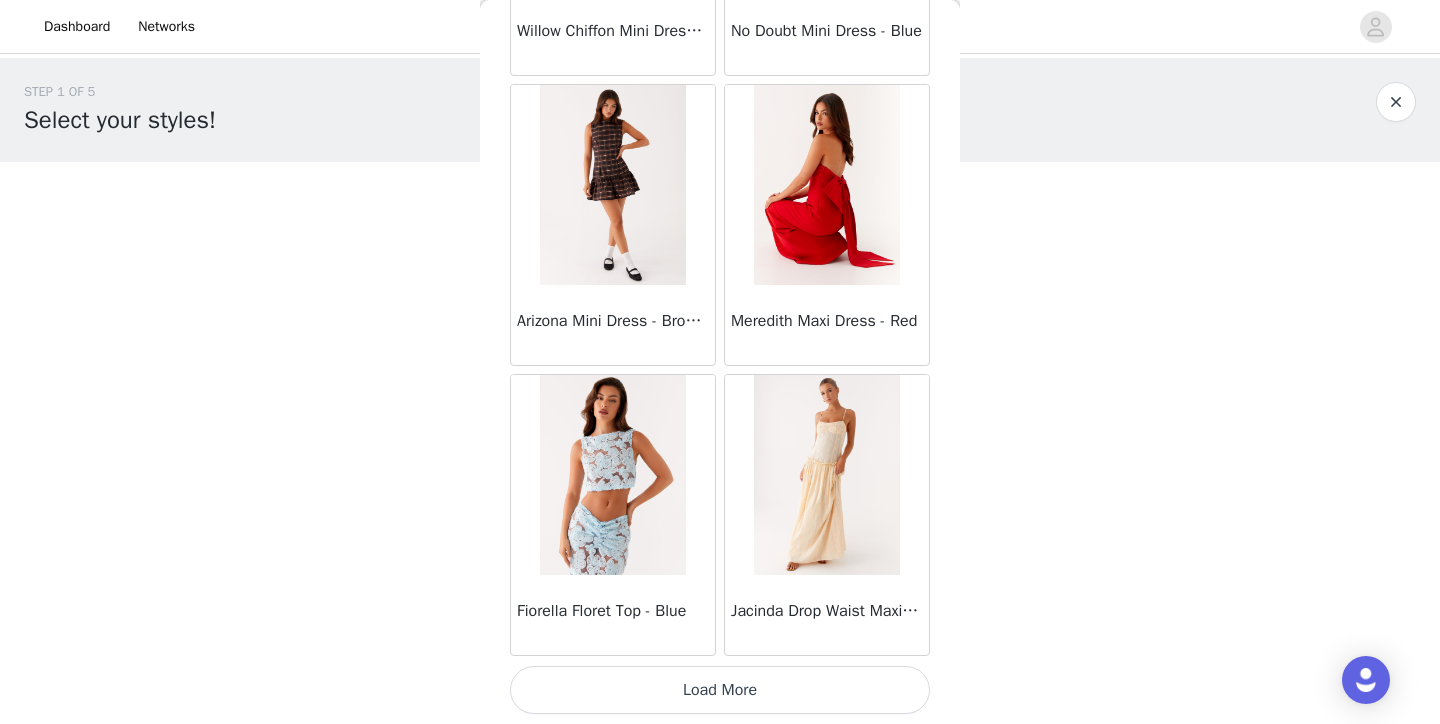 click on "Load More" at bounding box center [720, 690] 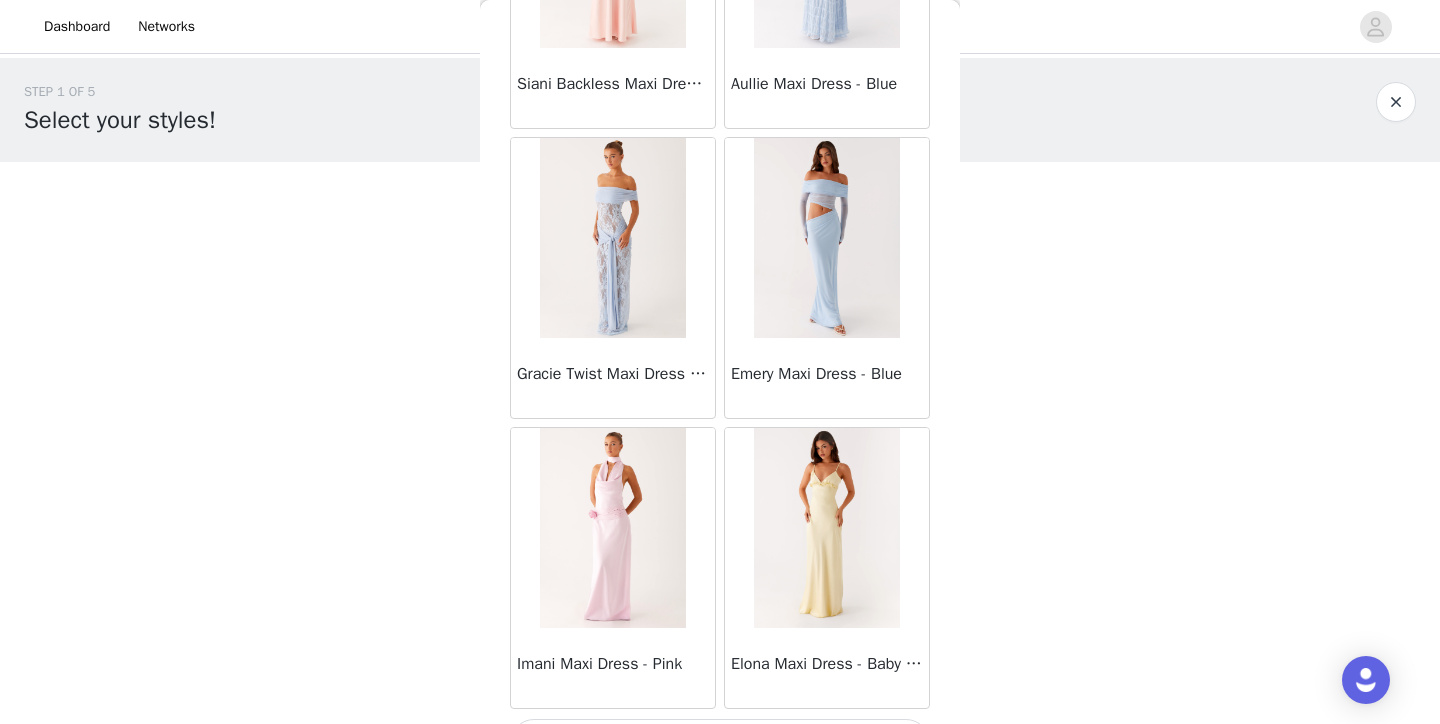 scroll, scrollTop: 31336, scrollLeft: 0, axis: vertical 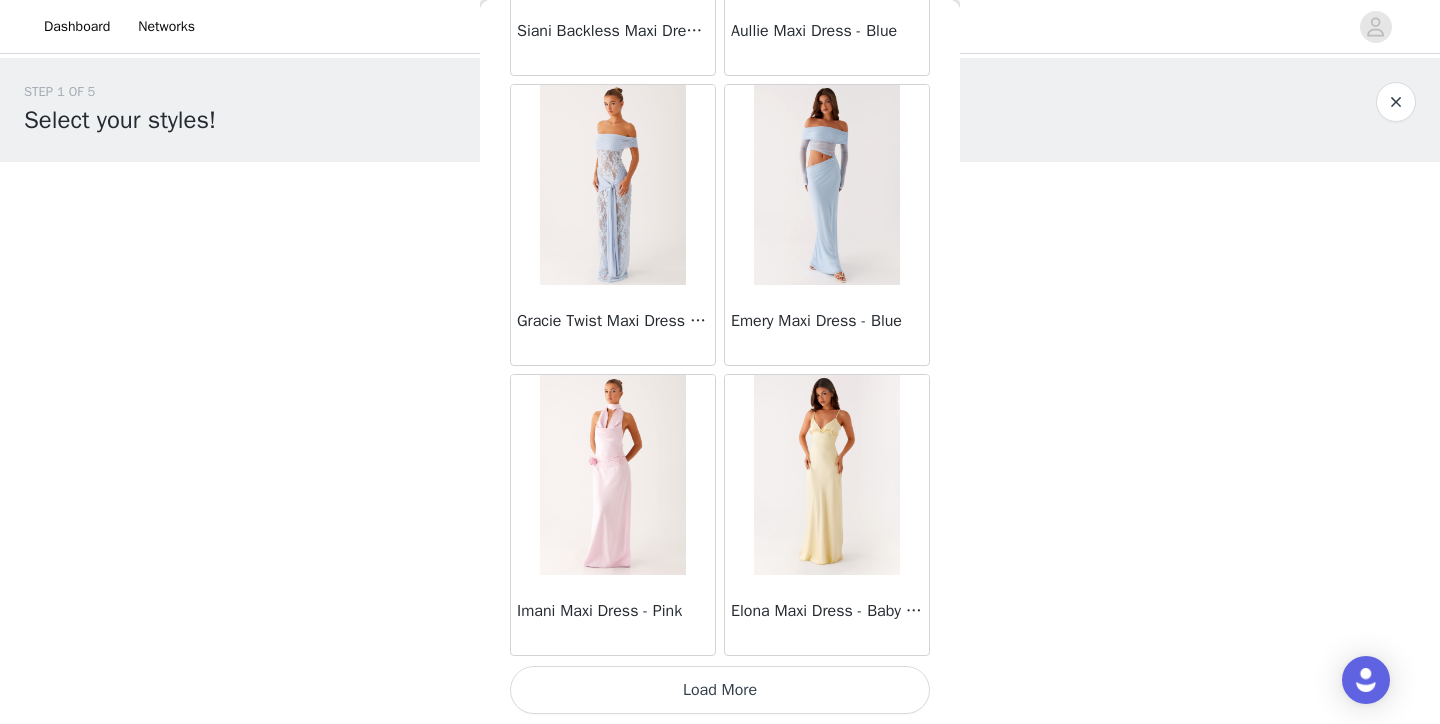 click on "Load More" at bounding box center [720, 690] 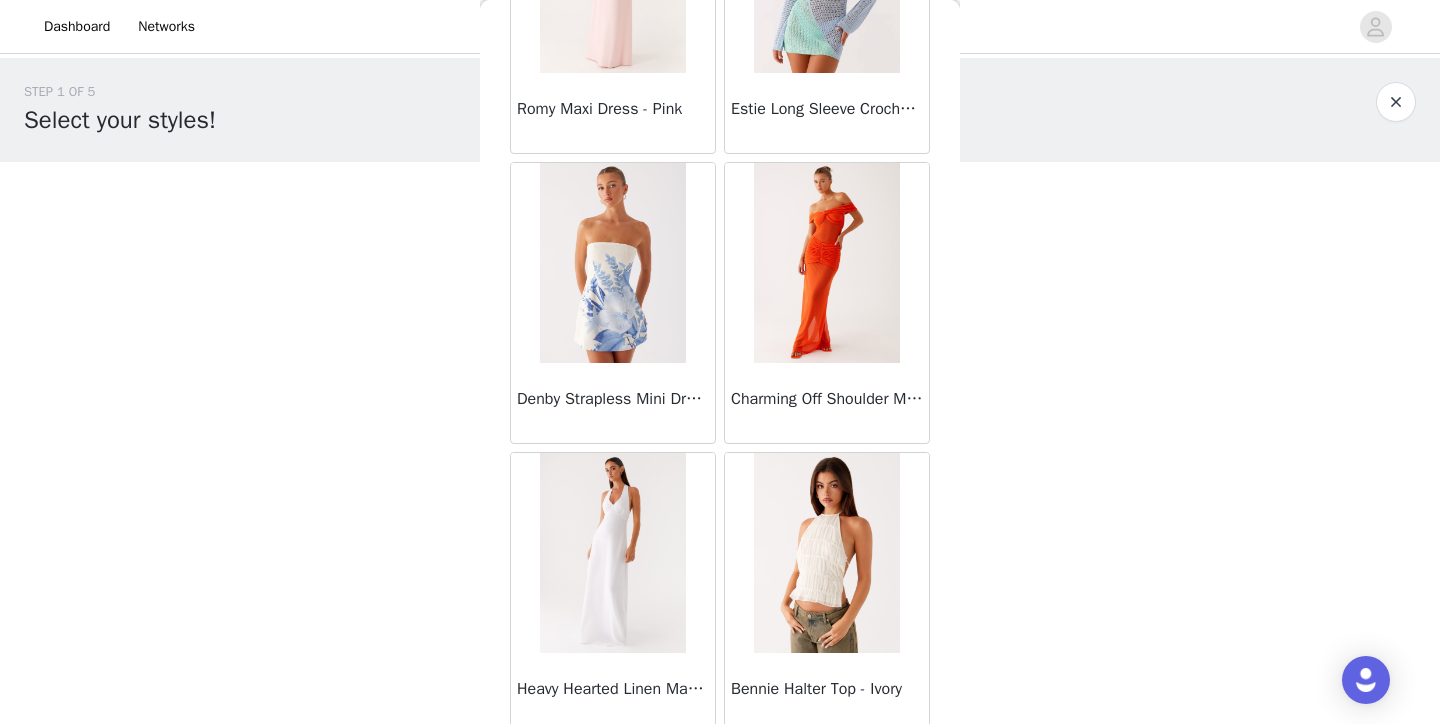 scroll, scrollTop: 34236, scrollLeft: 0, axis: vertical 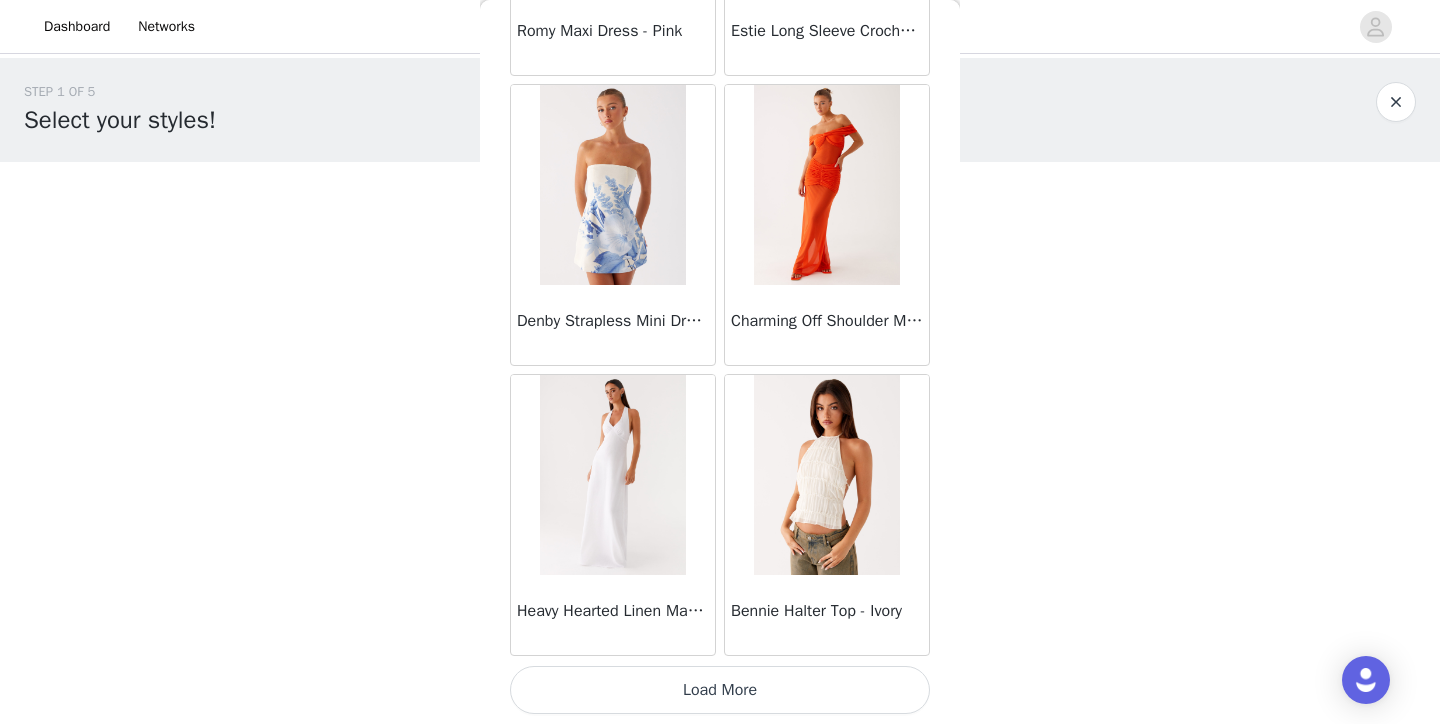 click on "Load More" at bounding box center [720, 690] 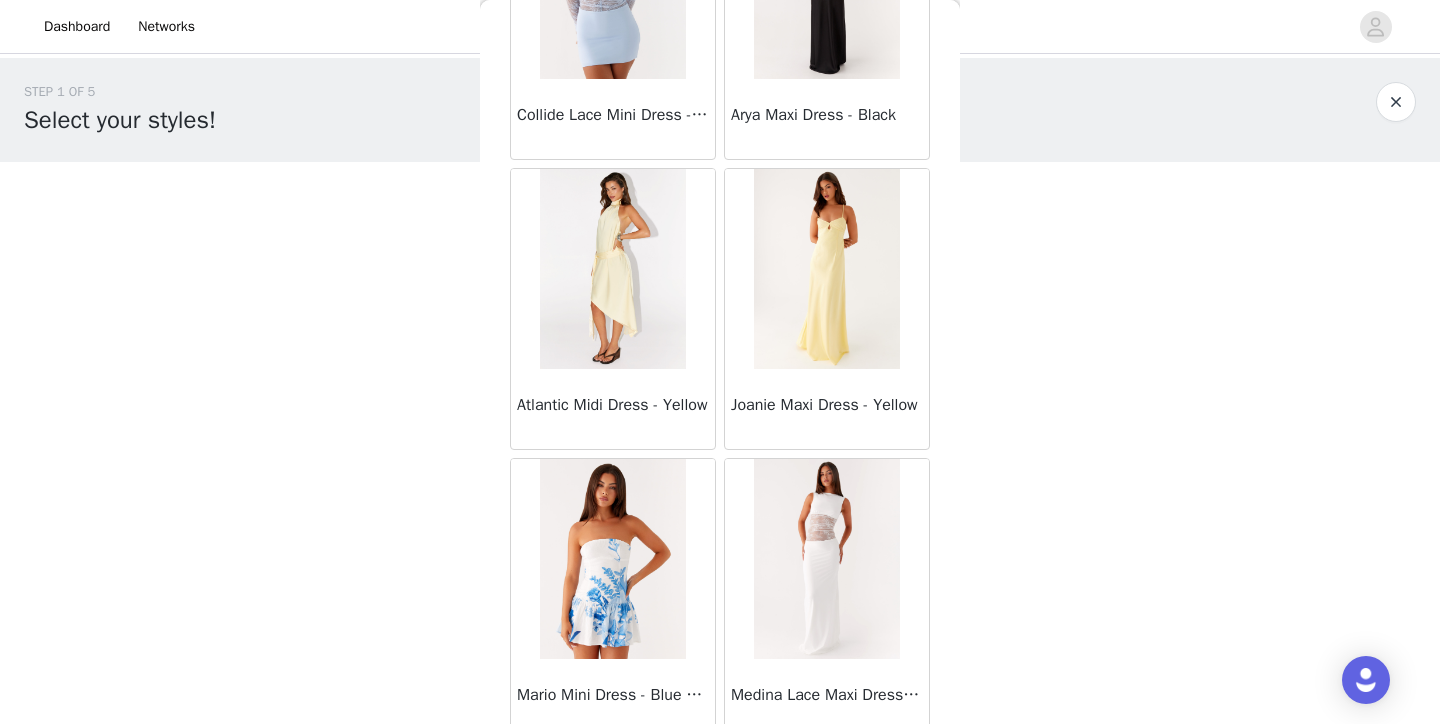 scroll, scrollTop: 37136, scrollLeft: 0, axis: vertical 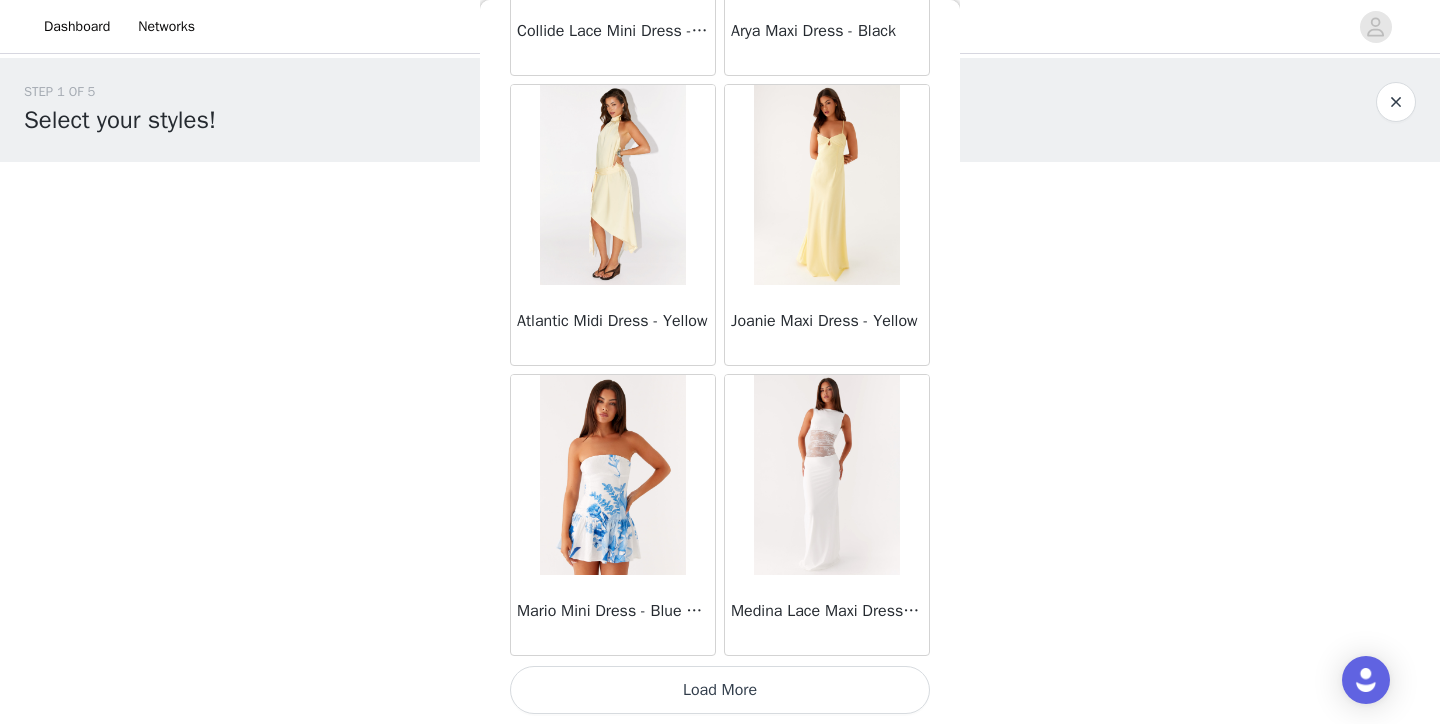 click on "Load More" at bounding box center (720, 690) 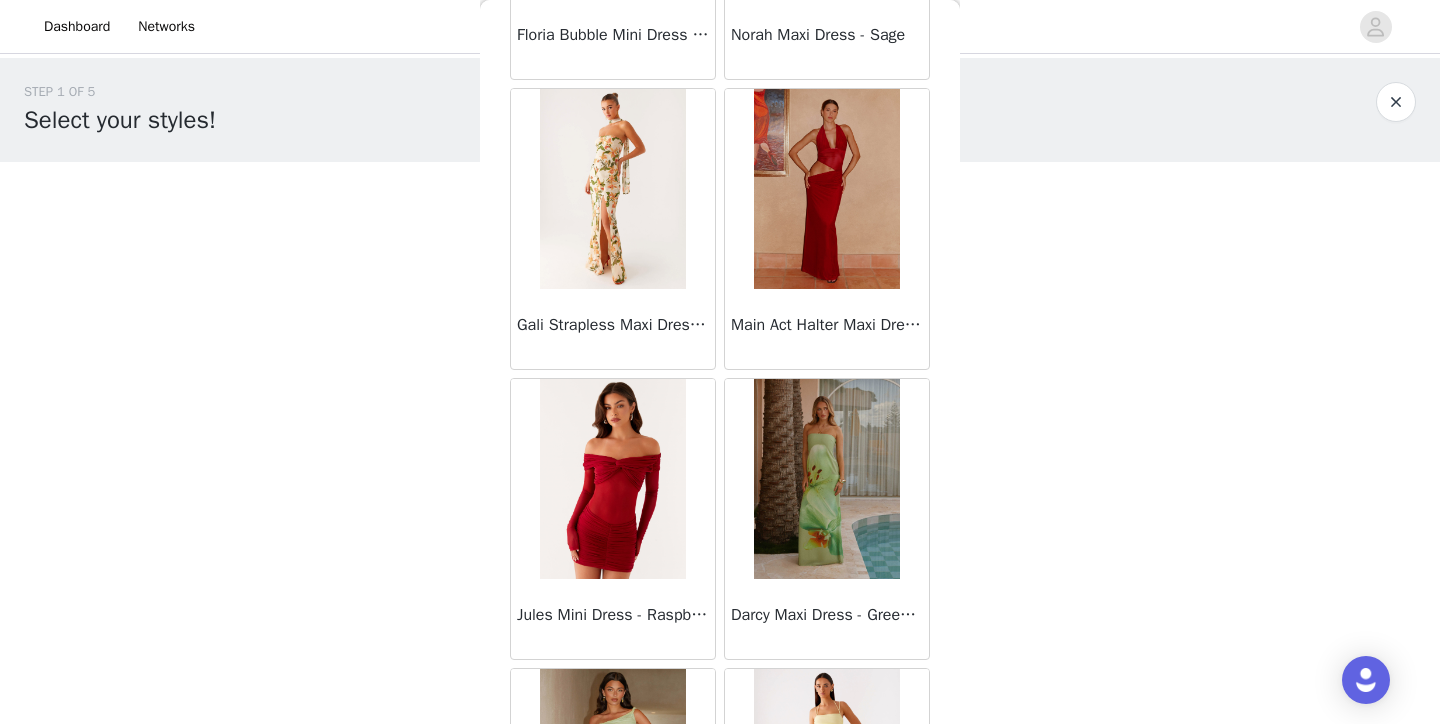 scroll, scrollTop: 39553, scrollLeft: 0, axis: vertical 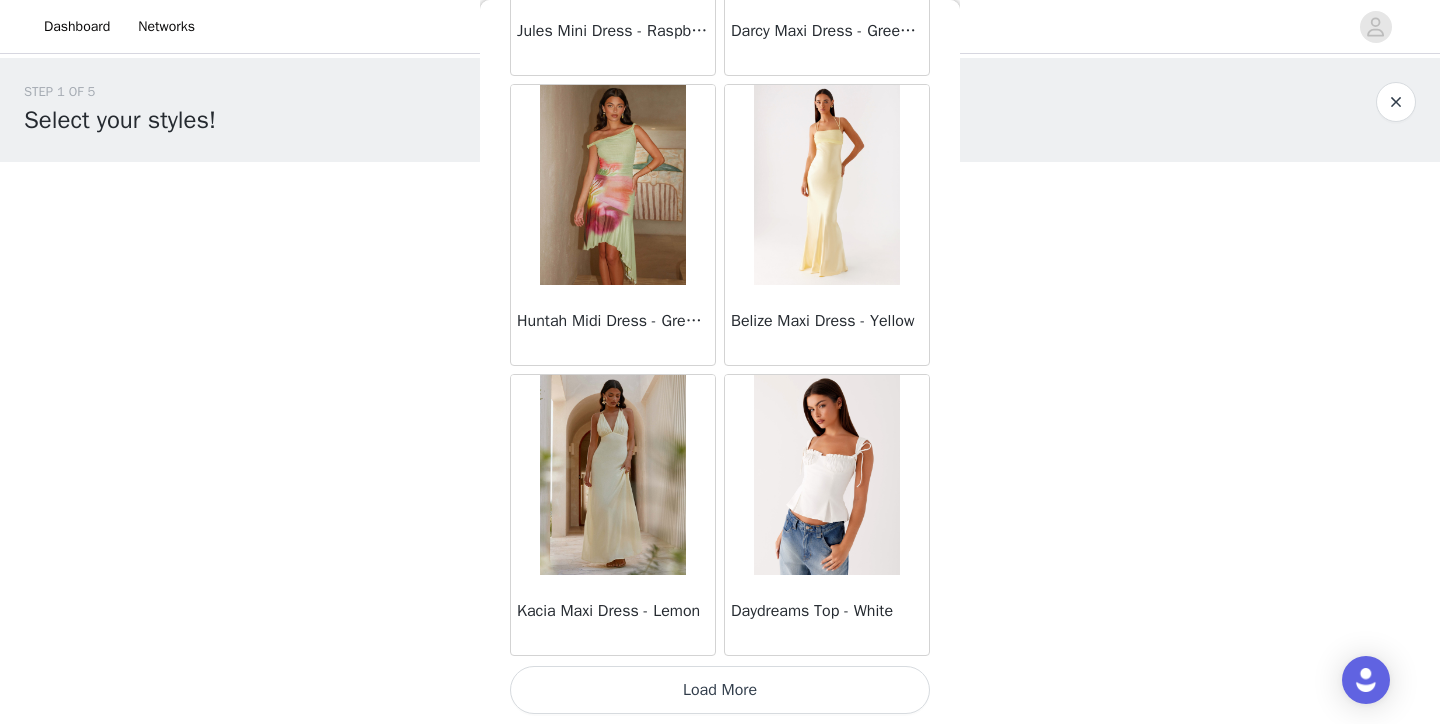 click on "Load More" at bounding box center [720, 690] 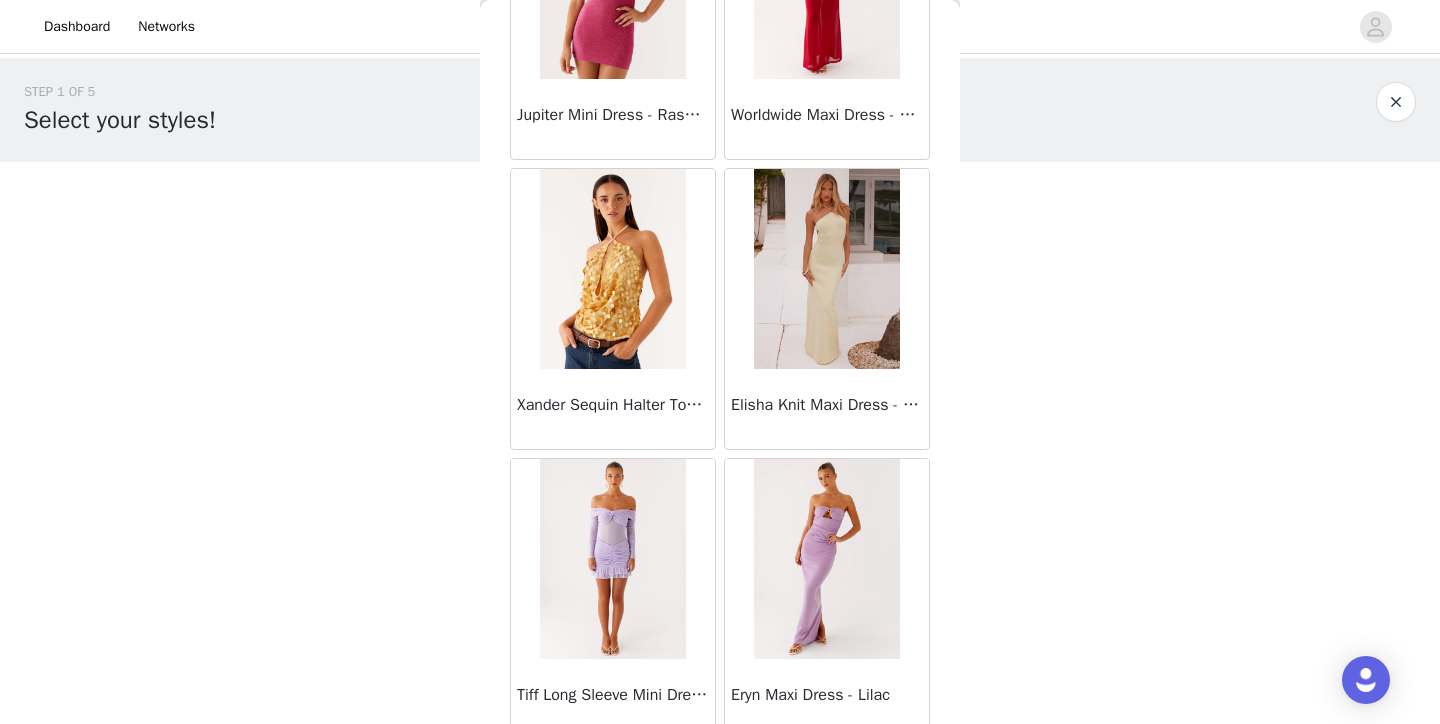 scroll, scrollTop: 42936, scrollLeft: 0, axis: vertical 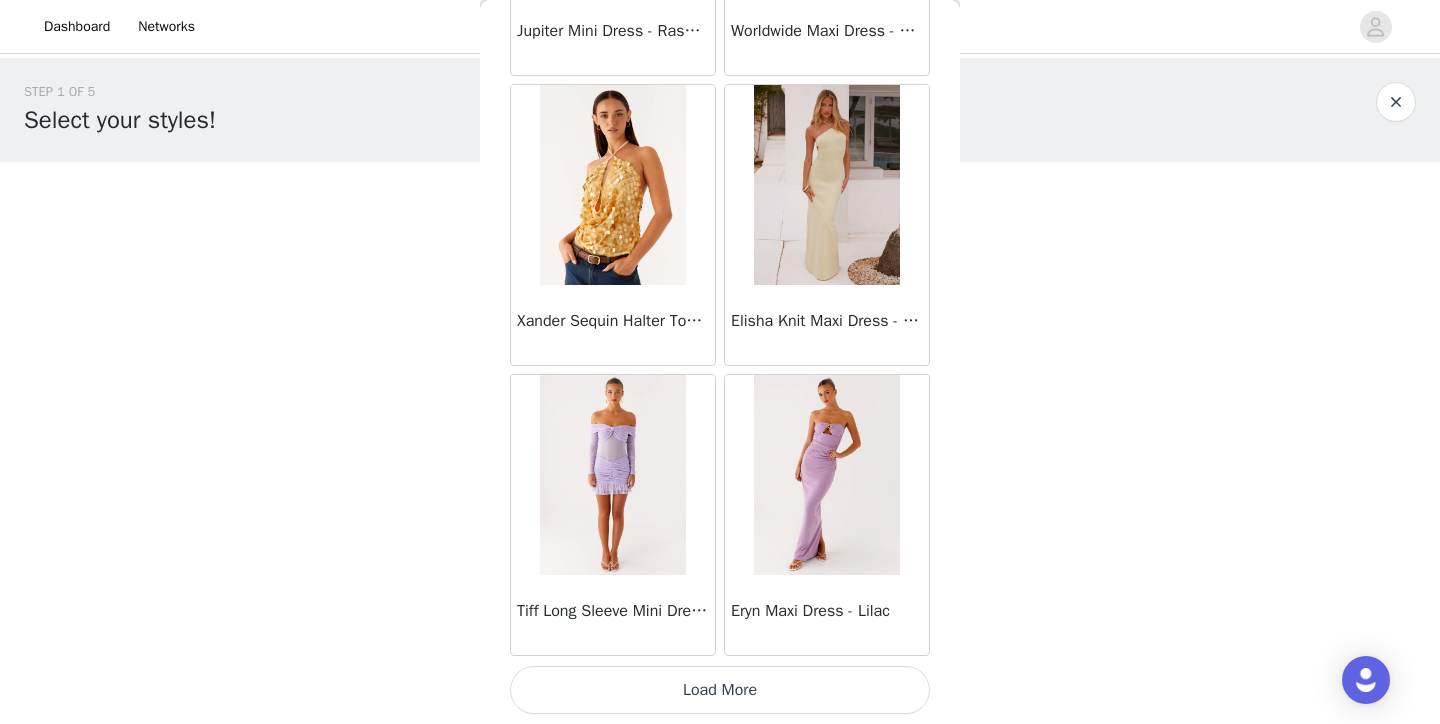 click on "Load More" at bounding box center [720, 690] 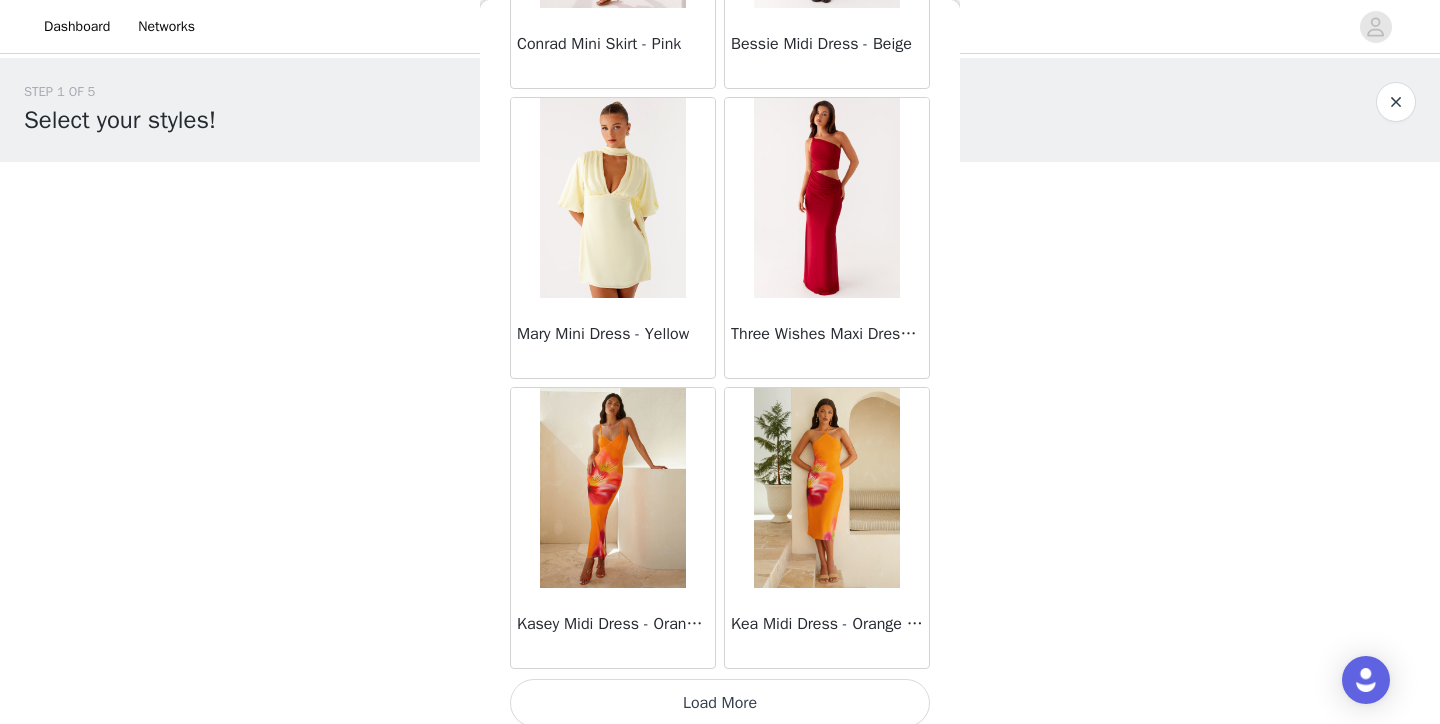 scroll, scrollTop: 45836, scrollLeft: 0, axis: vertical 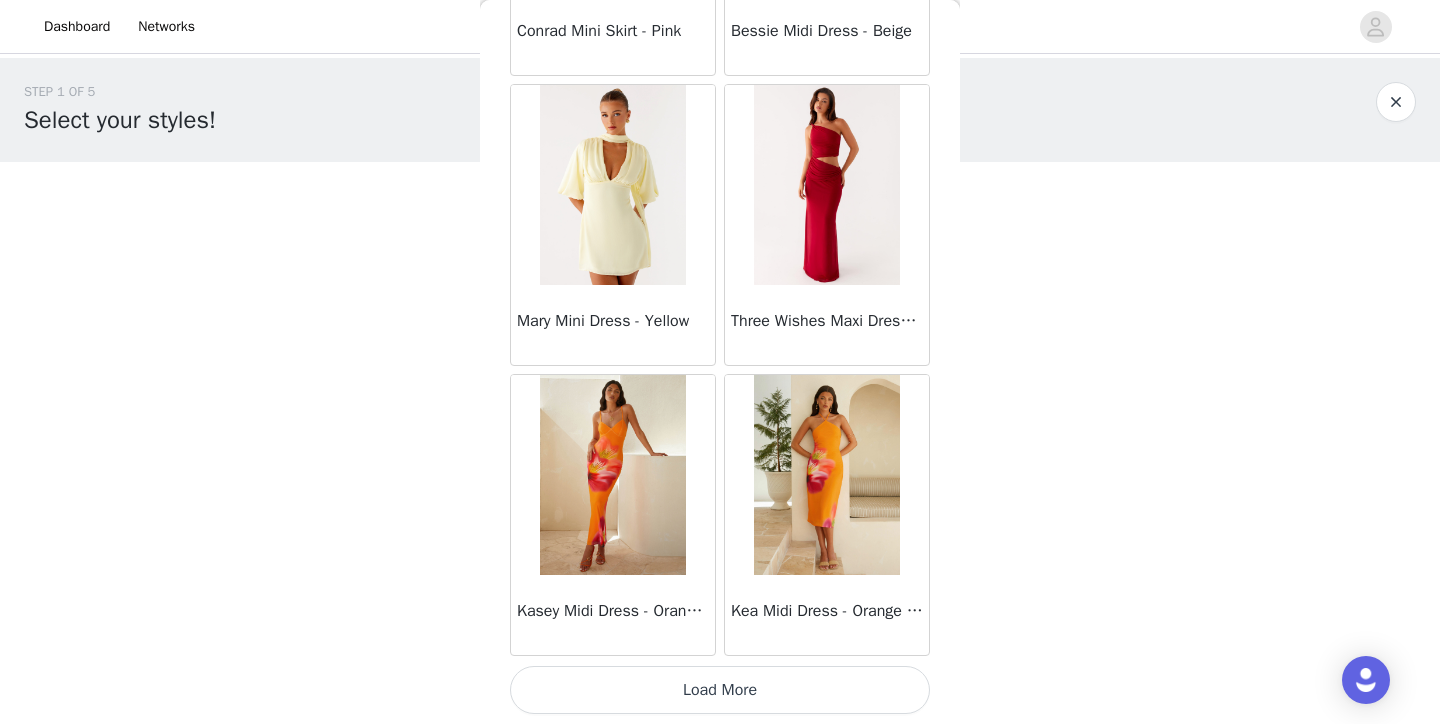 click on "Load More" at bounding box center (720, 690) 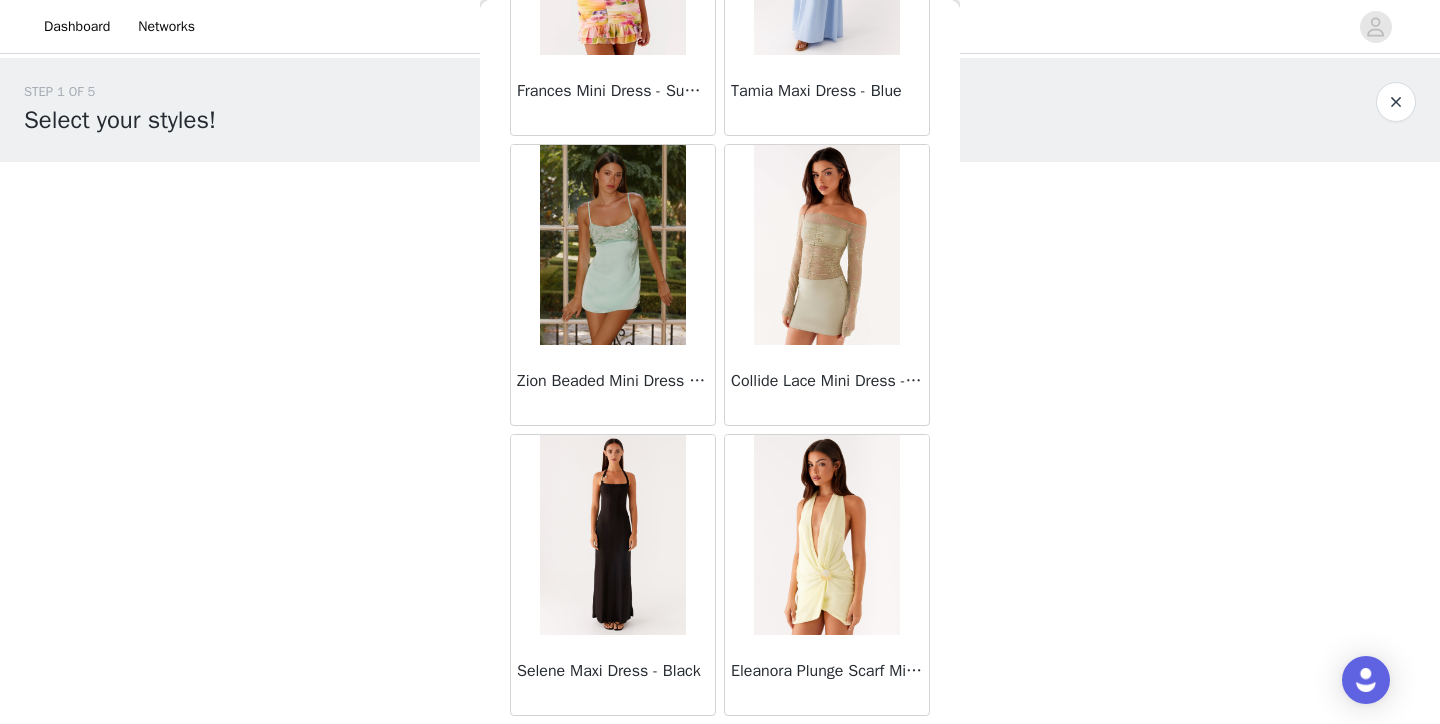 scroll, scrollTop: 48736, scrollLeft: 0, axis: vertical 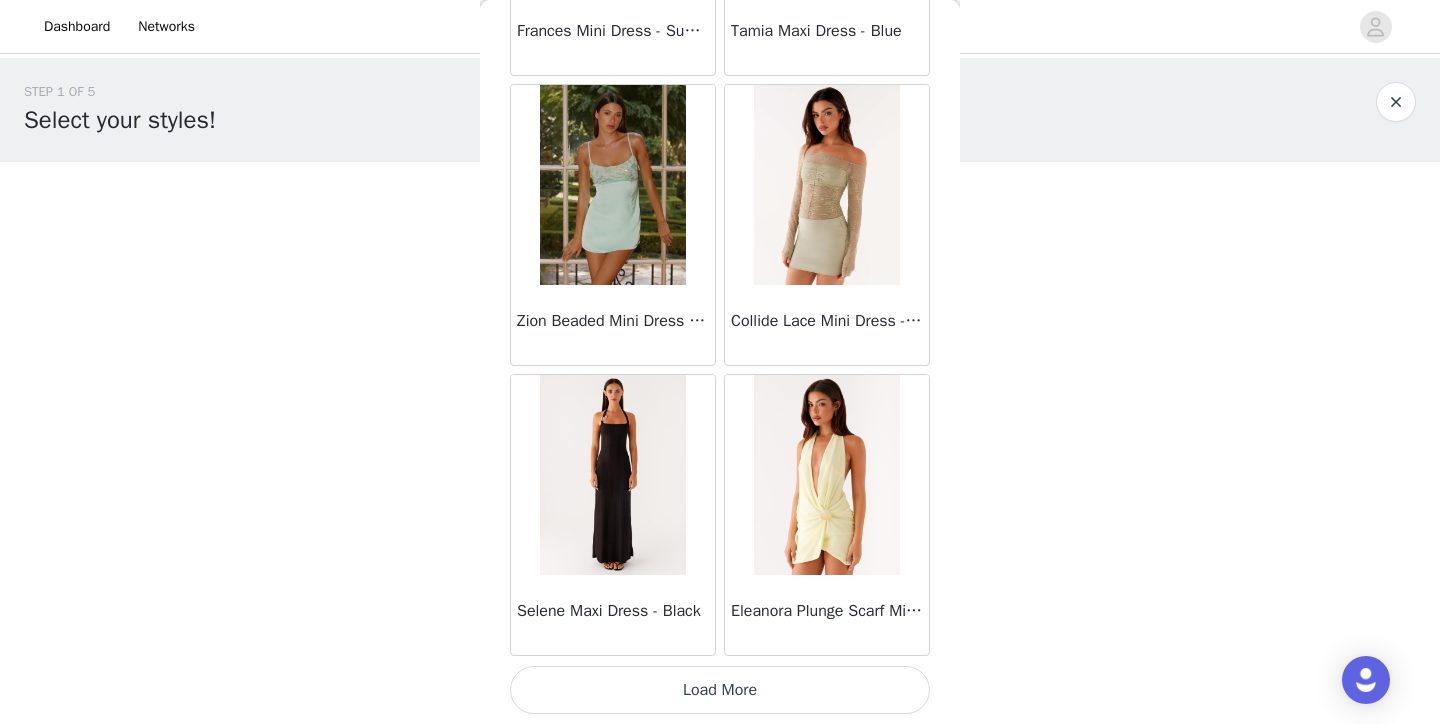 click on "Load More" at bounding box center [720, 690] 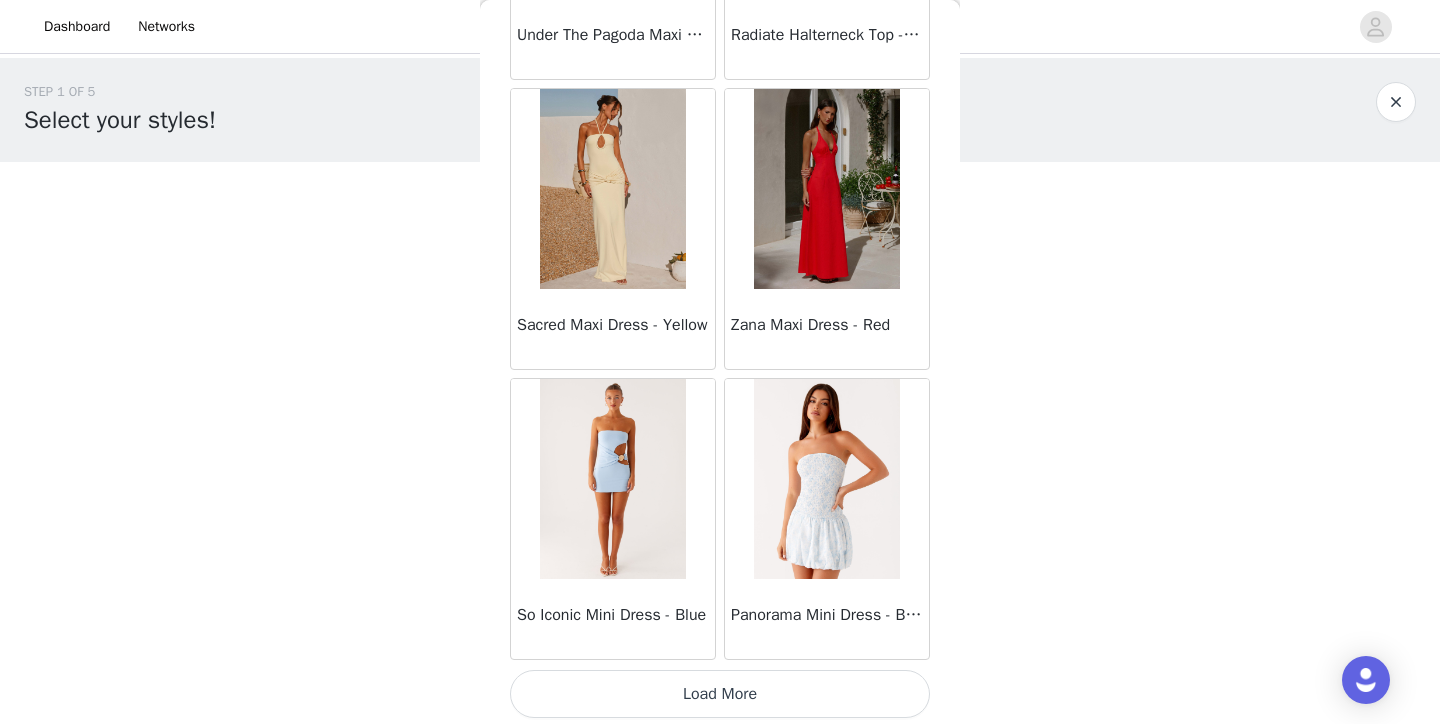 scroll, scrollTop: 51636, scrollLeft: 0, axis: vertical 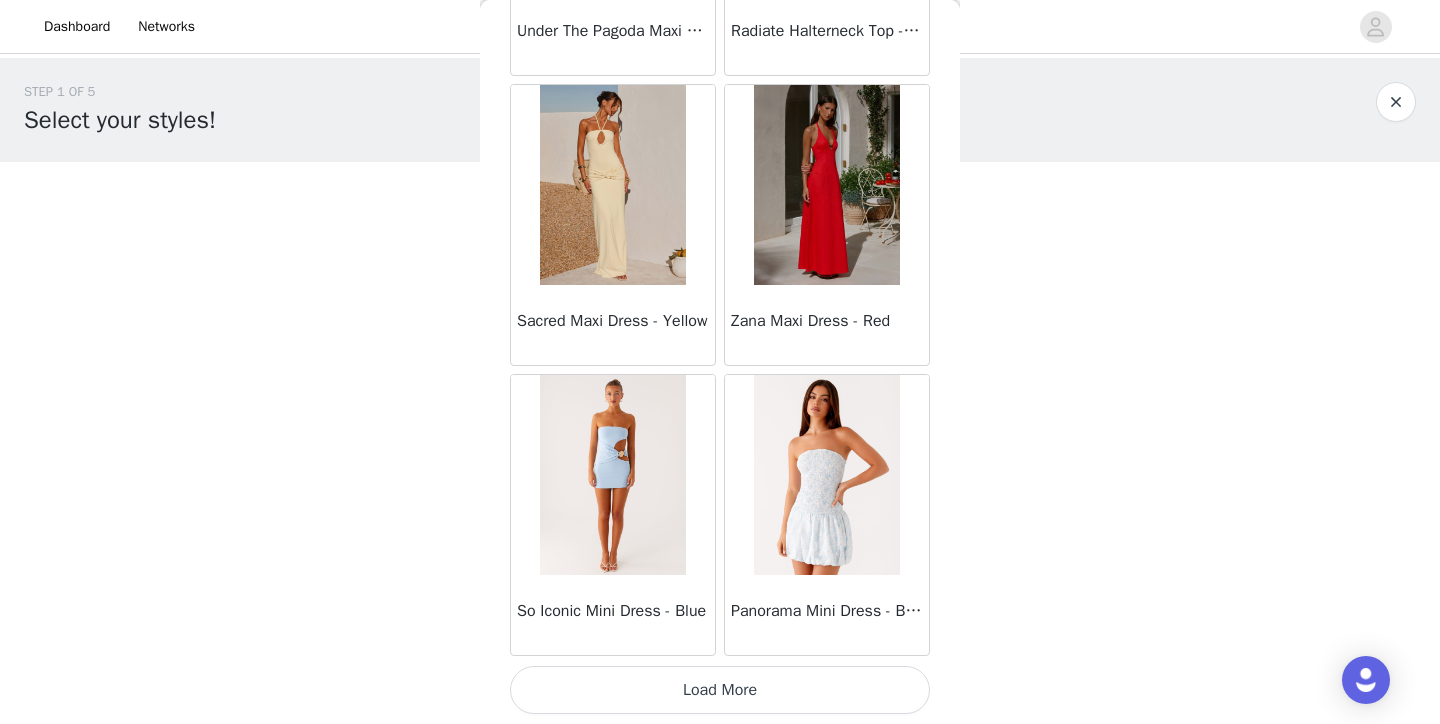 click on "Load More" at bounding box center (720, 690) 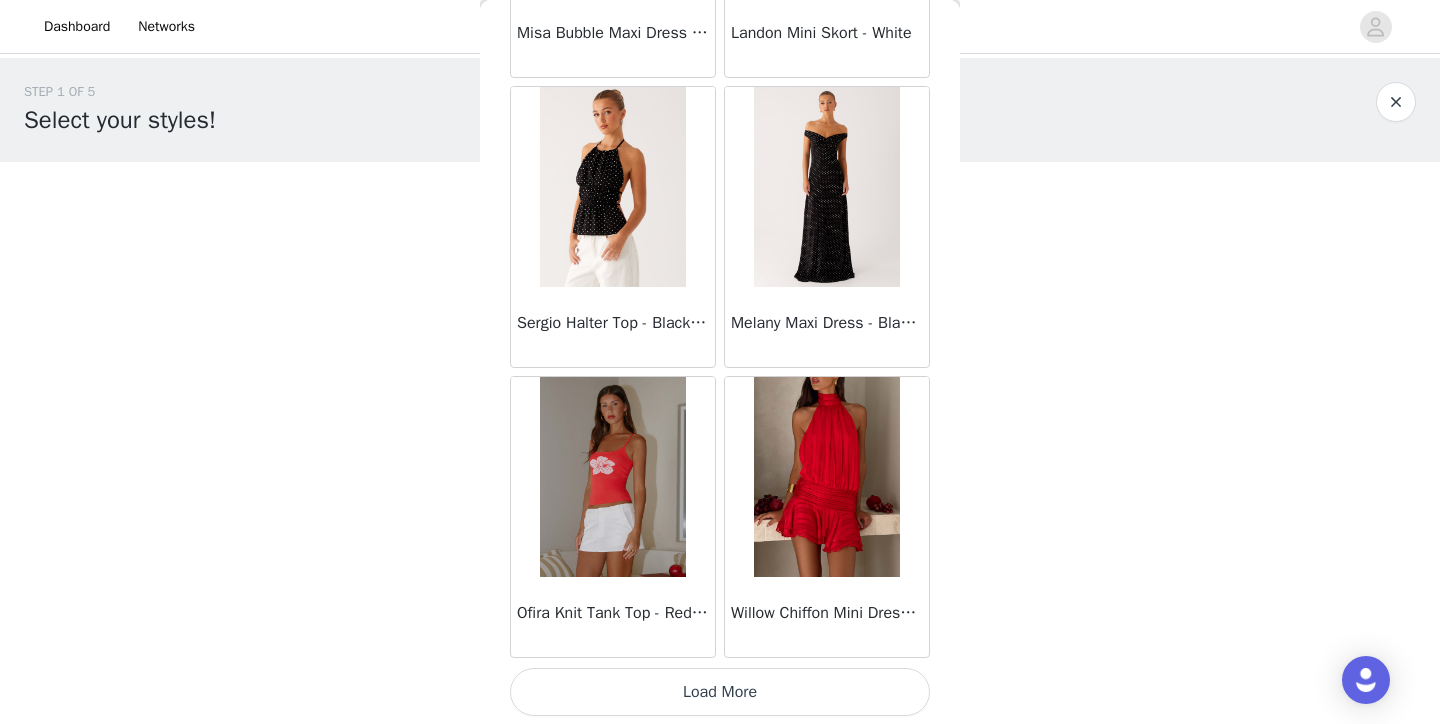 scroll, scrollTop: 54536, scrollLeft: 0, axis: vertical 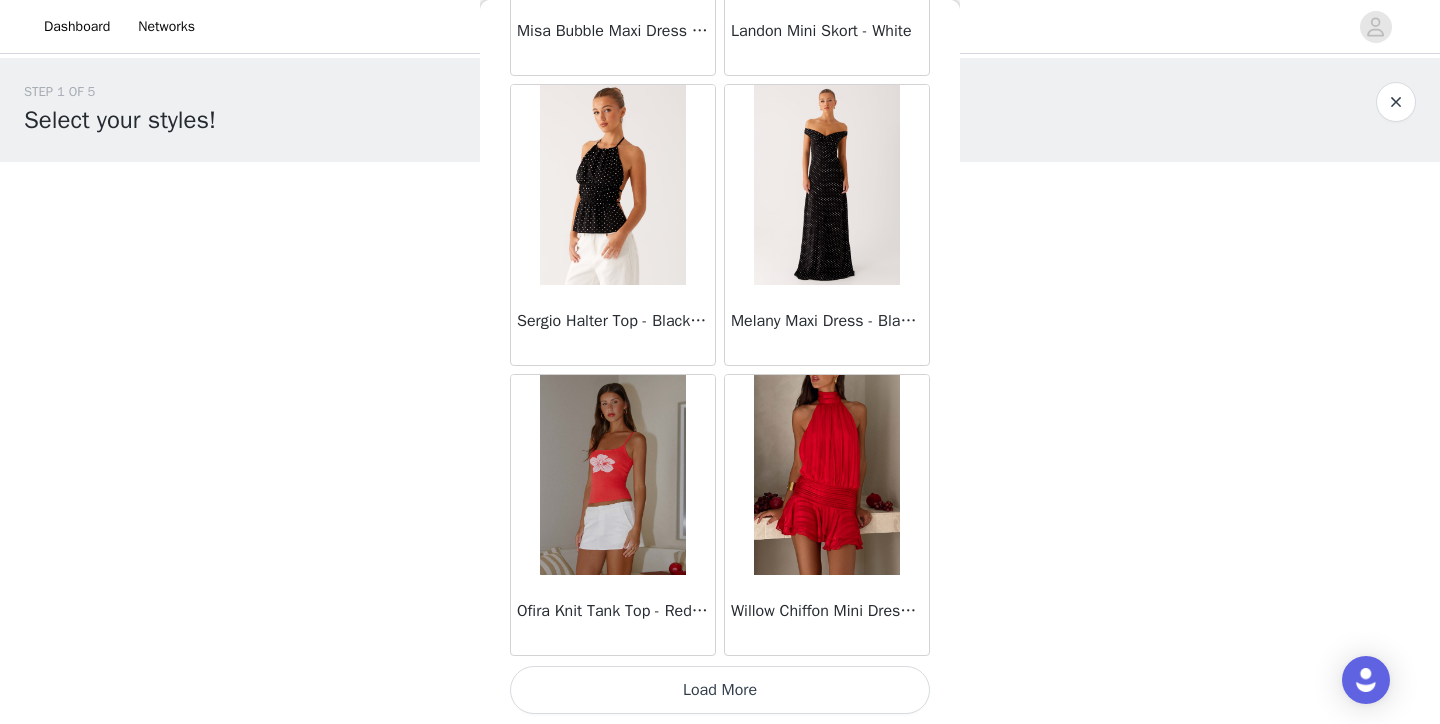 click on "Load More" at bounding box center [720, 690] 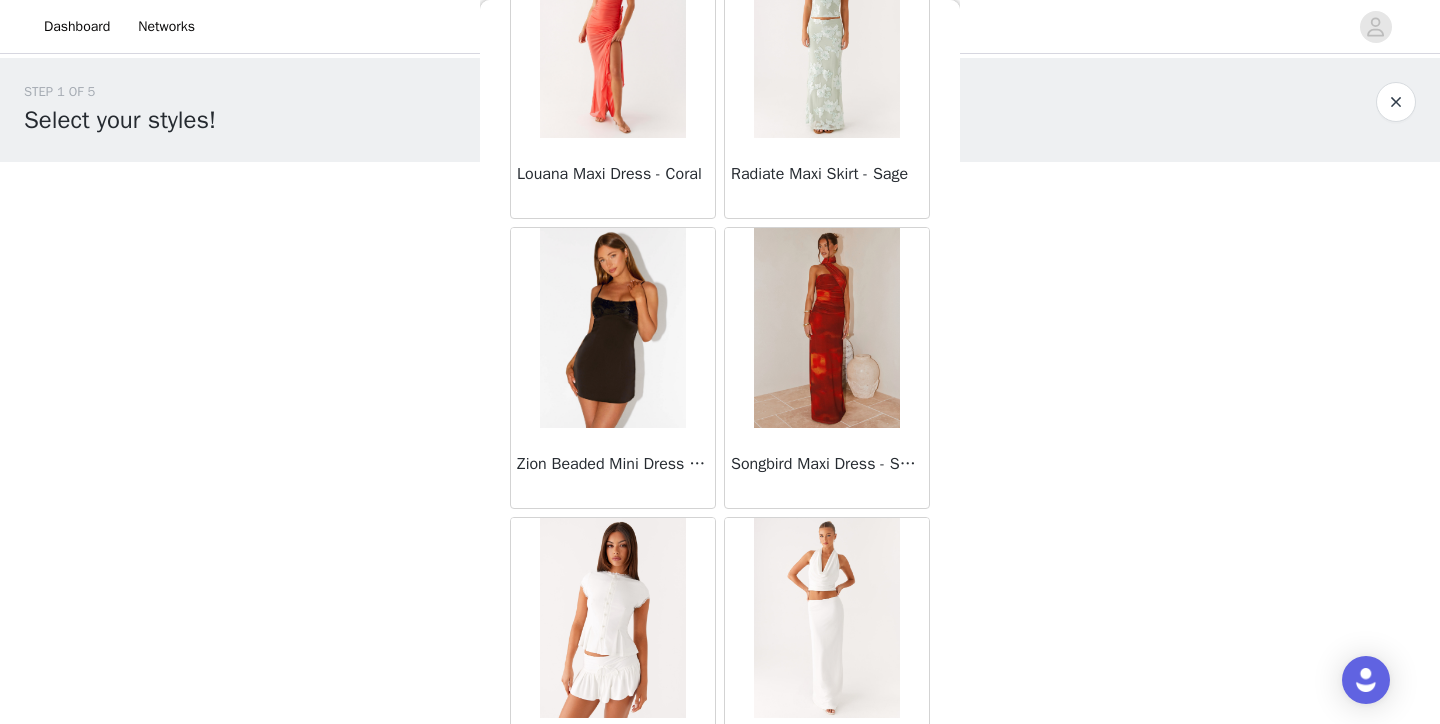 scroll, scrollTop: 57436, scrollLeft: 0, axis: vertical 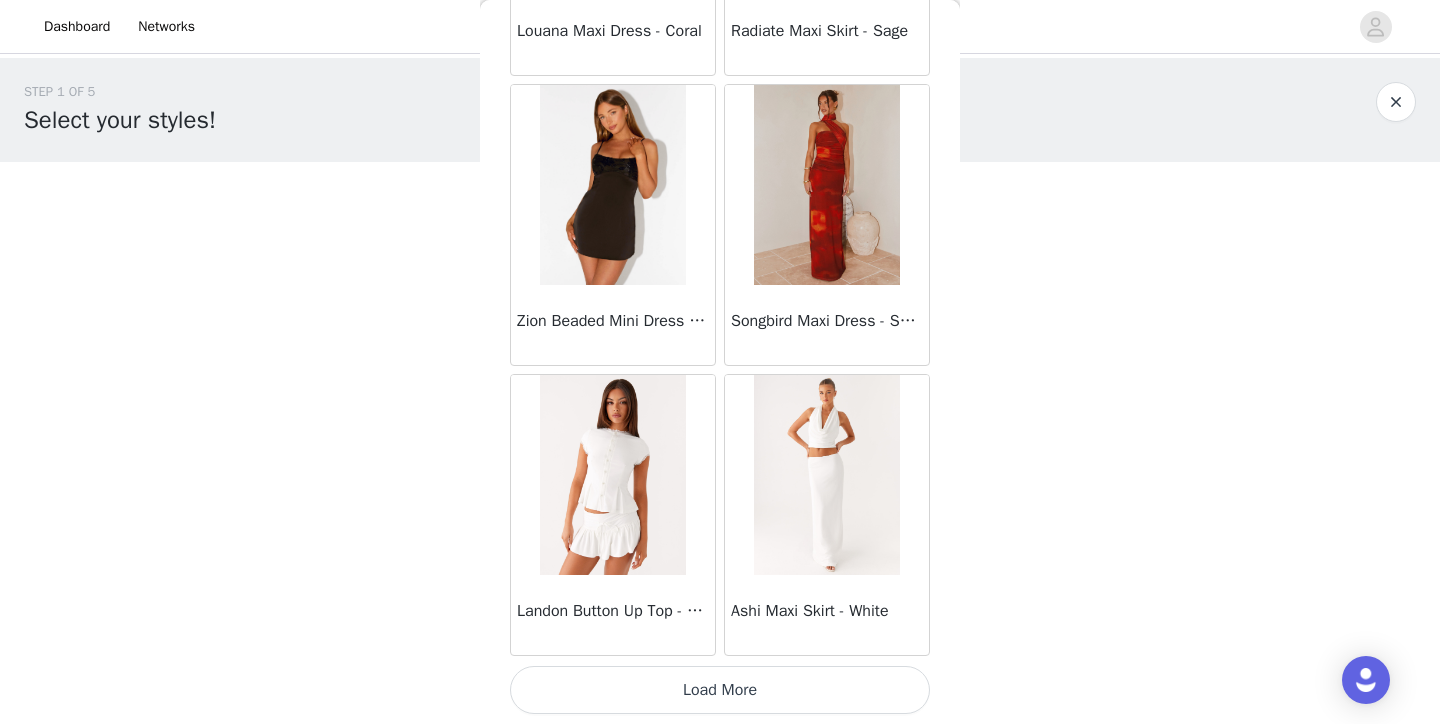 click on "Load More" at bounding box center (720, 690) 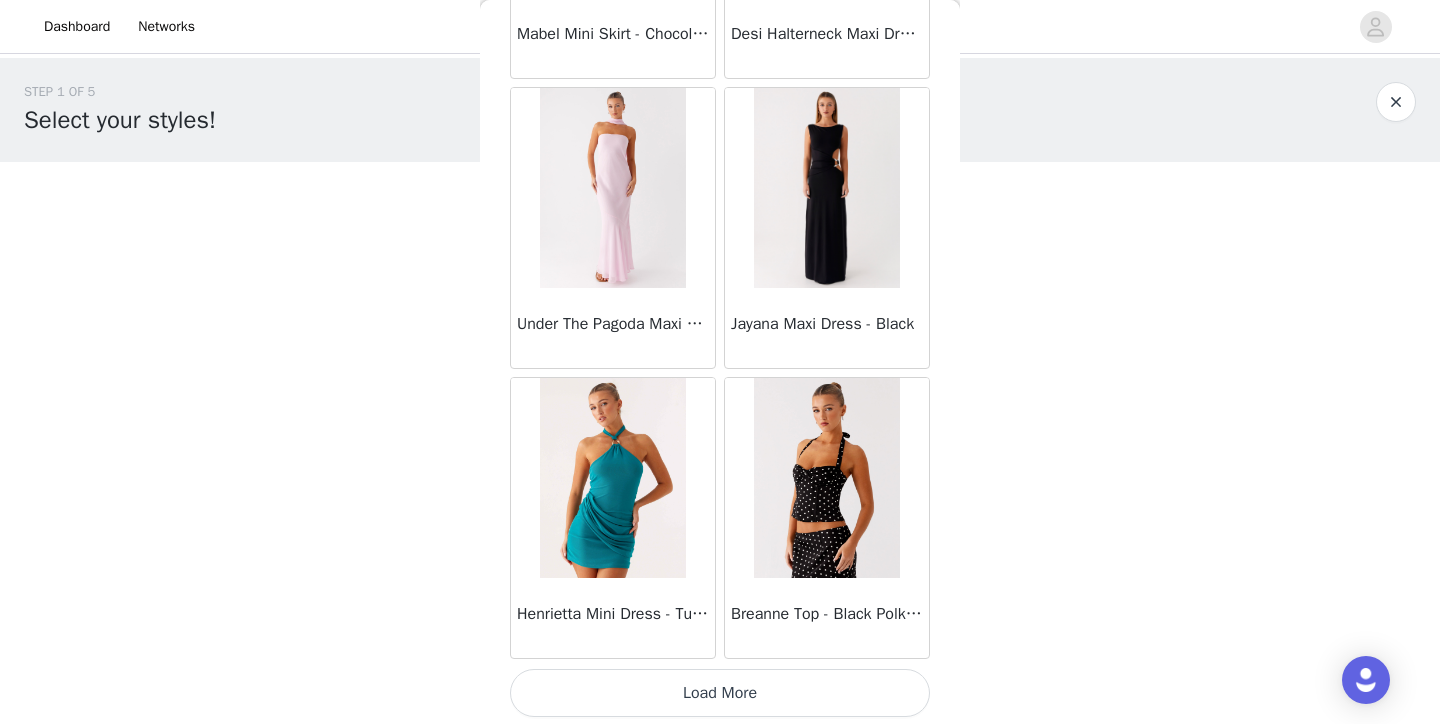 scroll, scrollTop: 60336, scrollLeft: 0, axis: vertical 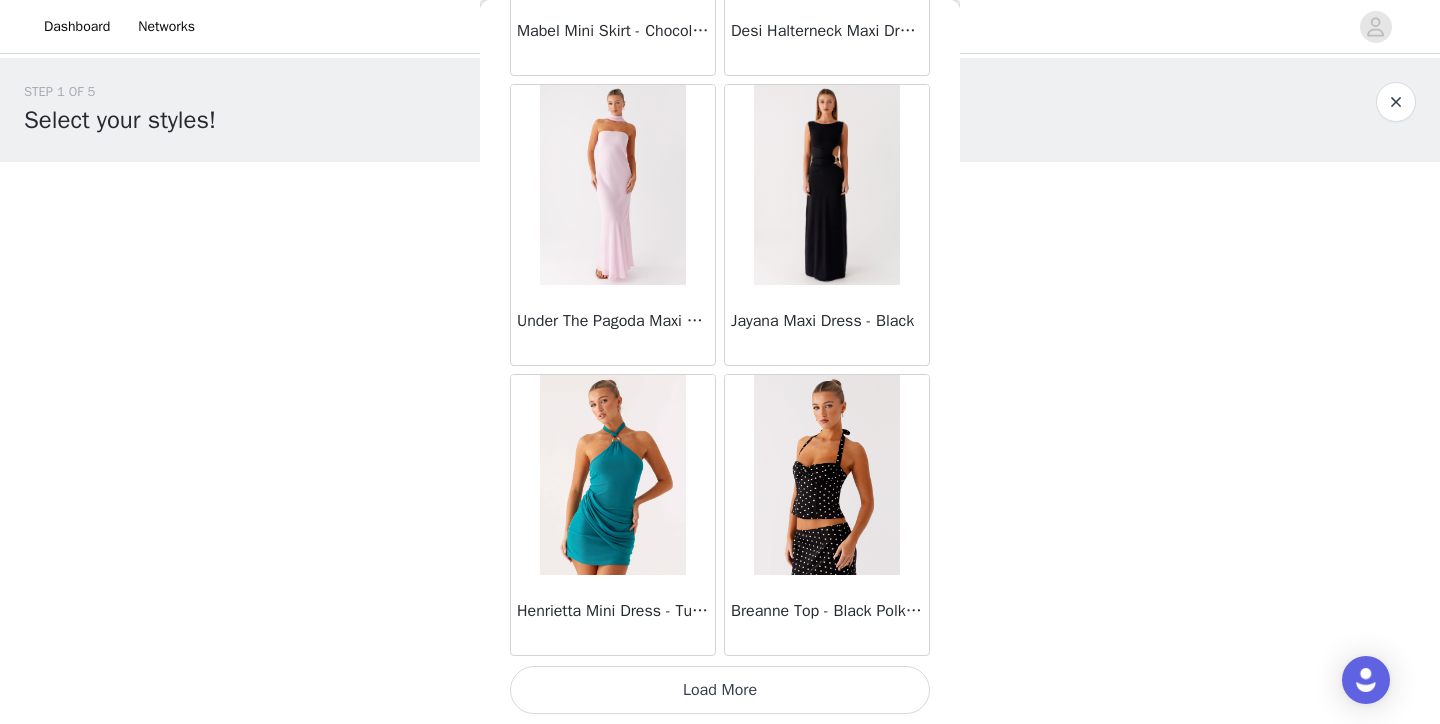 click on "Load More" at bounding box center (720, 690) 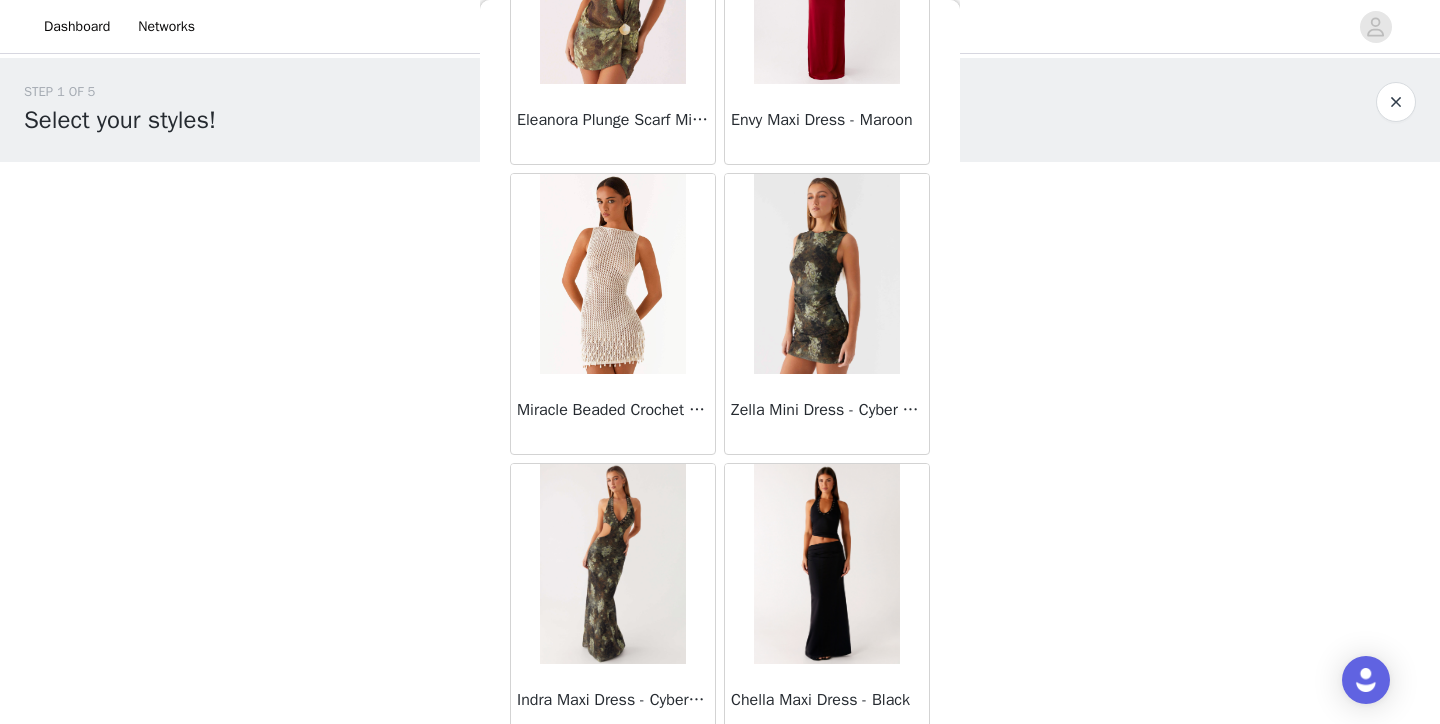 scroll, scrollTop: 63236, scrollLeft: 0, axis: vertical 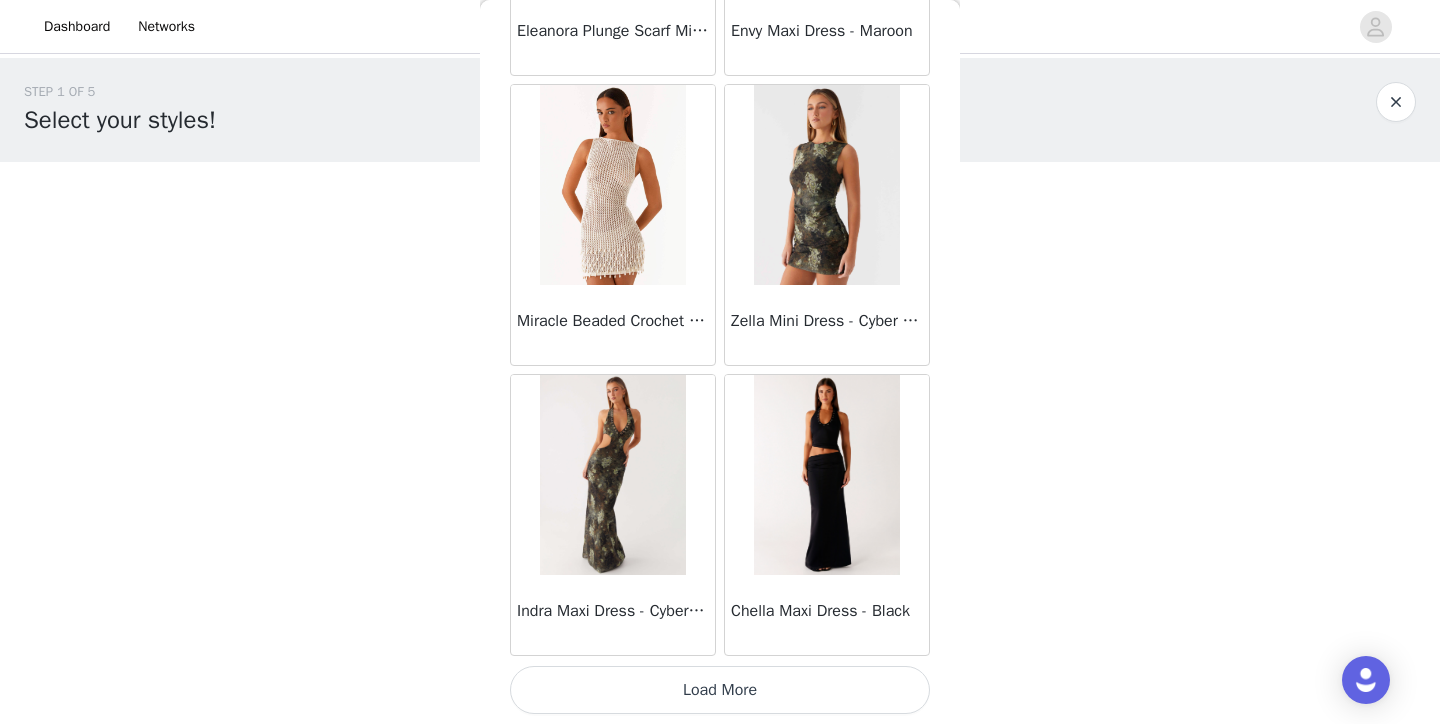click on "Load More" at bounding box center [720, 690] 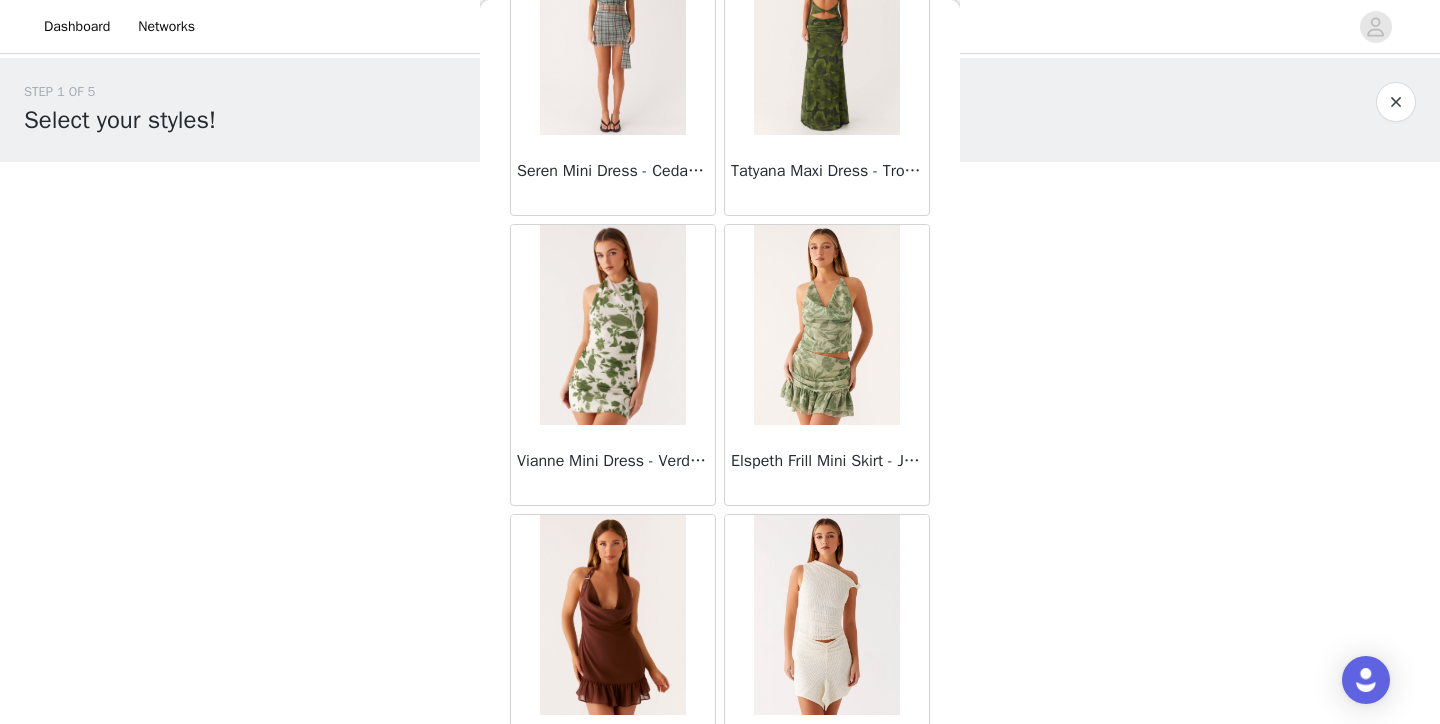 scroll, scrollTop: 66136, scrollLeft: 0, axis: vertical 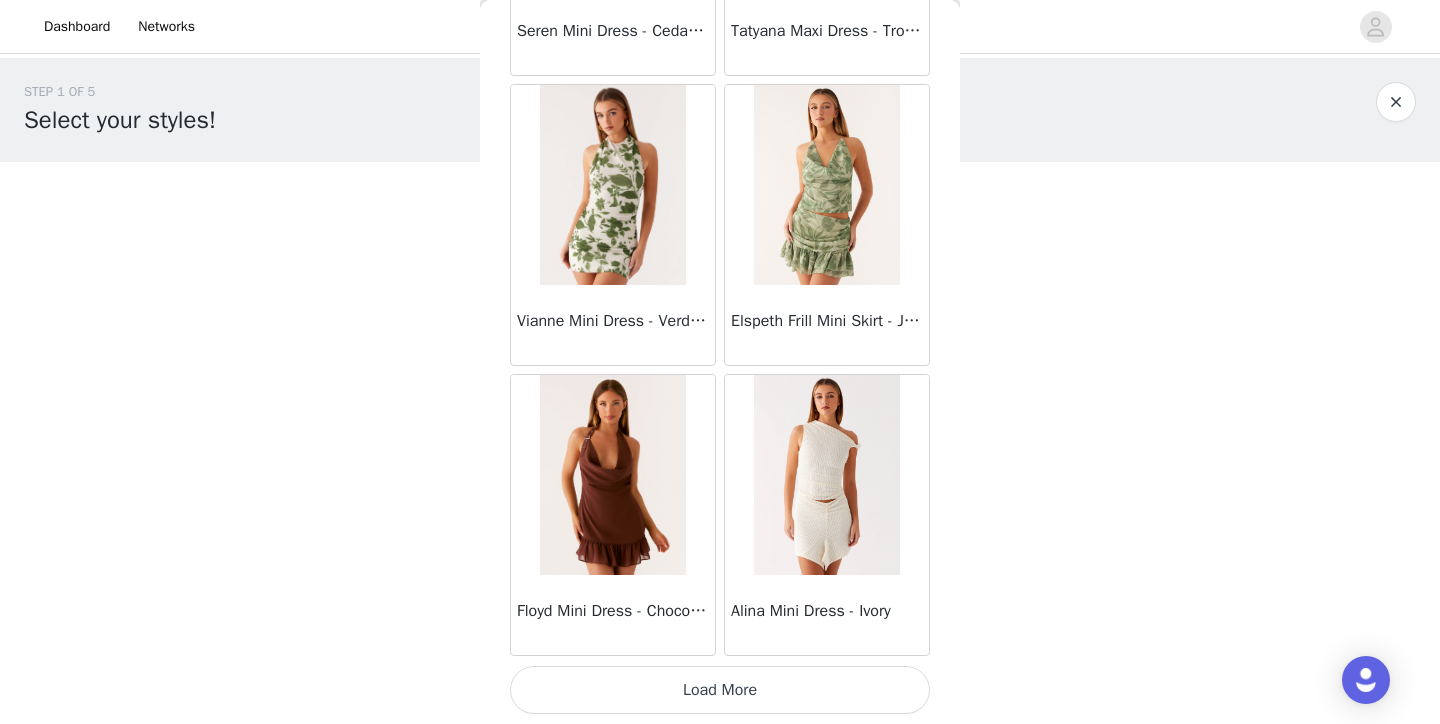 click on "Load More" at bounding box center (720, 690) 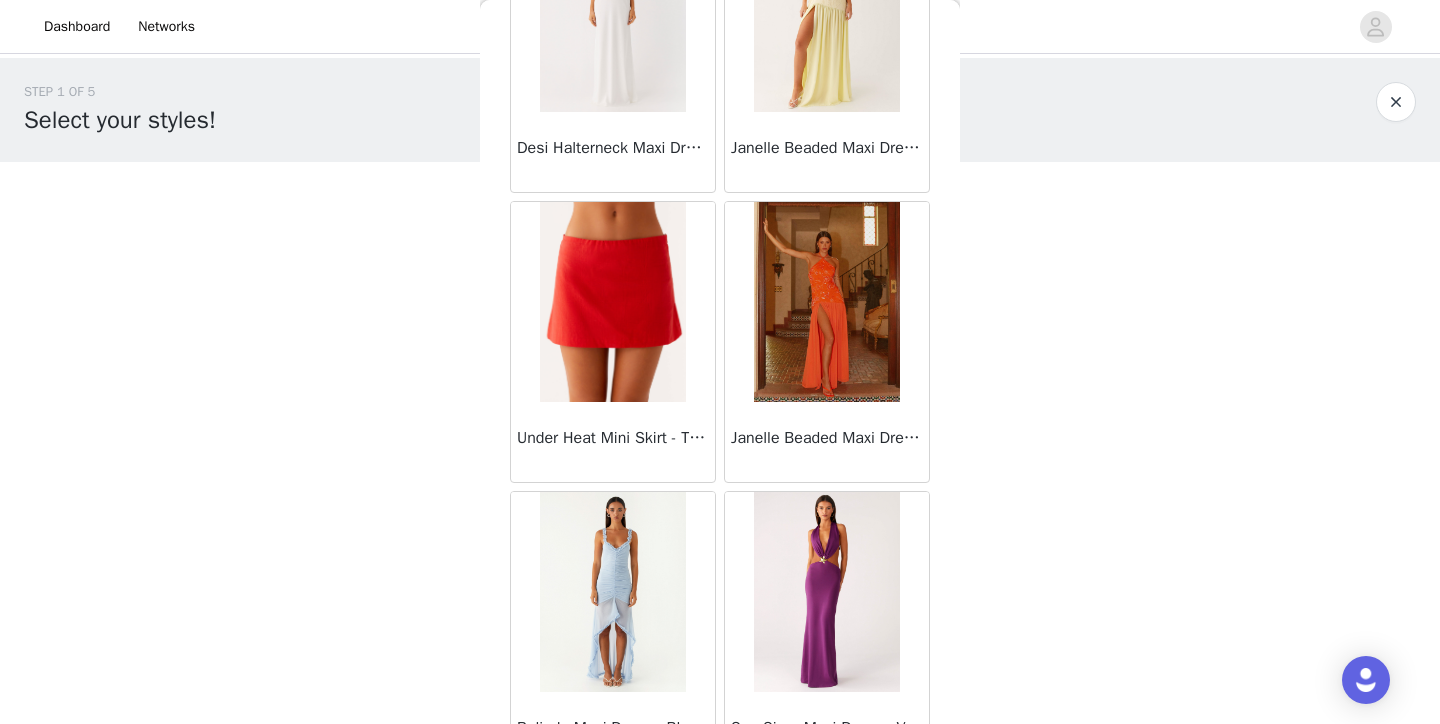 scroll, scrollTop: 69036, scrollLeft: 0, axis: vertical 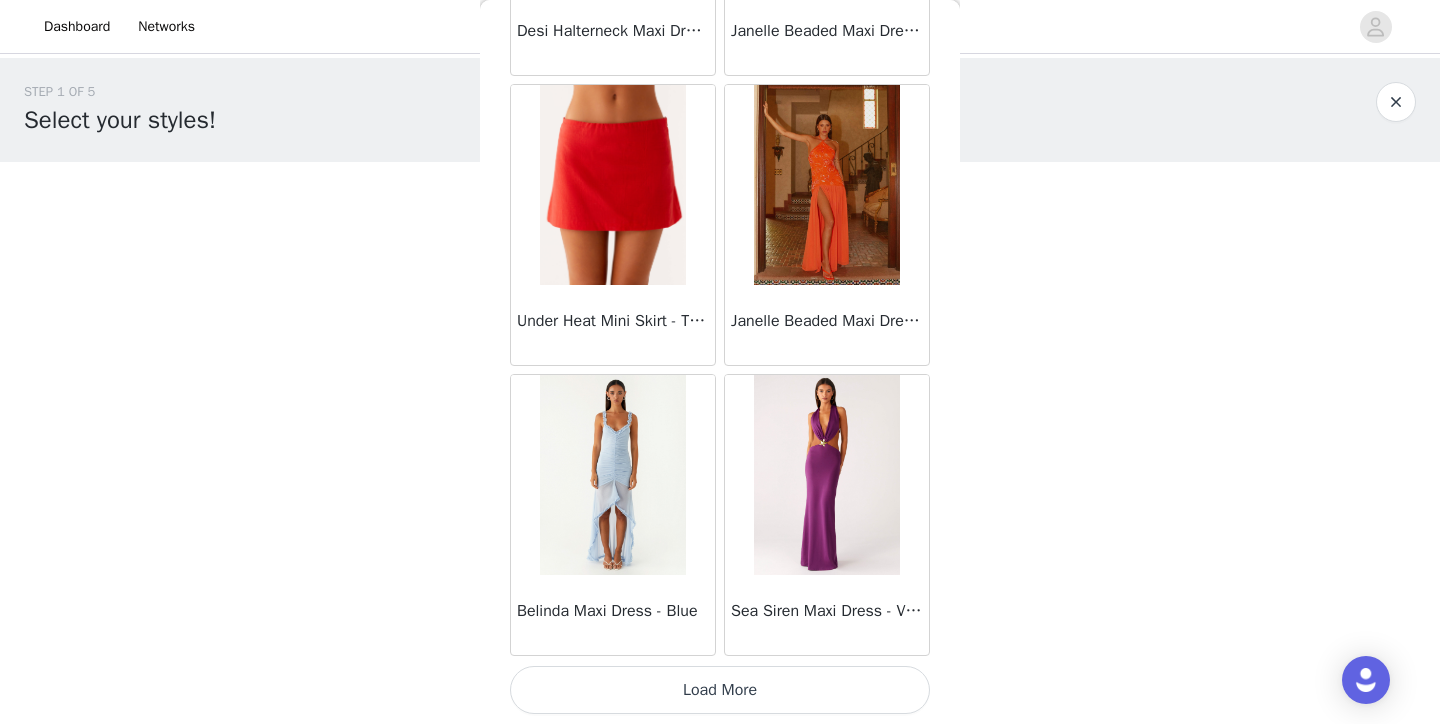 click on "Load More" at bounding box center (720, 690) 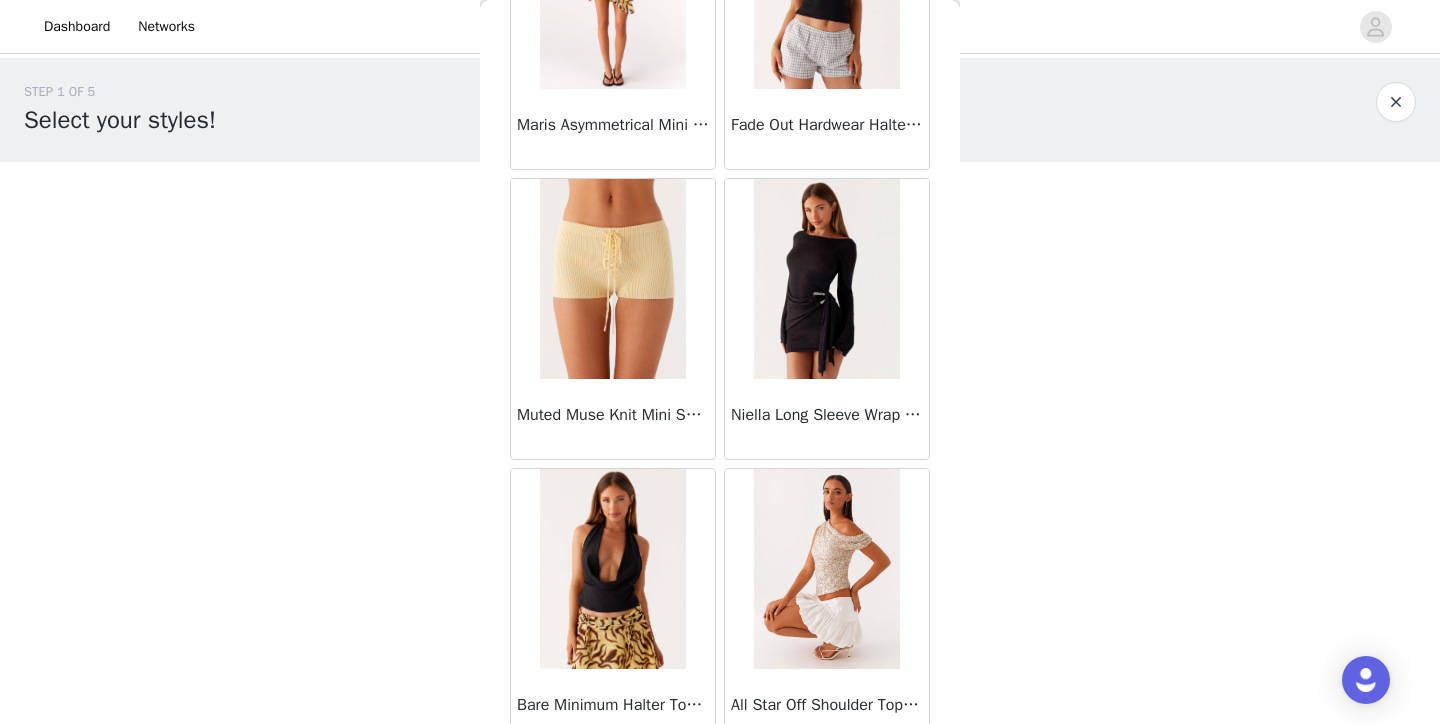 scroll, scrollTop: 71936, scrollLeft: 0, axis: vertical 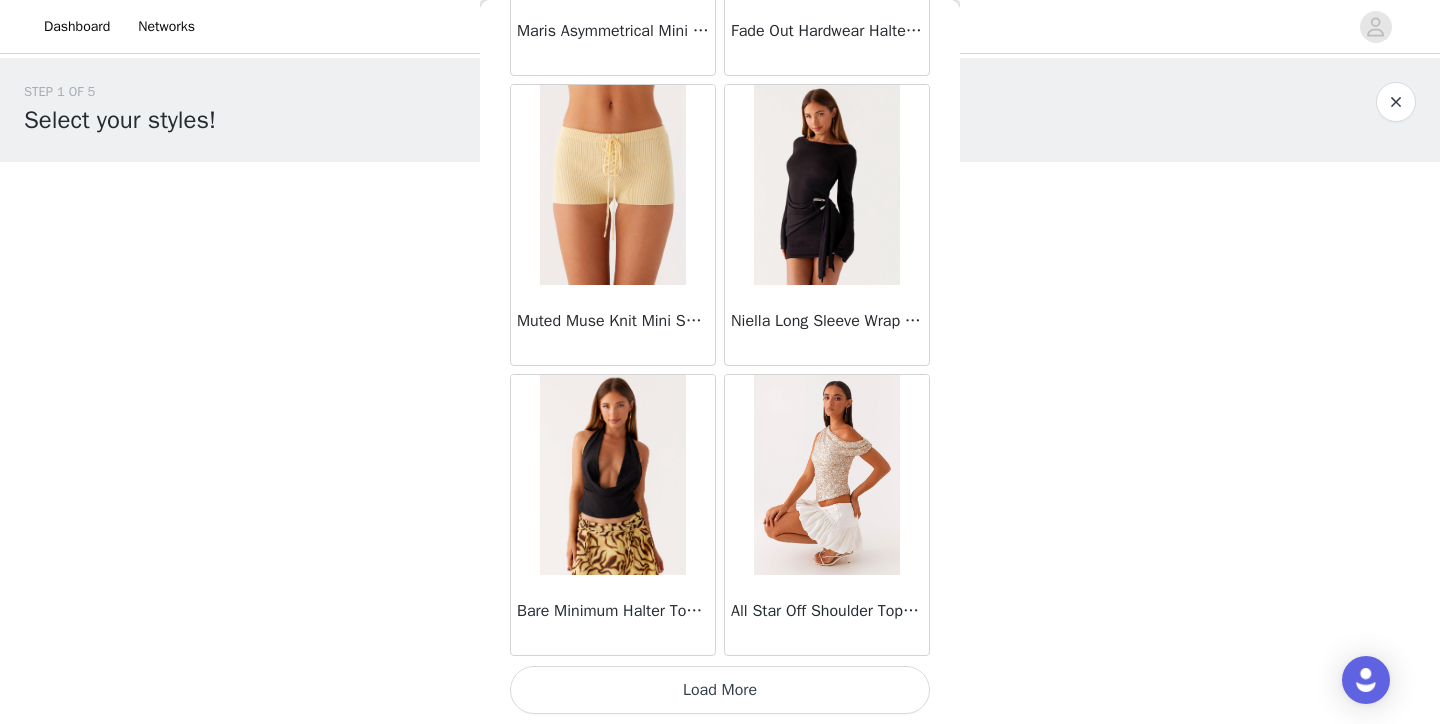 click on "Load More" at bounding box center [720, 690] 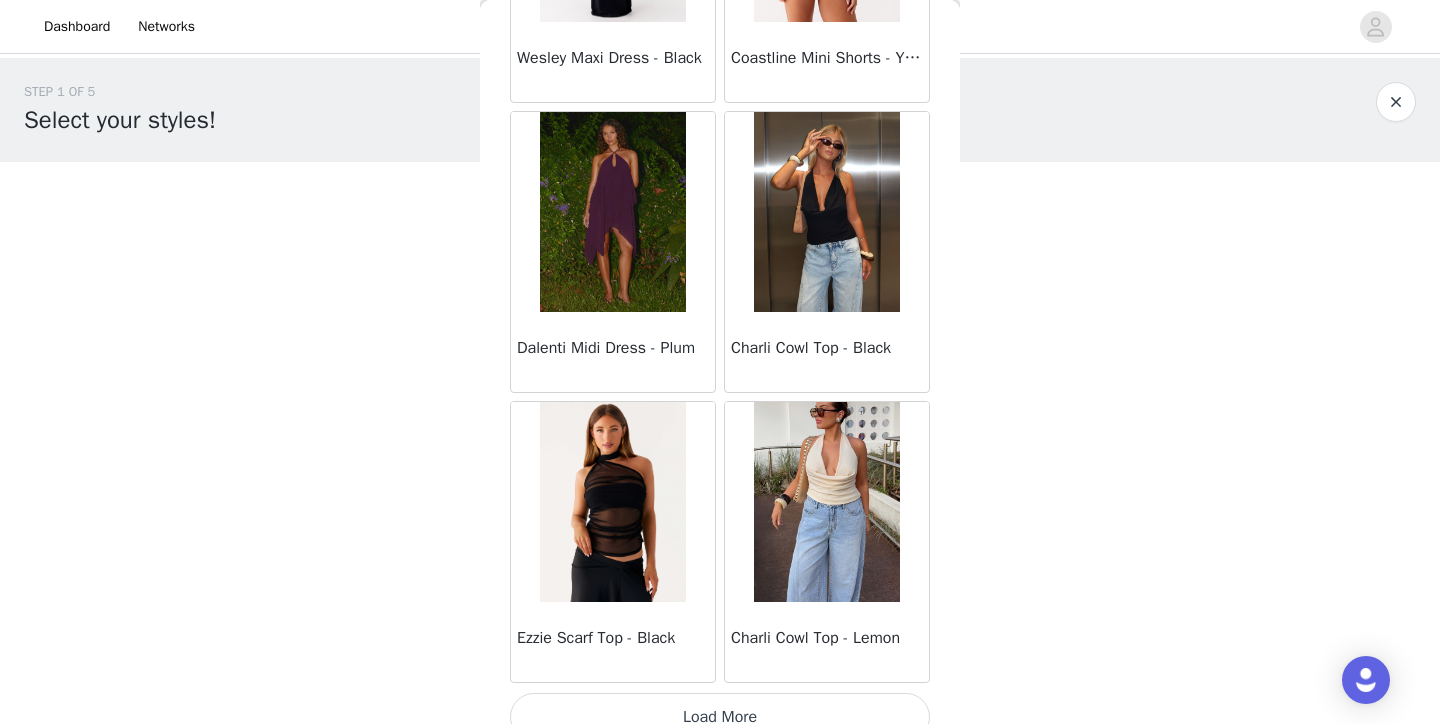 scroll, scrollTop: 74836, scrollLeft: 0, axis: vertical 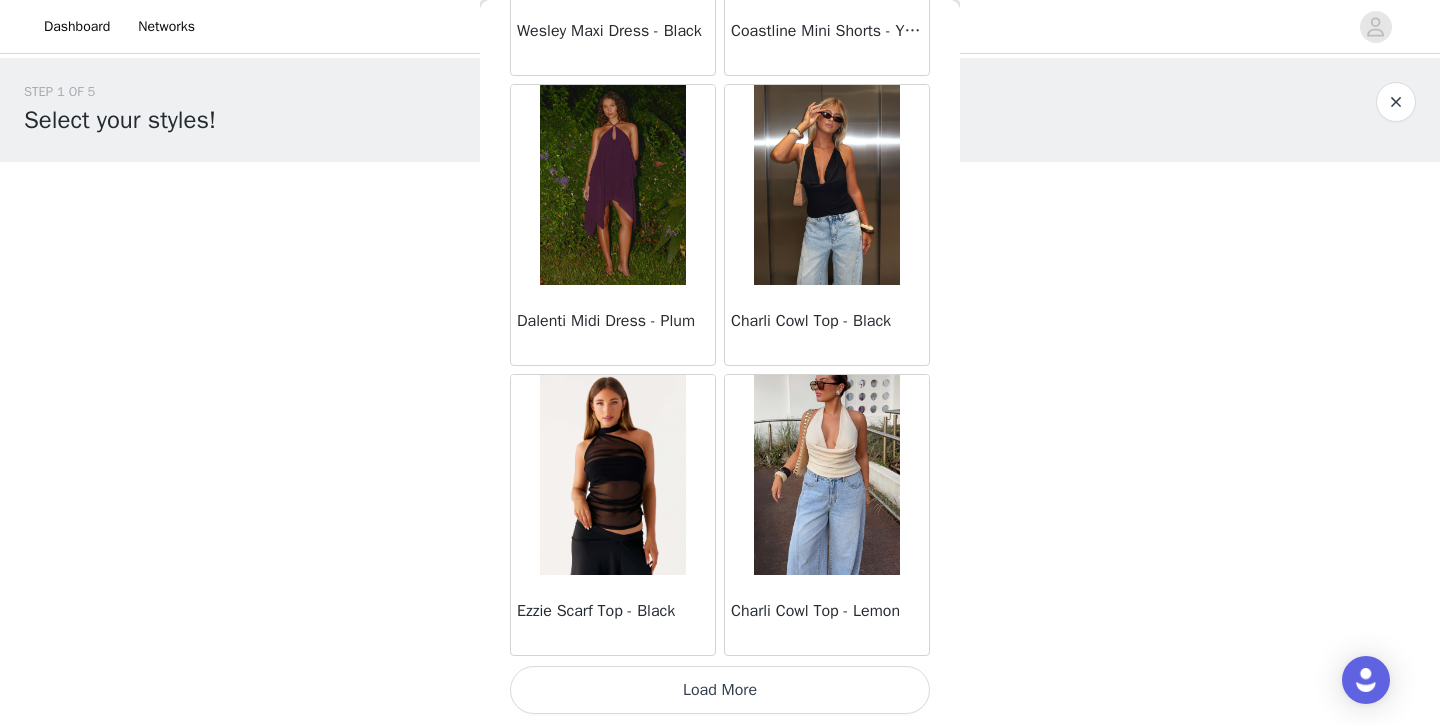 click on "Sweetpea Mini Dress - Yellow       Manifest Mini Dress - Amber       Raquel Off Shoulder Long Sleeve Top - Pink       Julianna Linen Mini Dress - Black       Radiate Halterneck Top - Pink       Arden Mesh Mini Dress - White       Cheryl Bustier Halter Top - Cherry Red       Under The Pagoda Maxi Dress - Deep Red Floral       Sweetest Pie T-Shirt - Black Gingham       That Girl Maxi Dress - Pink       Peppermayo Exclusive Heavy Hearted Mini - Black       Songbird Maxi Dress - Blue Black Floral       Viviana Mini Dress - Lavender       Eden Strapless Maxi Dress - Navy       Claudie Mesh Top - White Pink Lilly       Nia Micro Short - Black       Luciana Crochet Halterneck Mini Dress - Pink       Happy Hour Mini Dress - Yellow       Aullie Maxi Dress - Ivory       Bella Lou Tube Top - Blue       Odette Satin Mini Dress - Blue       Talk About Us Maxi Dress - Blue       Odette Satin Mini Dress - Lilac       Bellamy Top - Red Gingham       Field Of Dreams Maxi Dress - Blue Black Floral" at bounding box center (720, -37008) 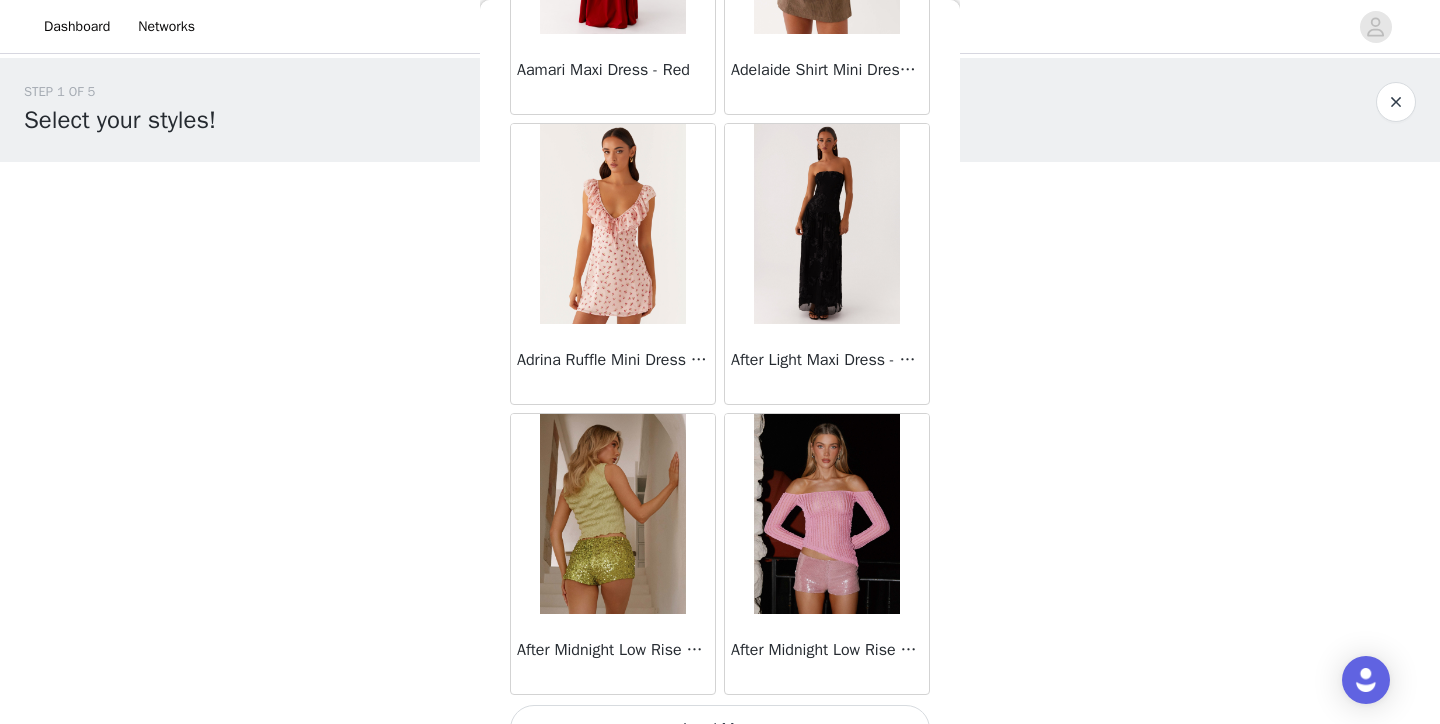 scroll, scrollTop: 77736, scrollLeft: 0, axis: vertical 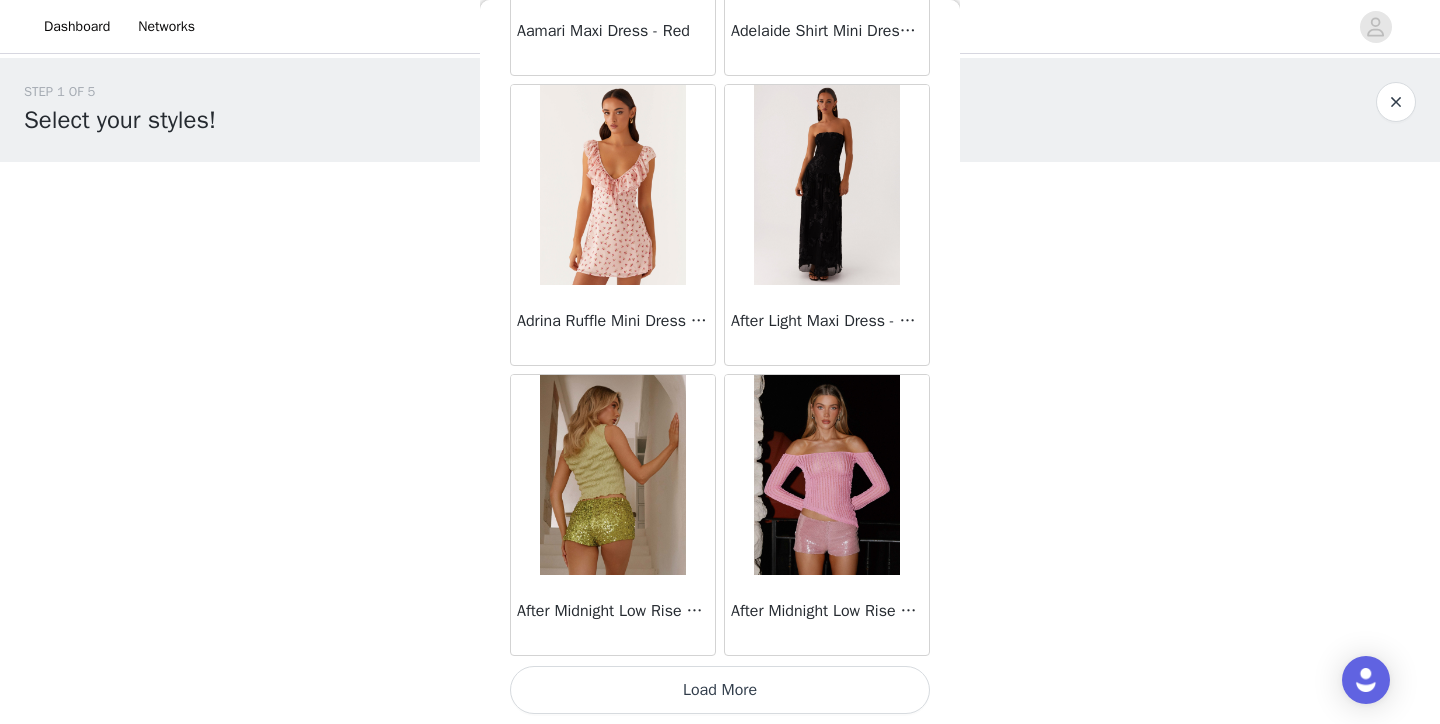 click on "Load More" at bounding box center (720, 690) 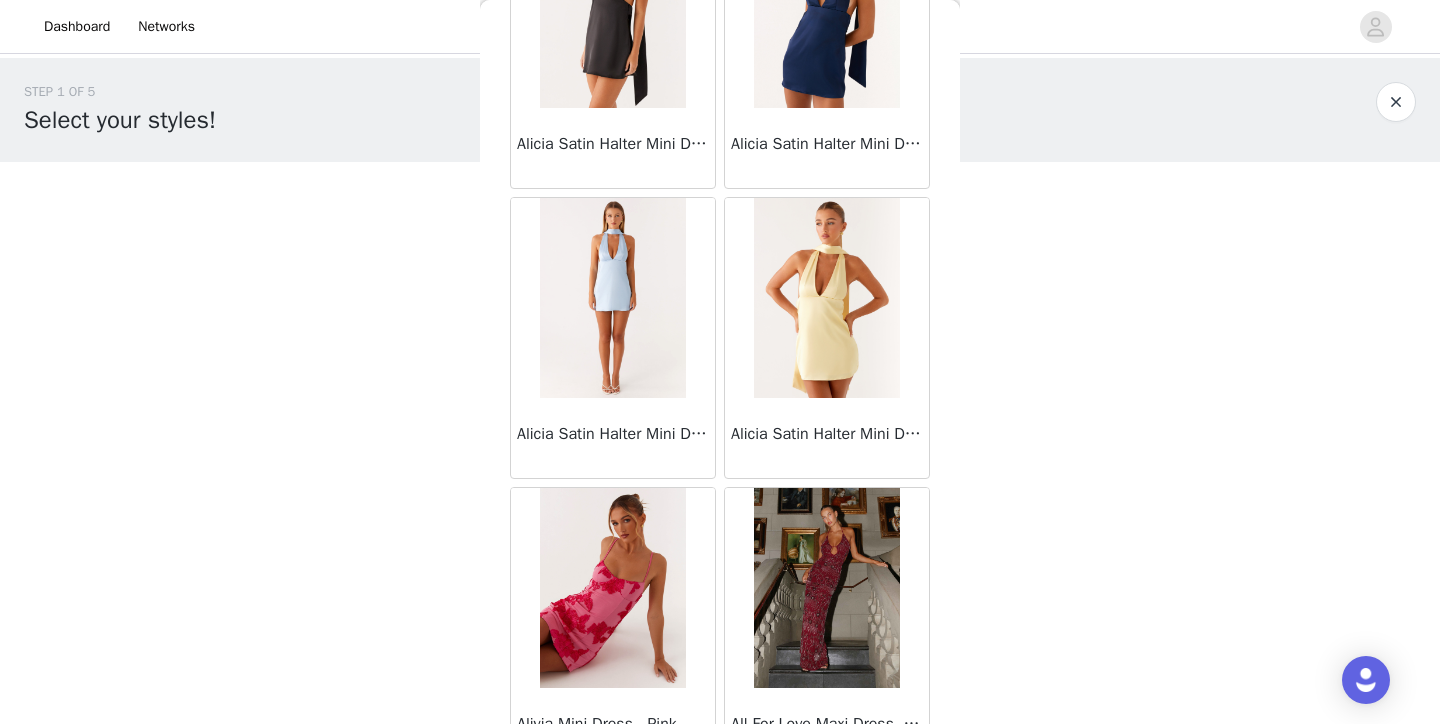 scroll, scrollTop: 80636, scrollLeft: 0, axis: vertical 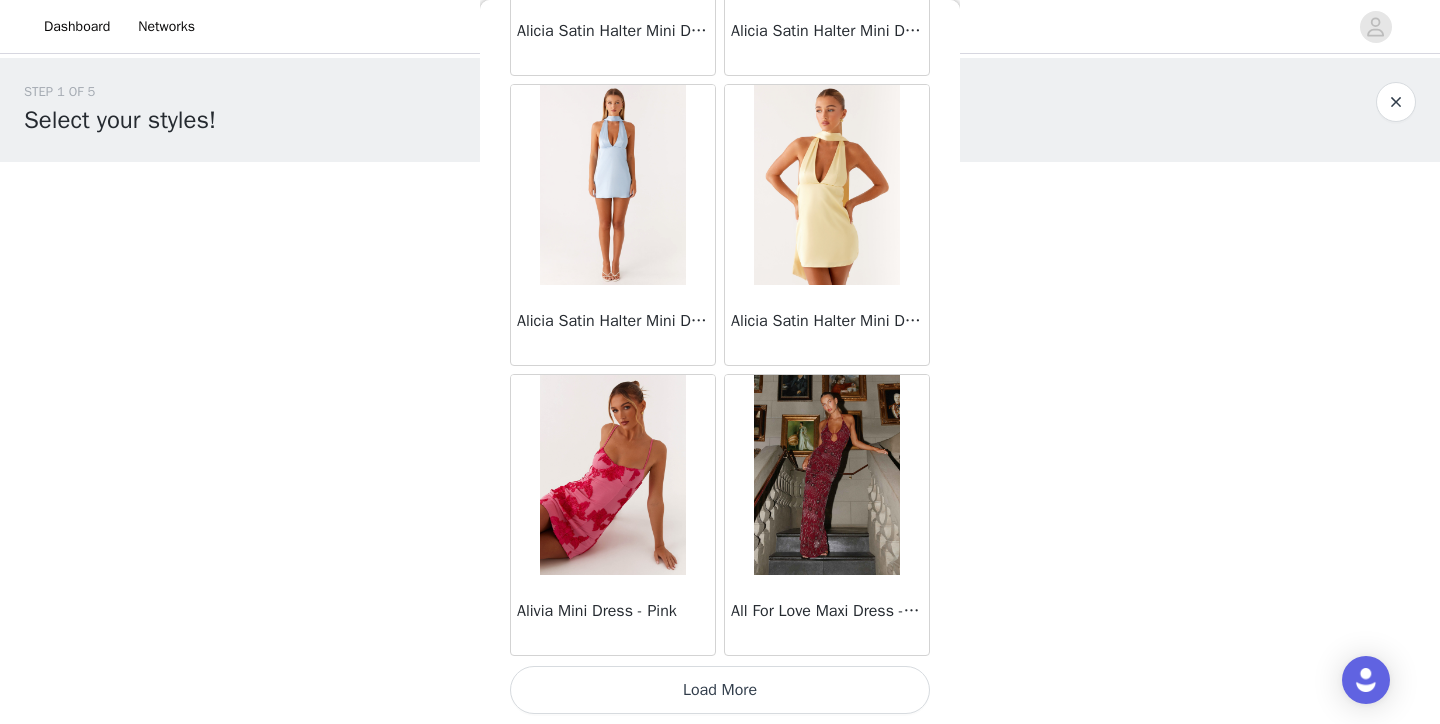 click on "Load More" at bounding box center (720, 690) 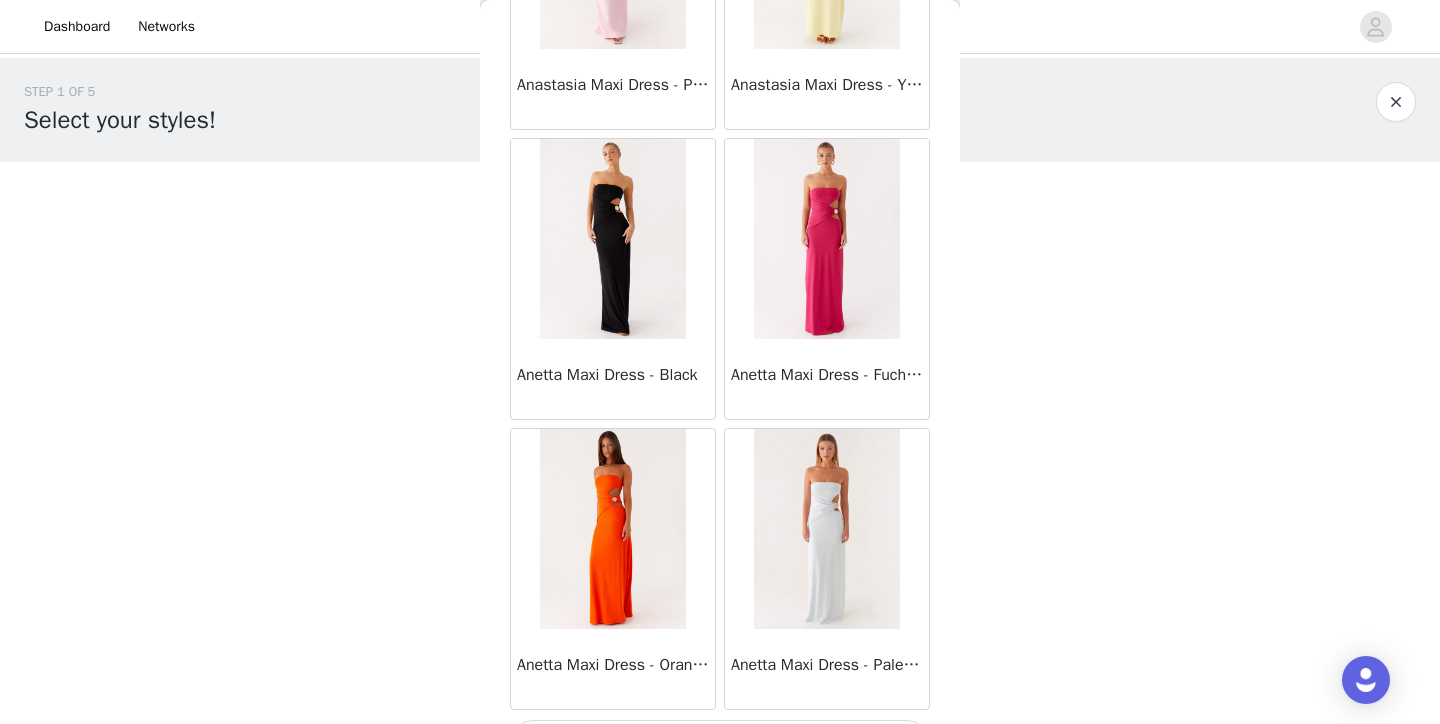 scroll, scrollTop: 83536, scrollLeft: 0, axis: vertical 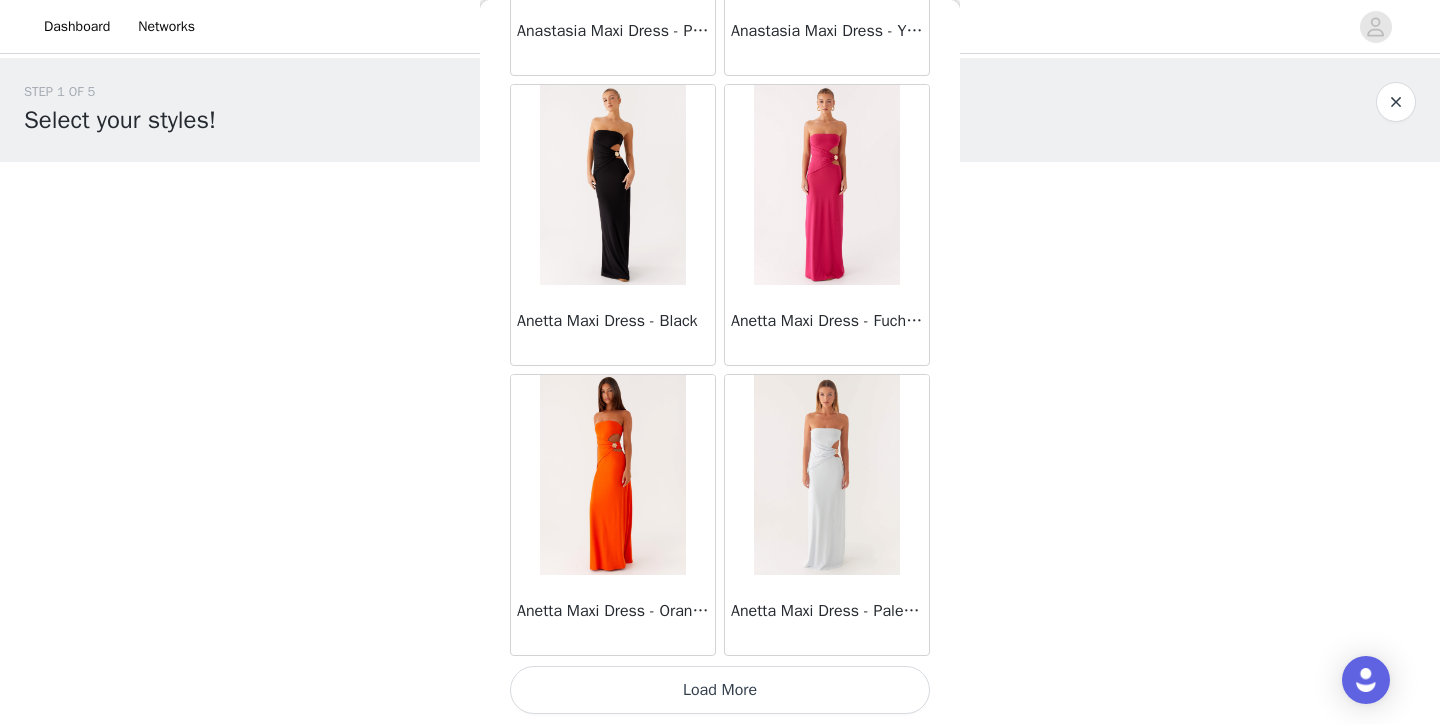 click on "Load More" at bounding box center (720, 690) 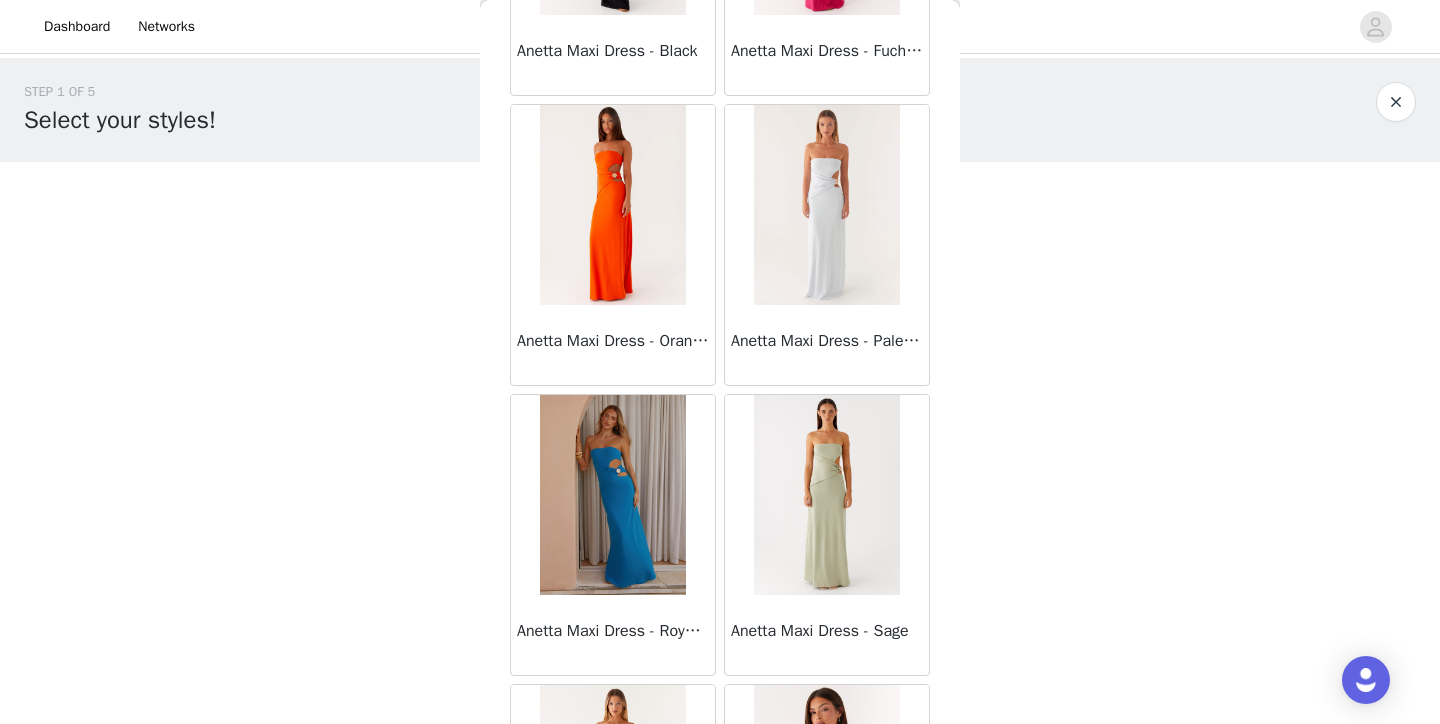 scroll, scrollTop: 84052, scrollLeft: 0, axis: vertical 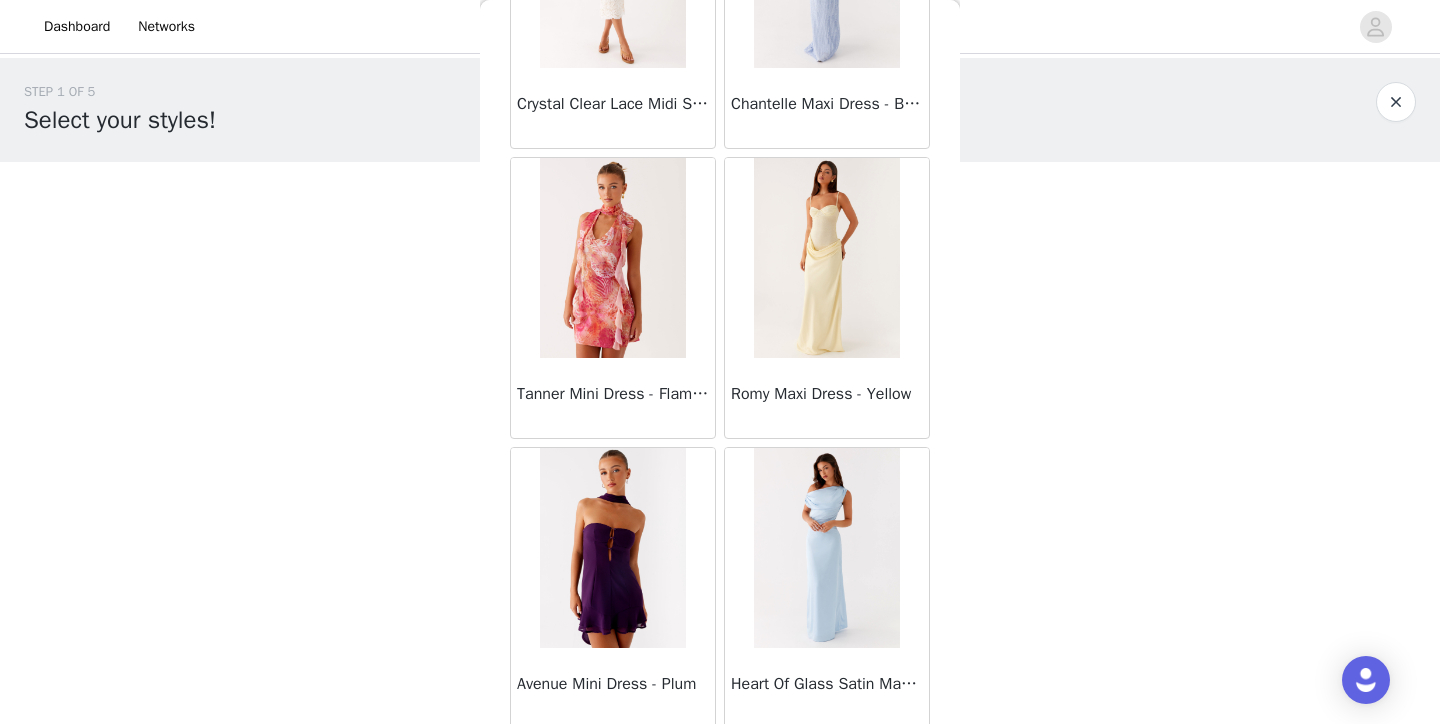click at bounding box center (826, 258) 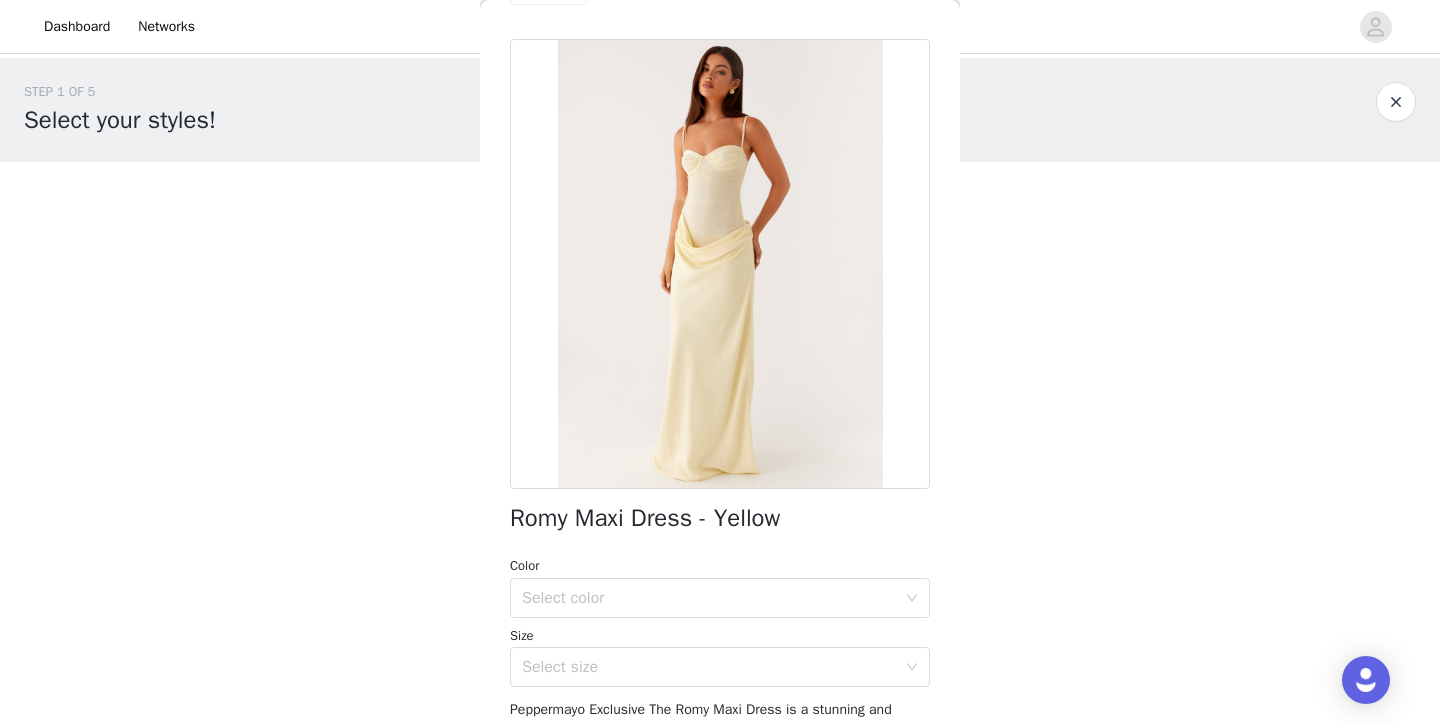 scroll, scrollTop: 0, scrollLeft: 0, axis: both 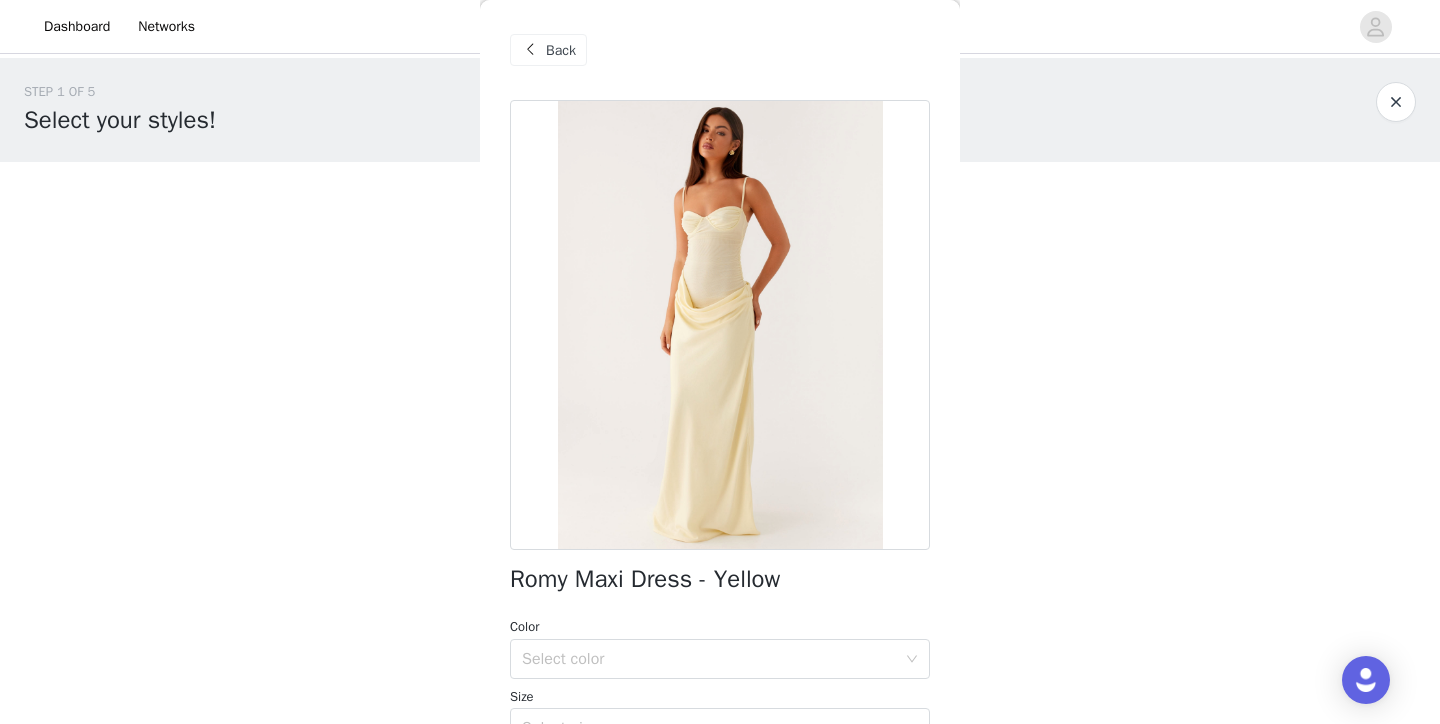 click on "Back" at bounding box center [561, 50] 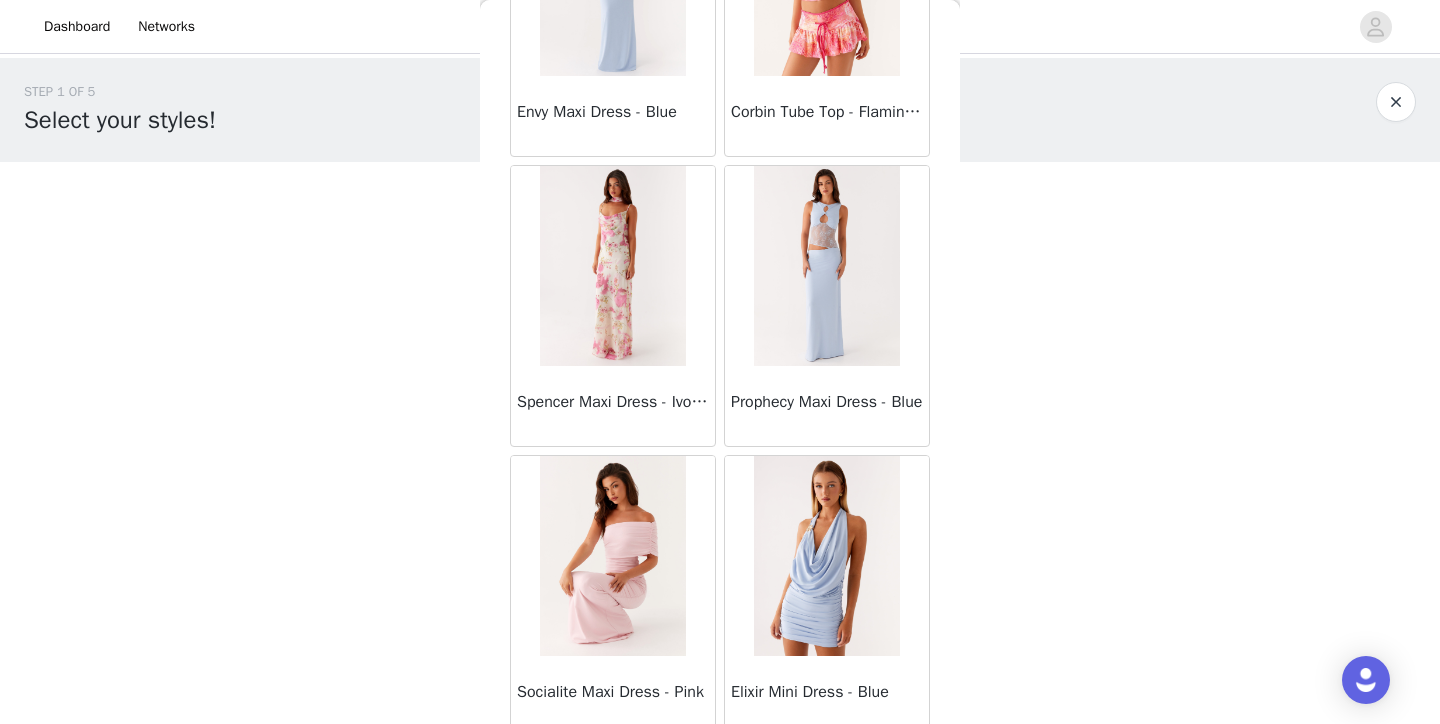 scroll, scrollTop: 25744, scrollLeft: 0, axis: vertical 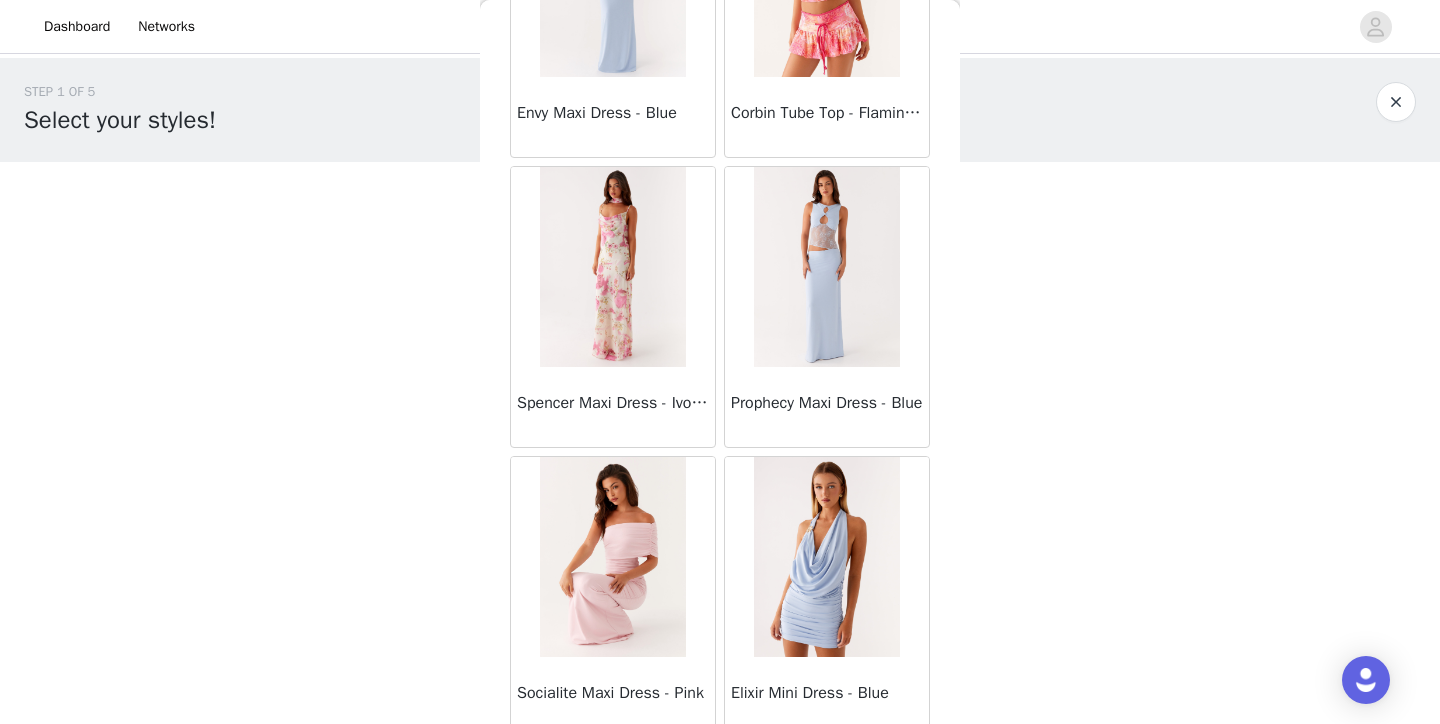 click at bounding box center [612, 267] 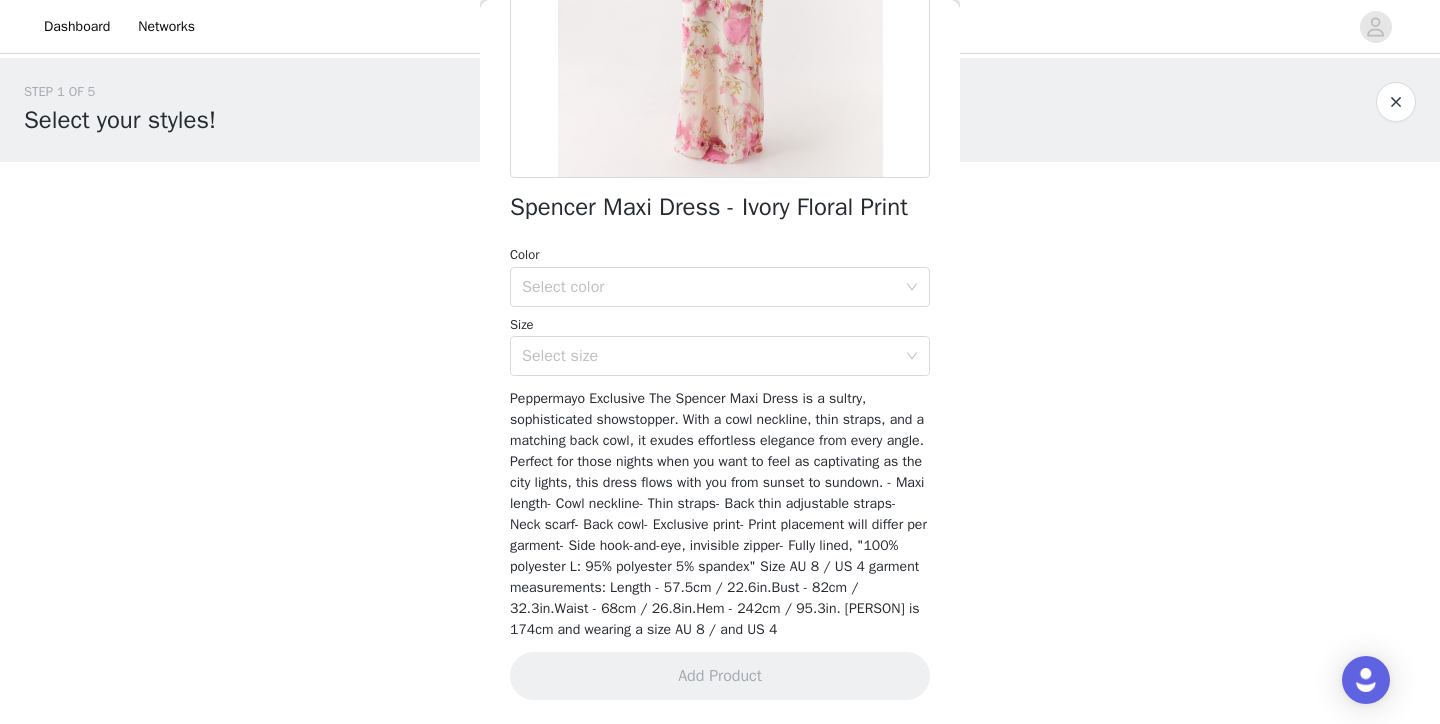 scroll, scrollTop: 0, scrollLeft: 0, axis: both 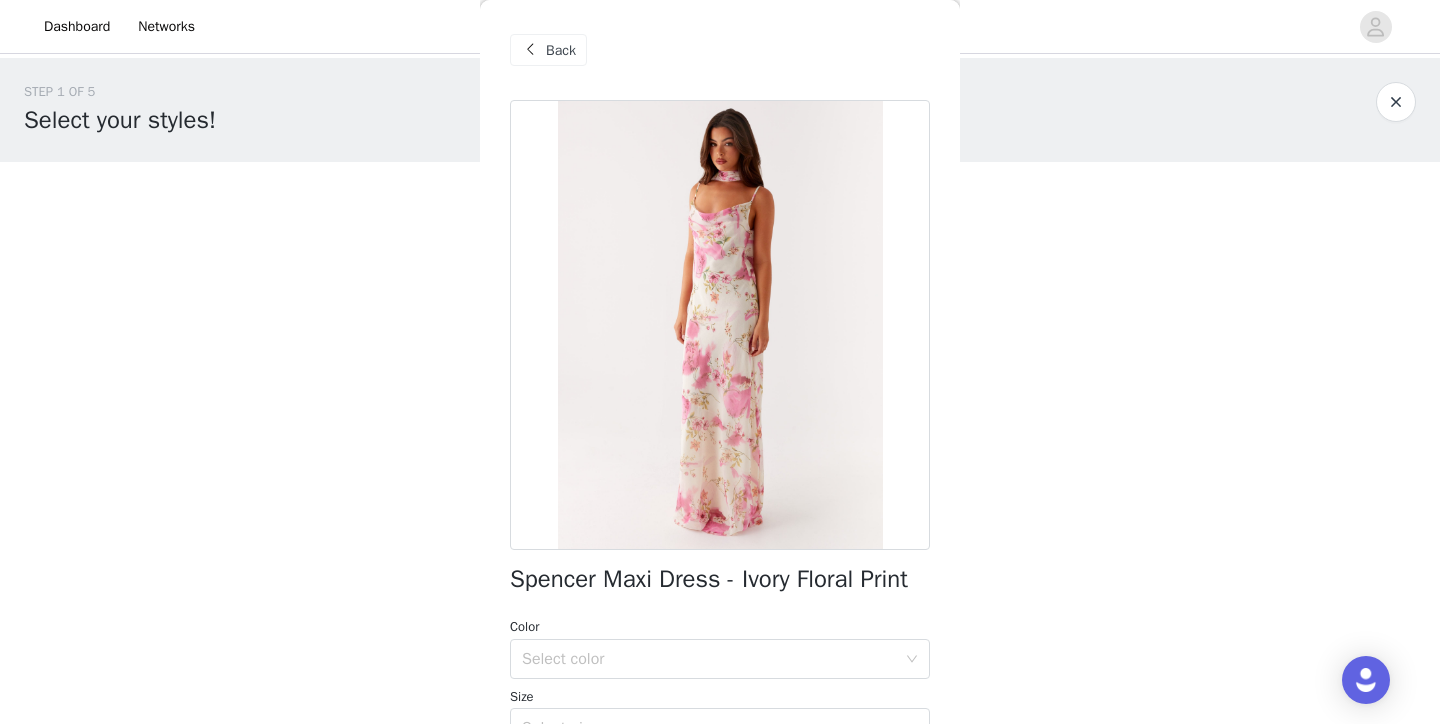 click on "Back" at bounding box center [561, 50] 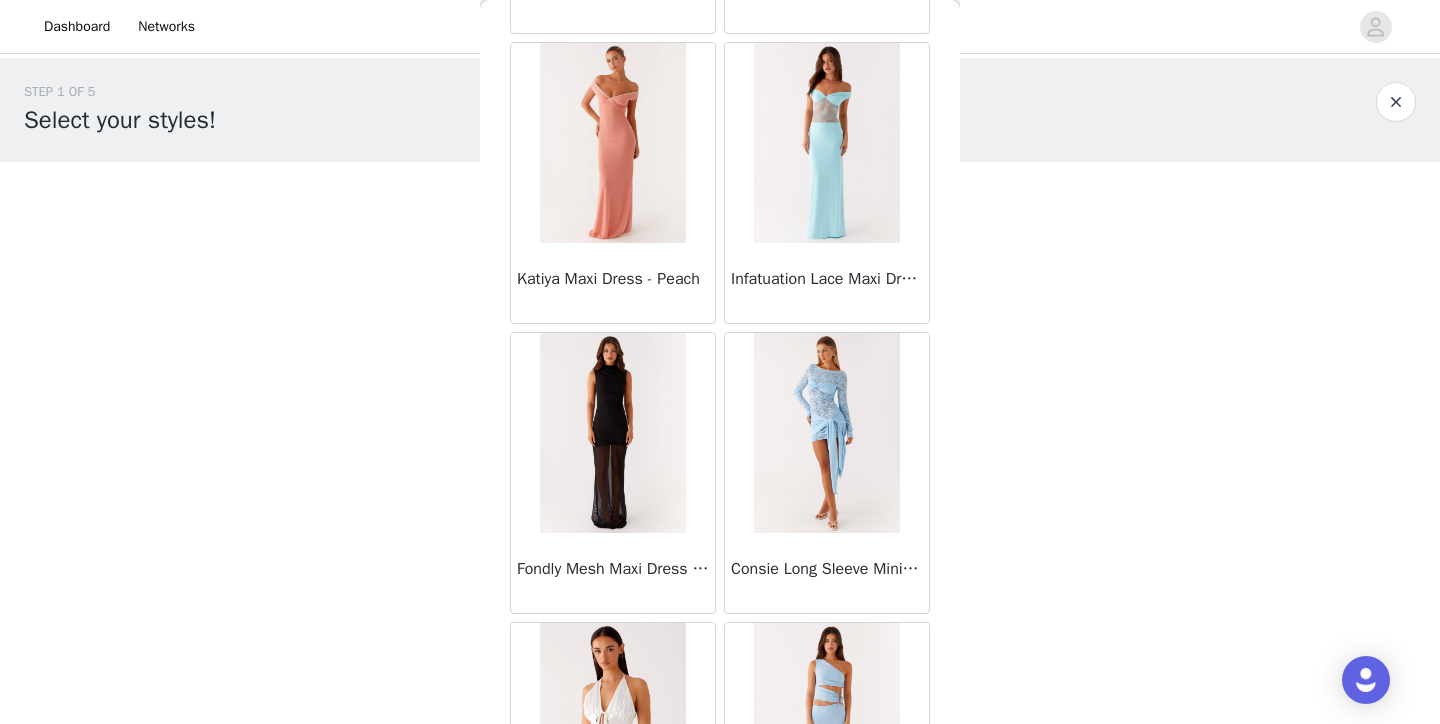 scroll, scrollTop: 34935, scrollLeft: 0, axis: vertical 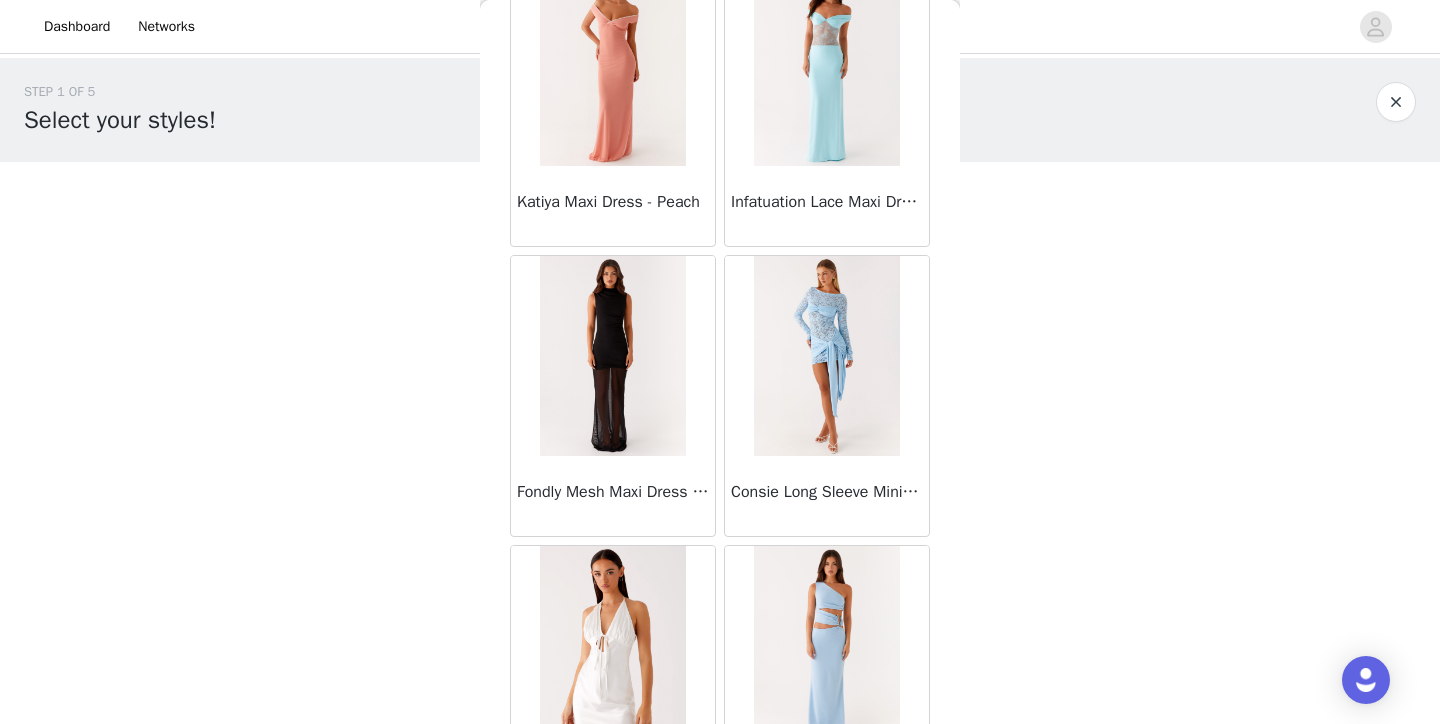 click at bounding box center (826, 356) 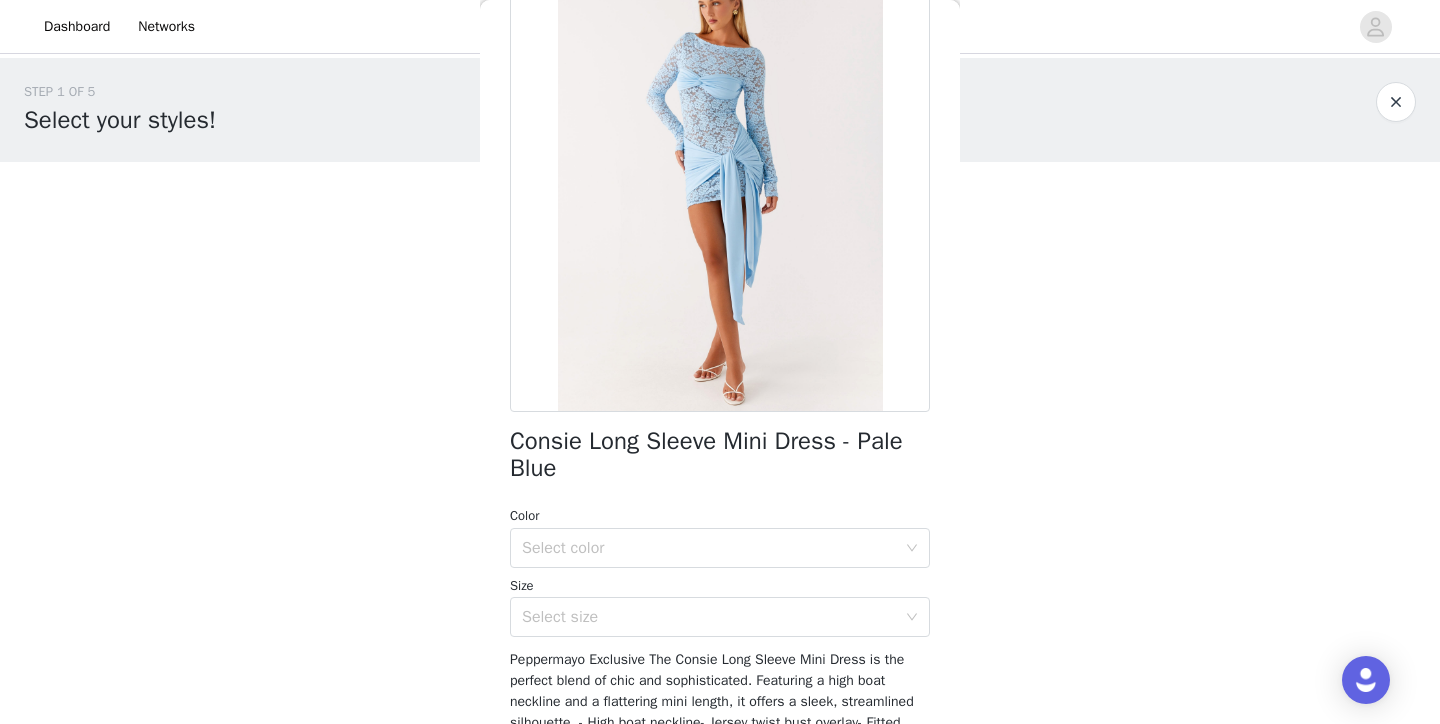 scroll, scrollTop: 152, scrollLeft: 0, axis: vertical 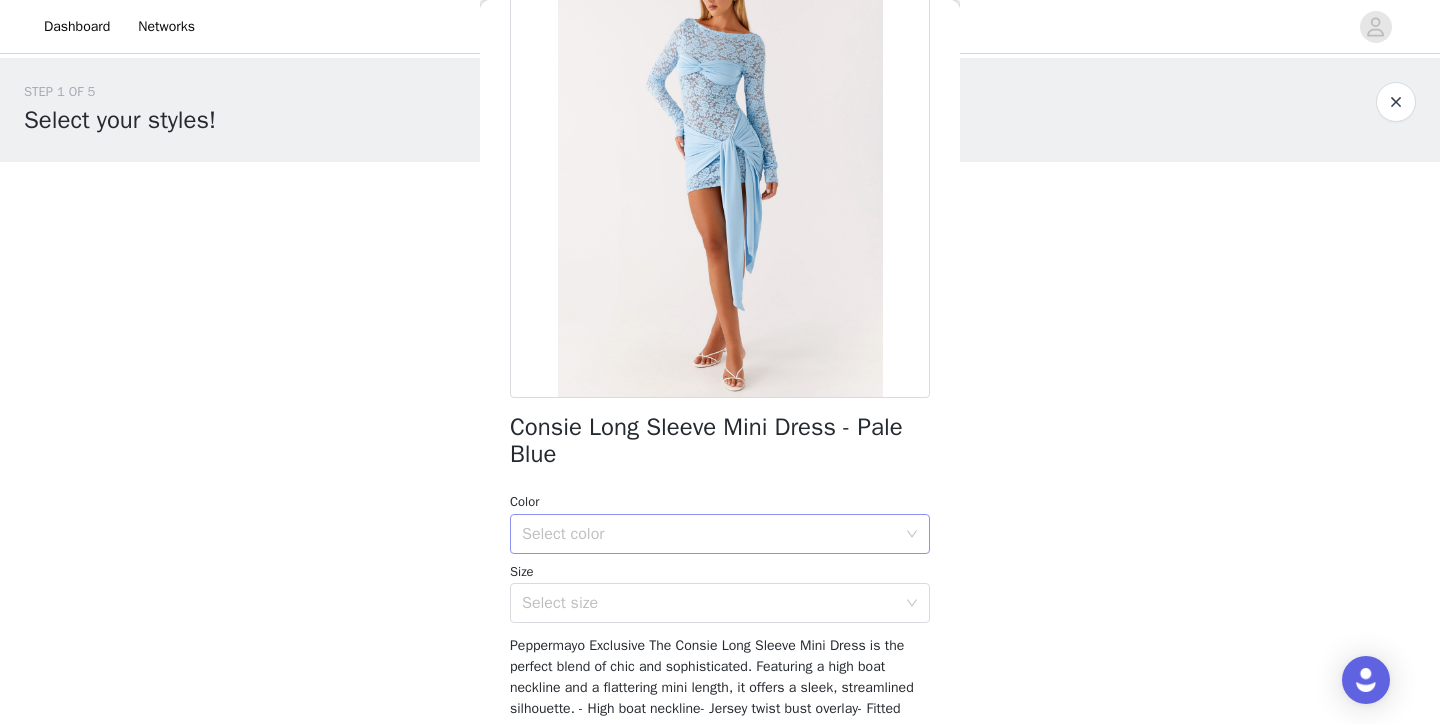 click on "Select color" at bounding box center [709, 534] 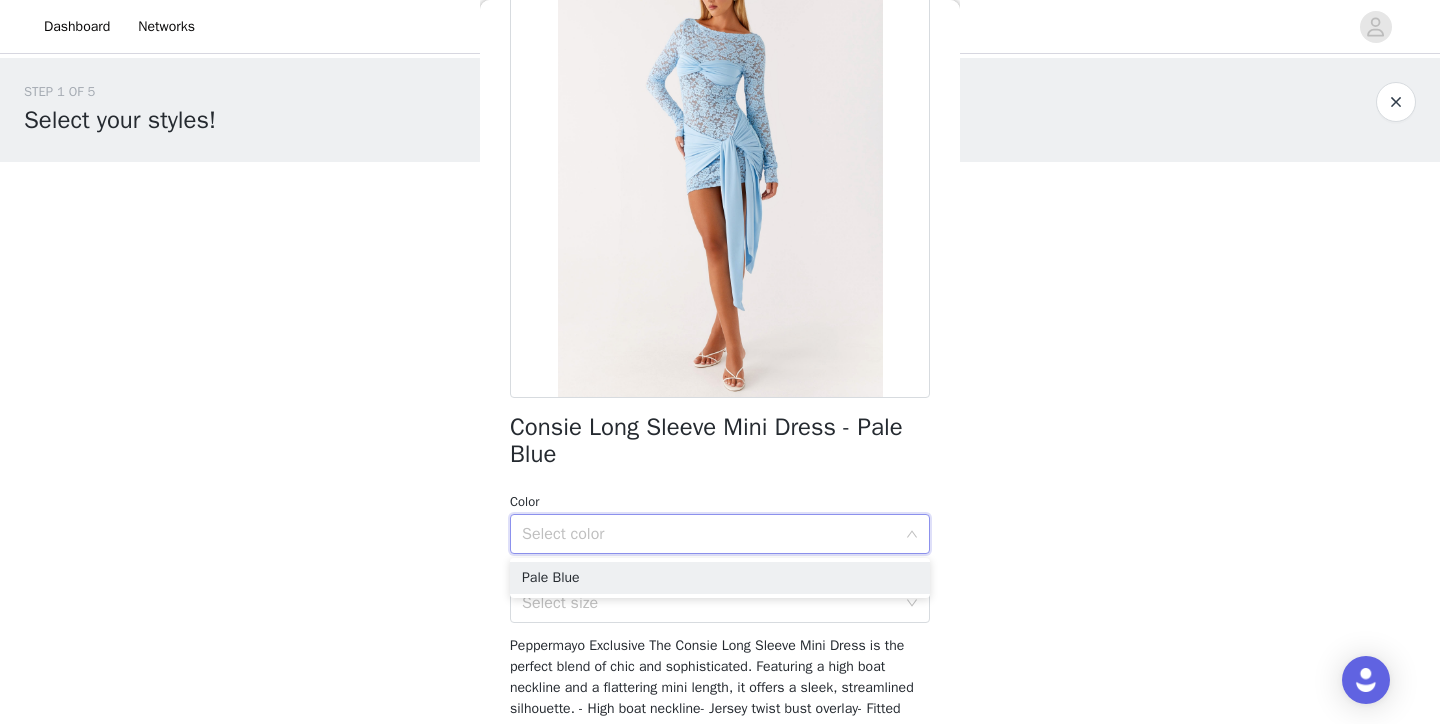 click on "Select color" at bounding box center [709, 534] 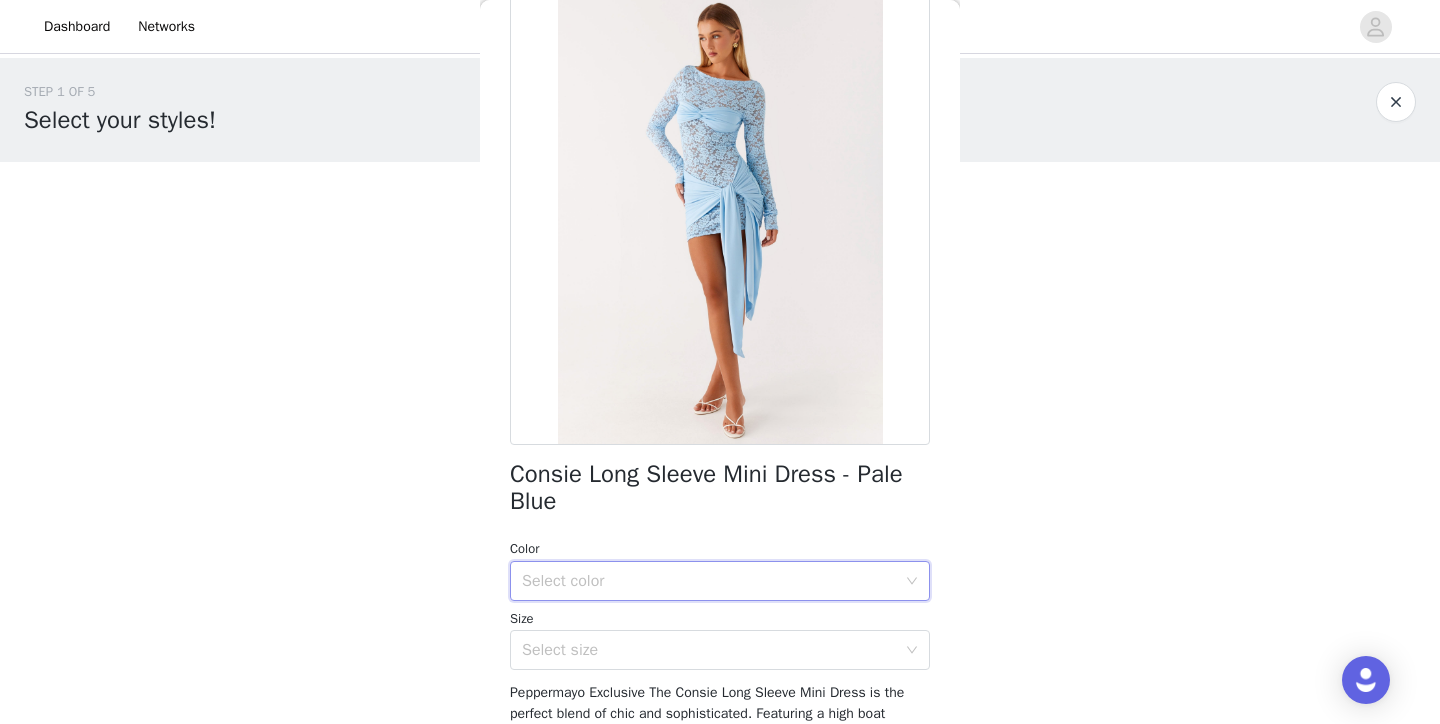 scroll, scrollTop: 0, scrollLeft: 0, axis: both 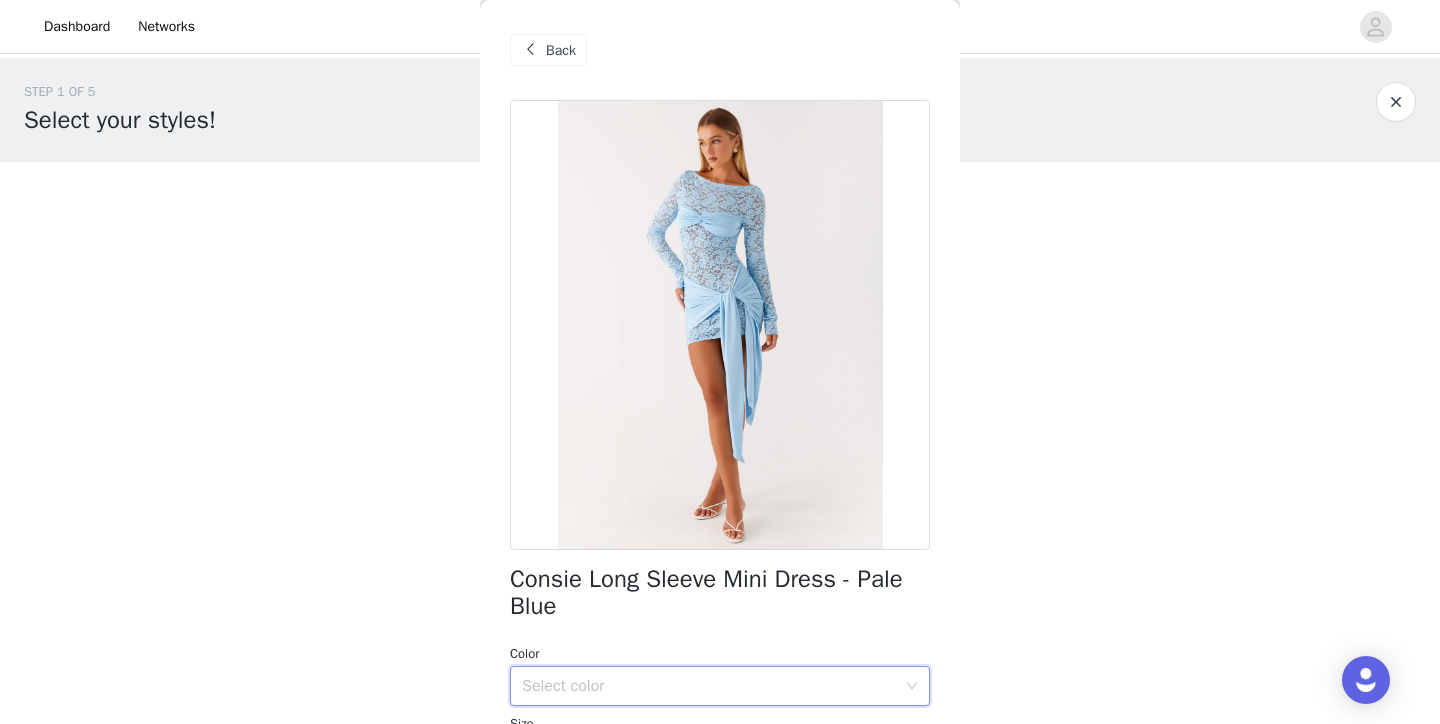 click on "Back" at bounding box center [561, 50] 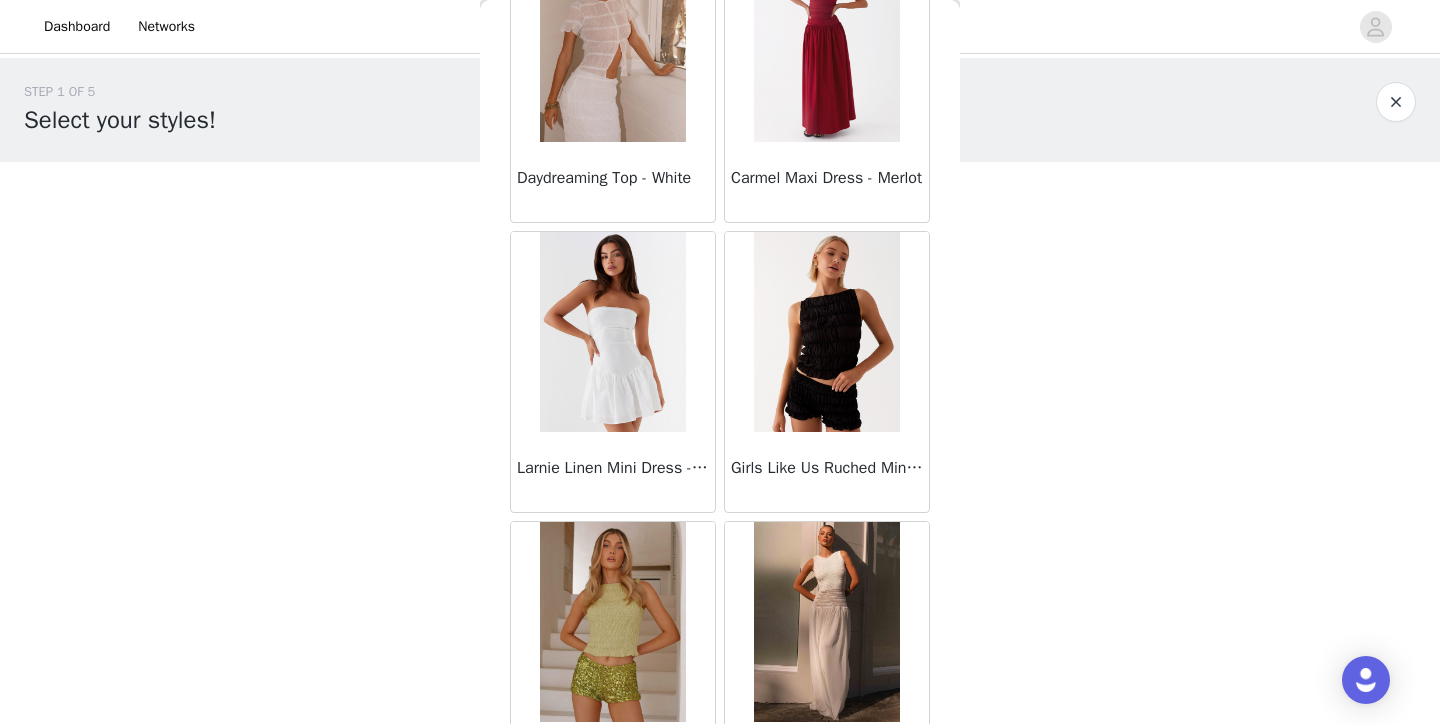 scroll, scrollTop: 10004, scrollLeft: 0, axis: vertical 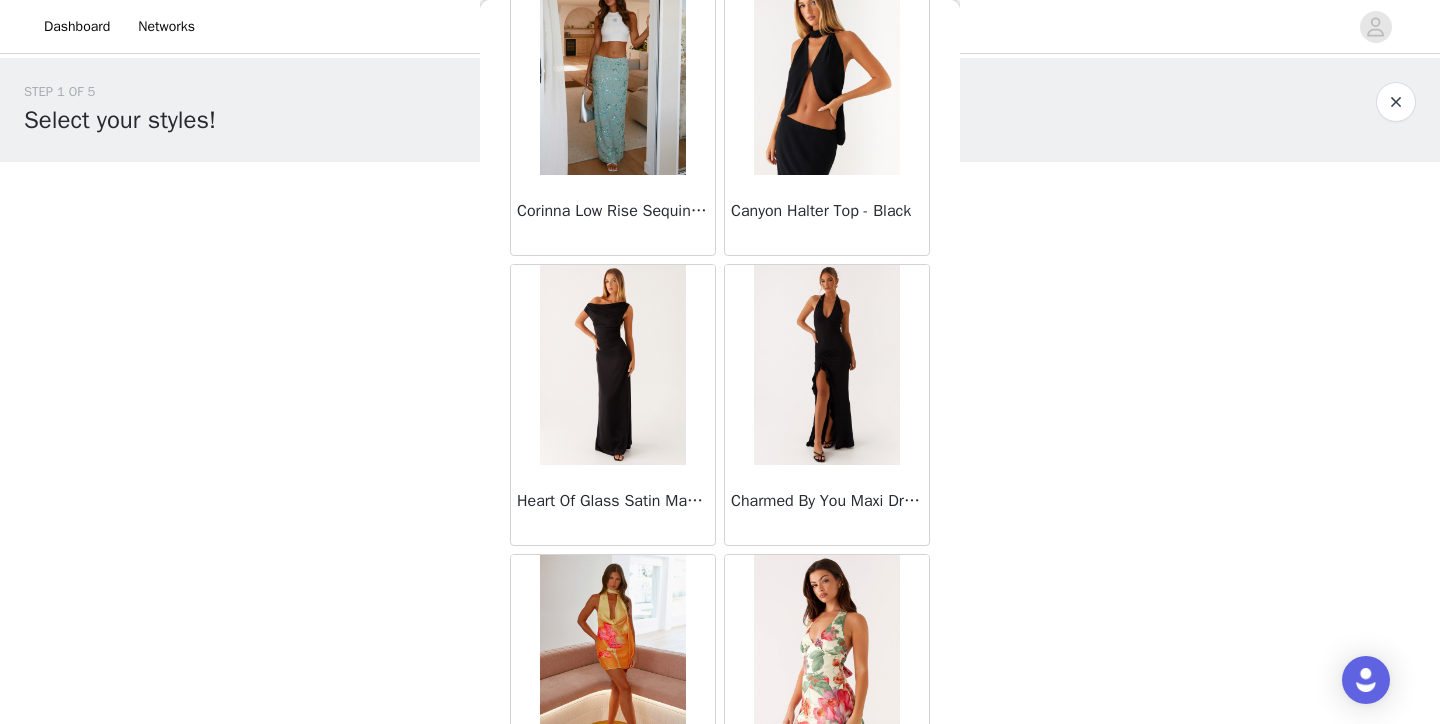 drag, startPoint x: 950, startPoint y: 156, endPoint x: 950, endPoint y: 194, distance: 38 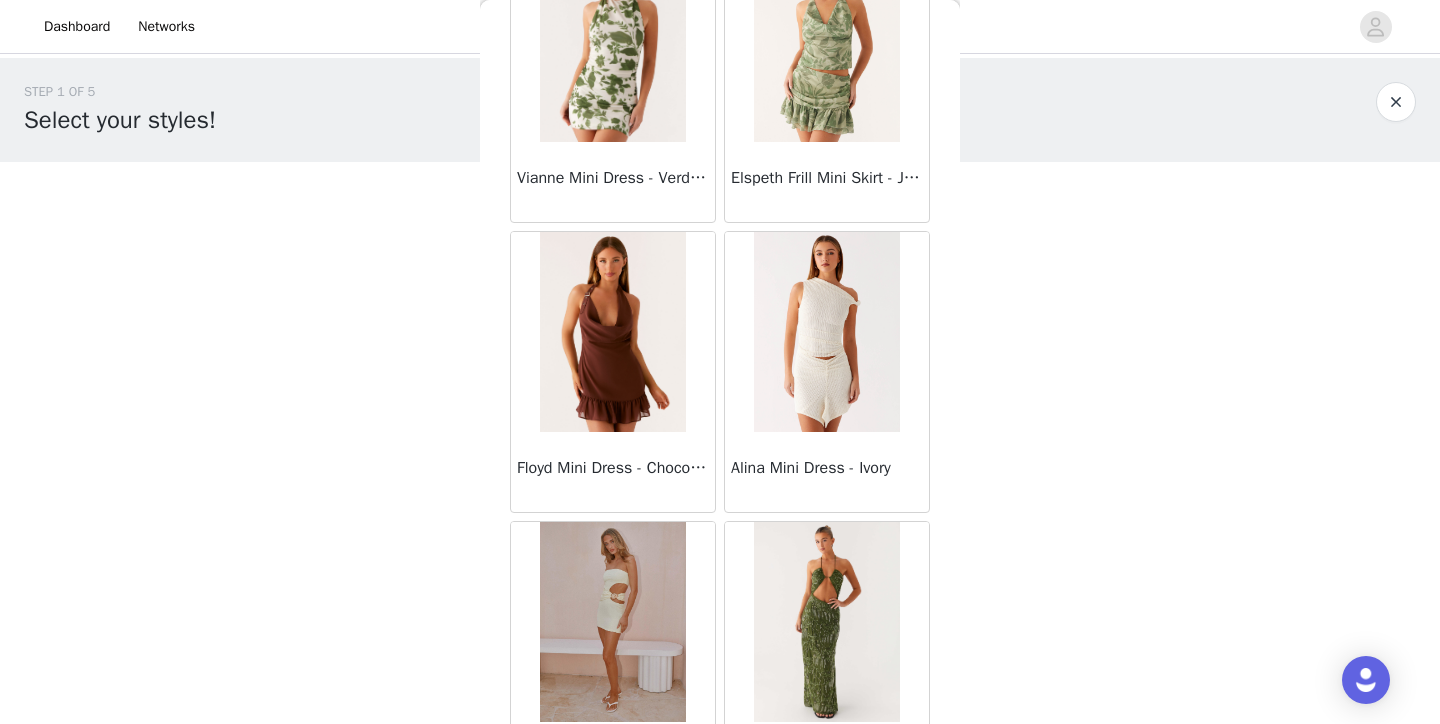 scroll, scrollTop: 74672, scrollLeft: 0, axis: vertical 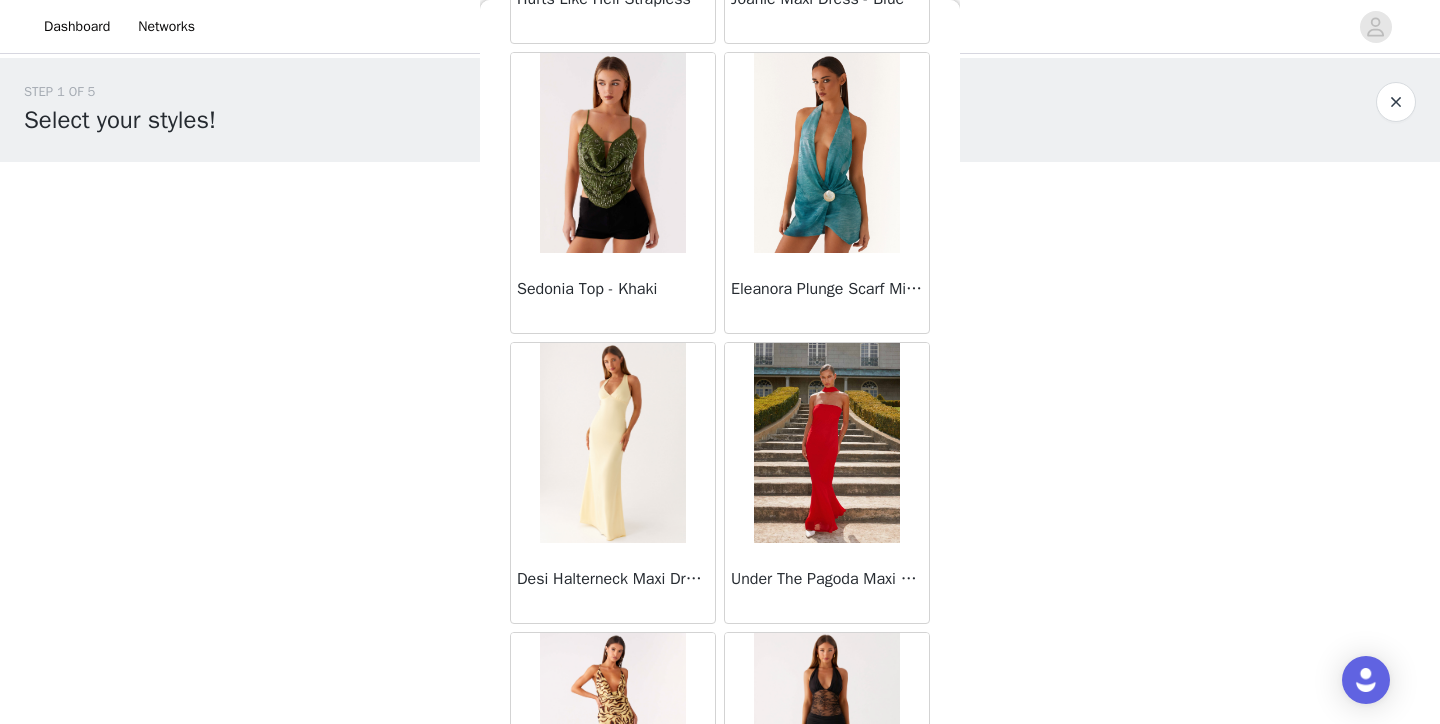 click at bounding box center [826, 443] 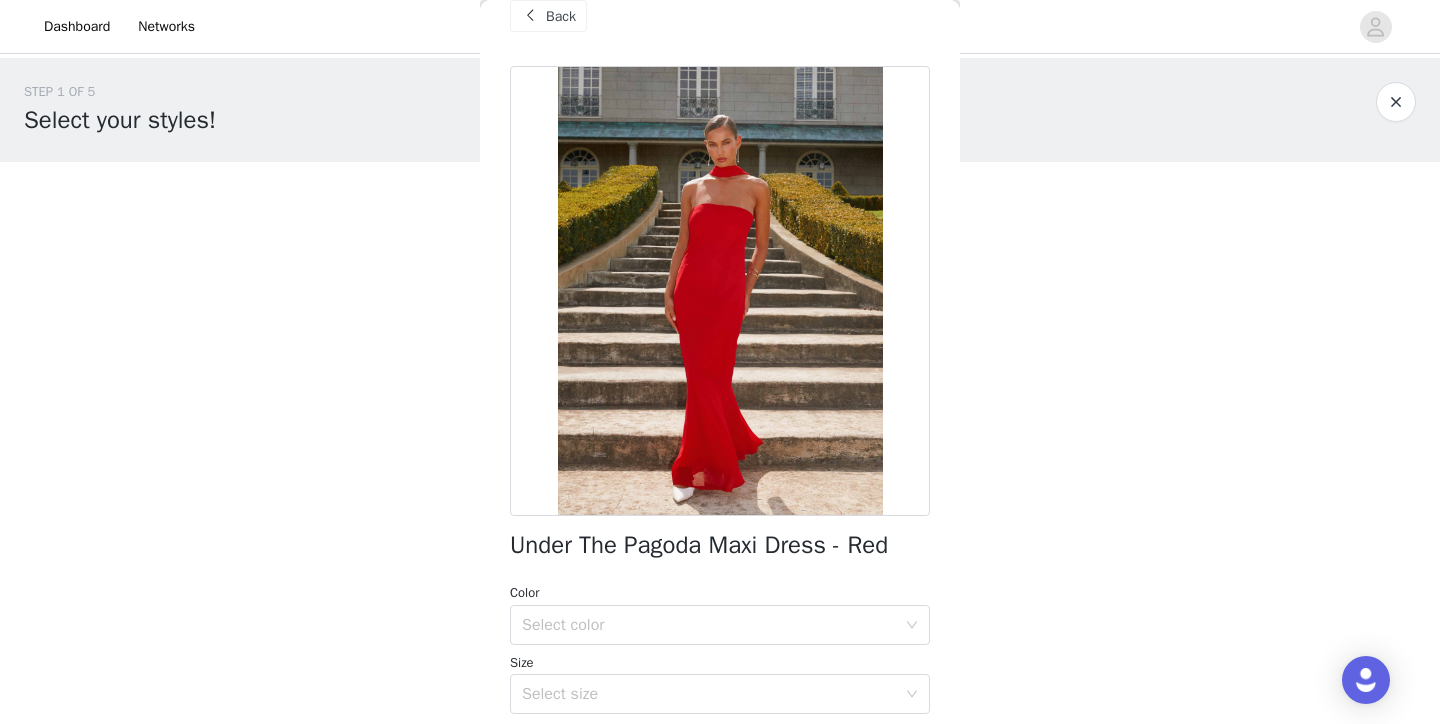 scroll, scrollTop: 0, scrollLeft: 0, axis: both 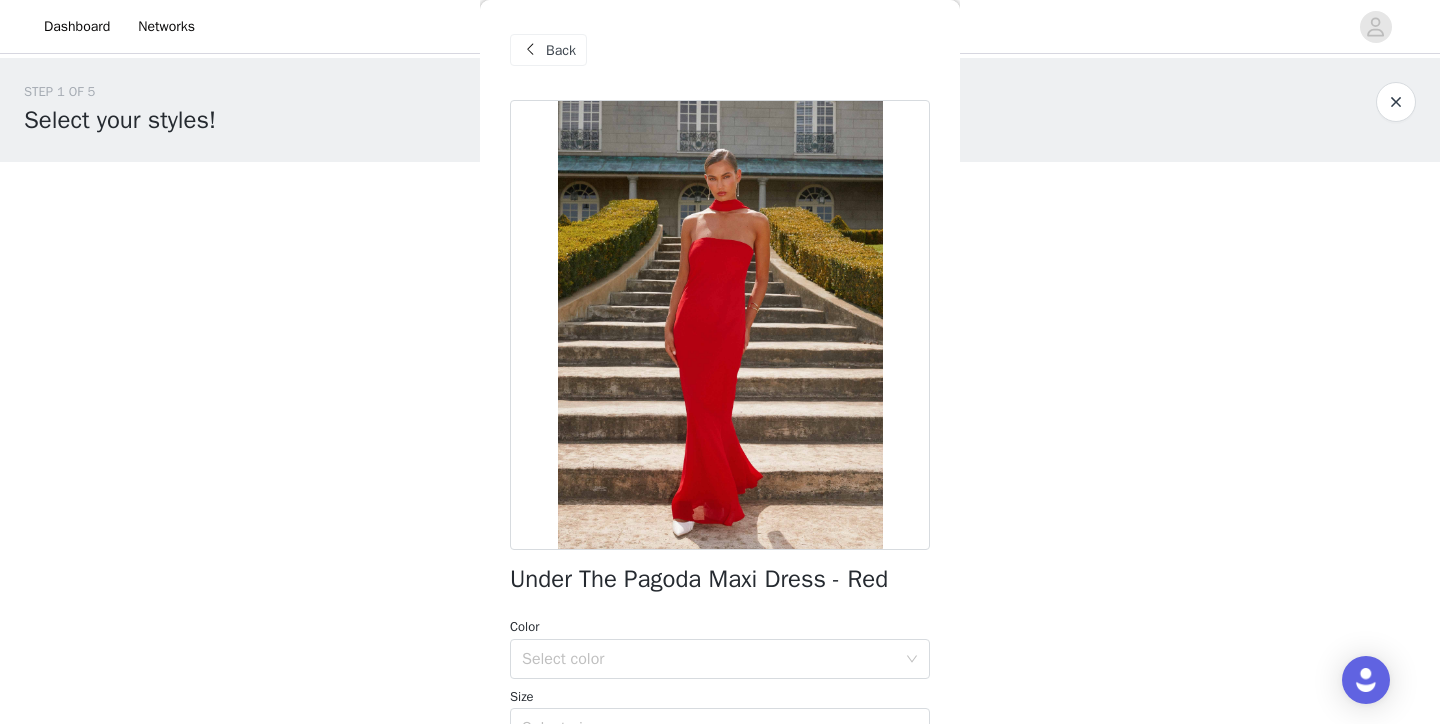 click at bounding box center (530, 50) 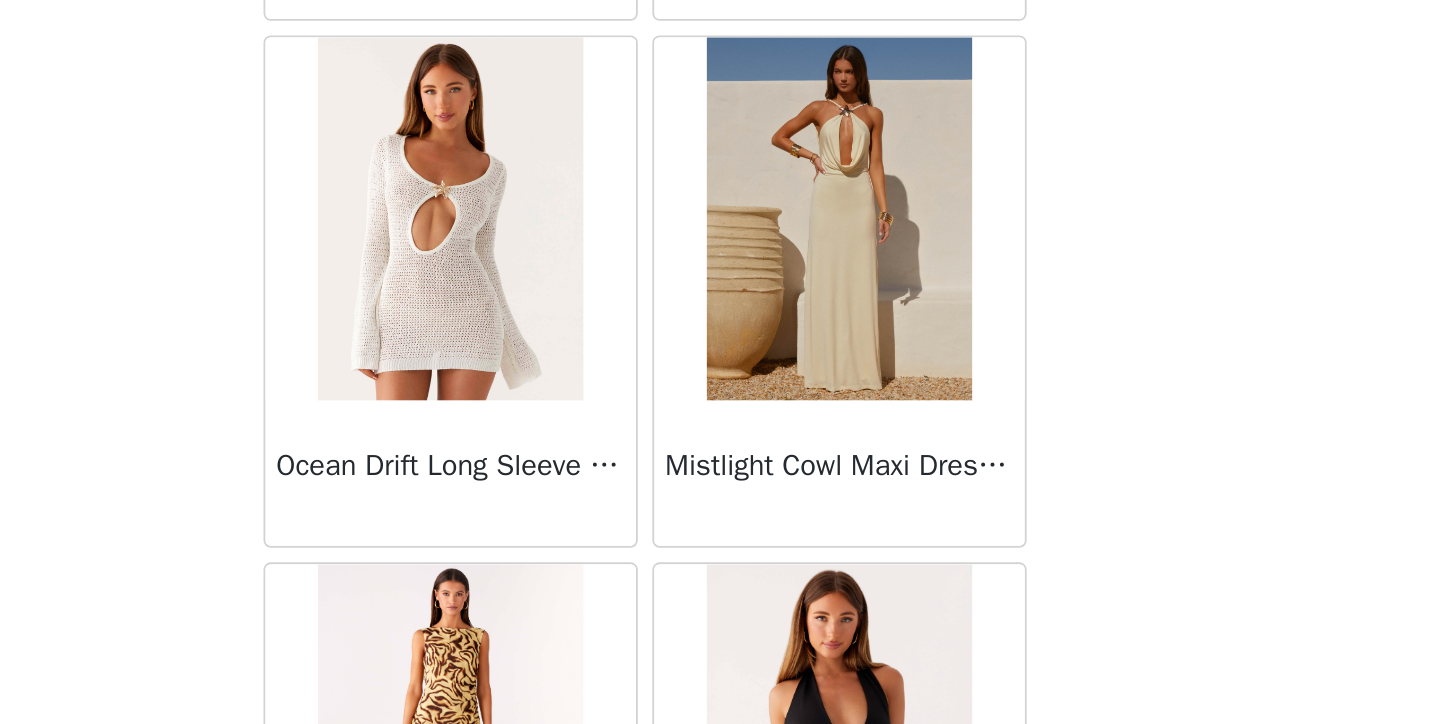 scroll, scrollTop: 71092, scrollLeft: 0, axis: vertical 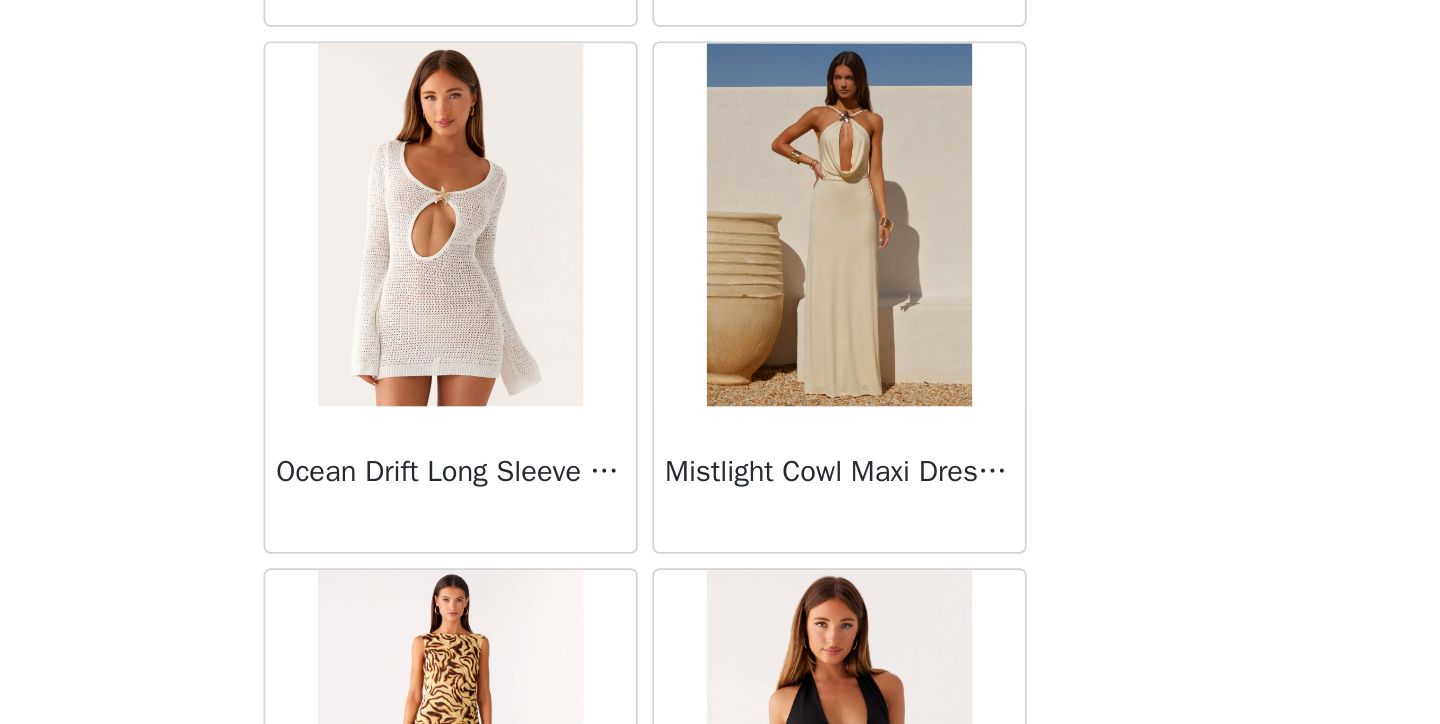 click at bounding box center [826, 449] 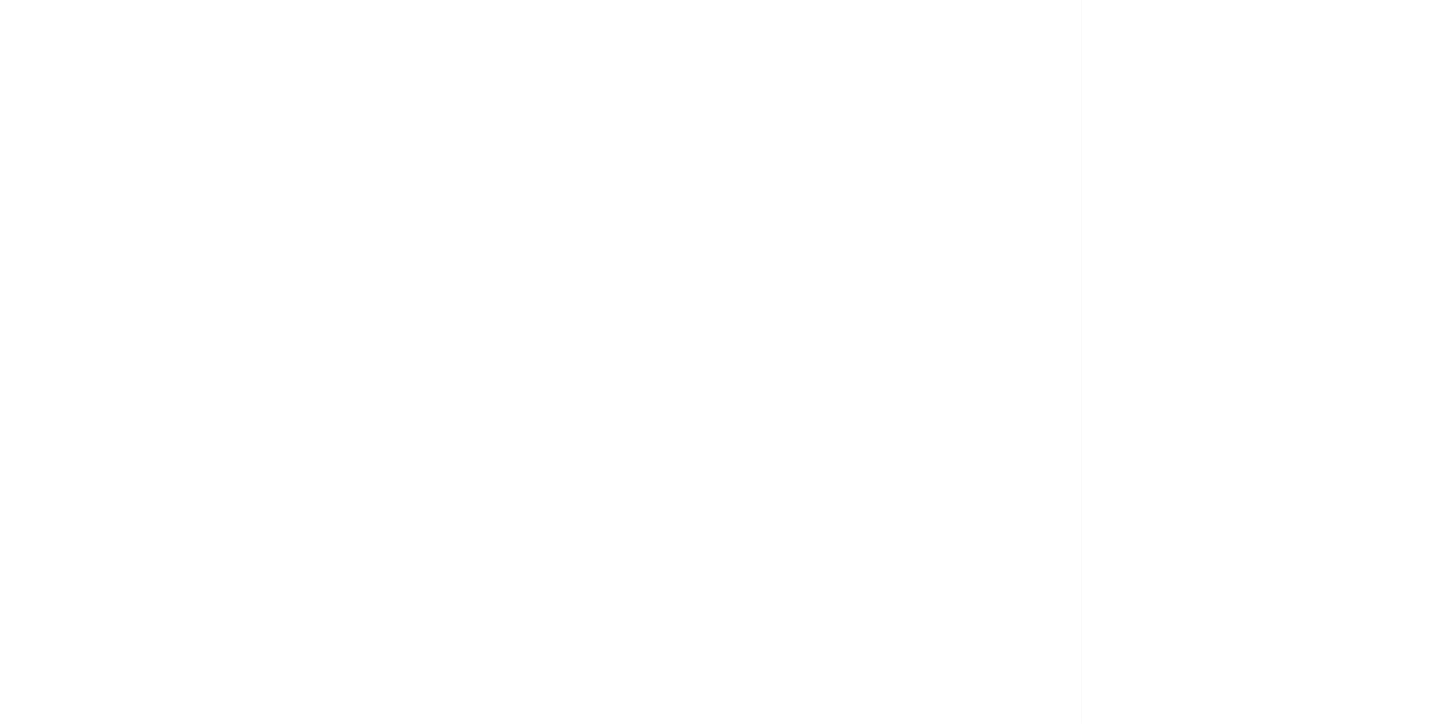 scroll, scrollTop: 0, scrollLeft: 0, axis: both 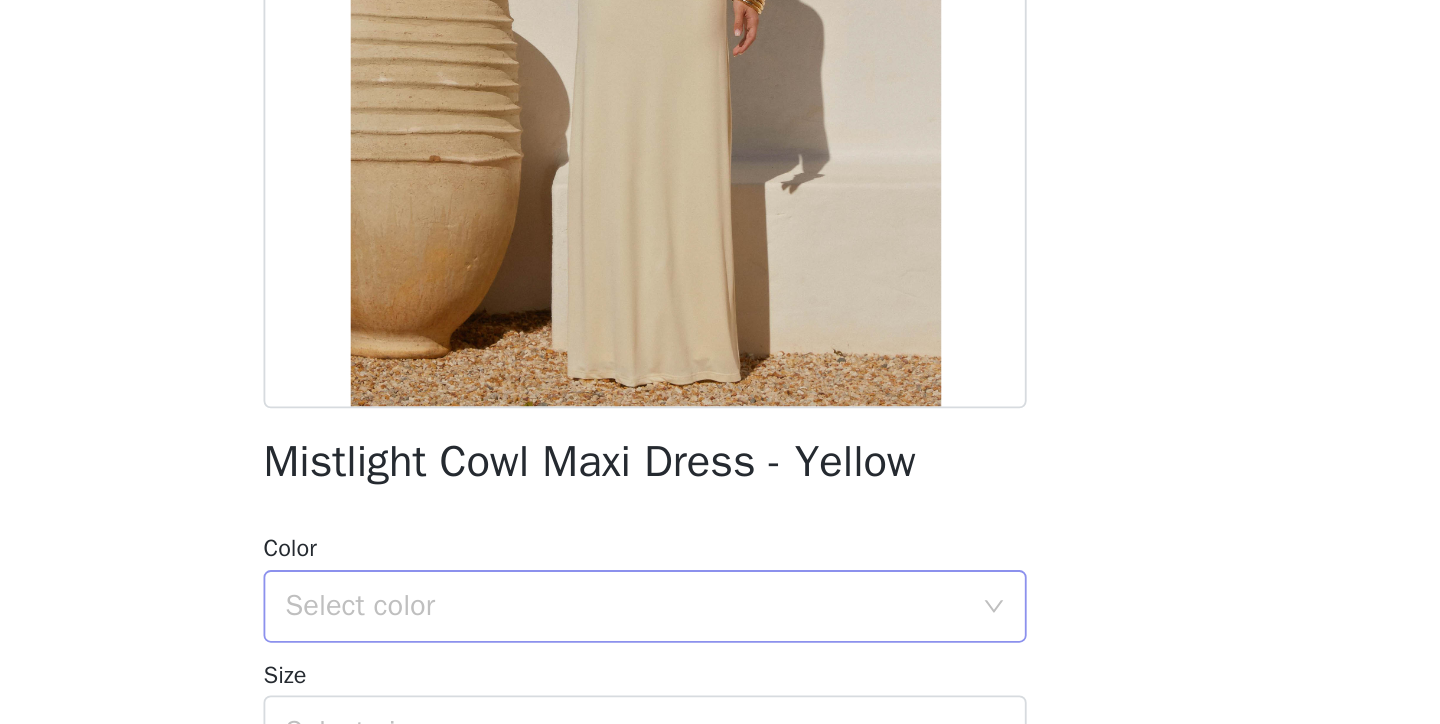 click on "Select color" at bounding box center [709, 659] 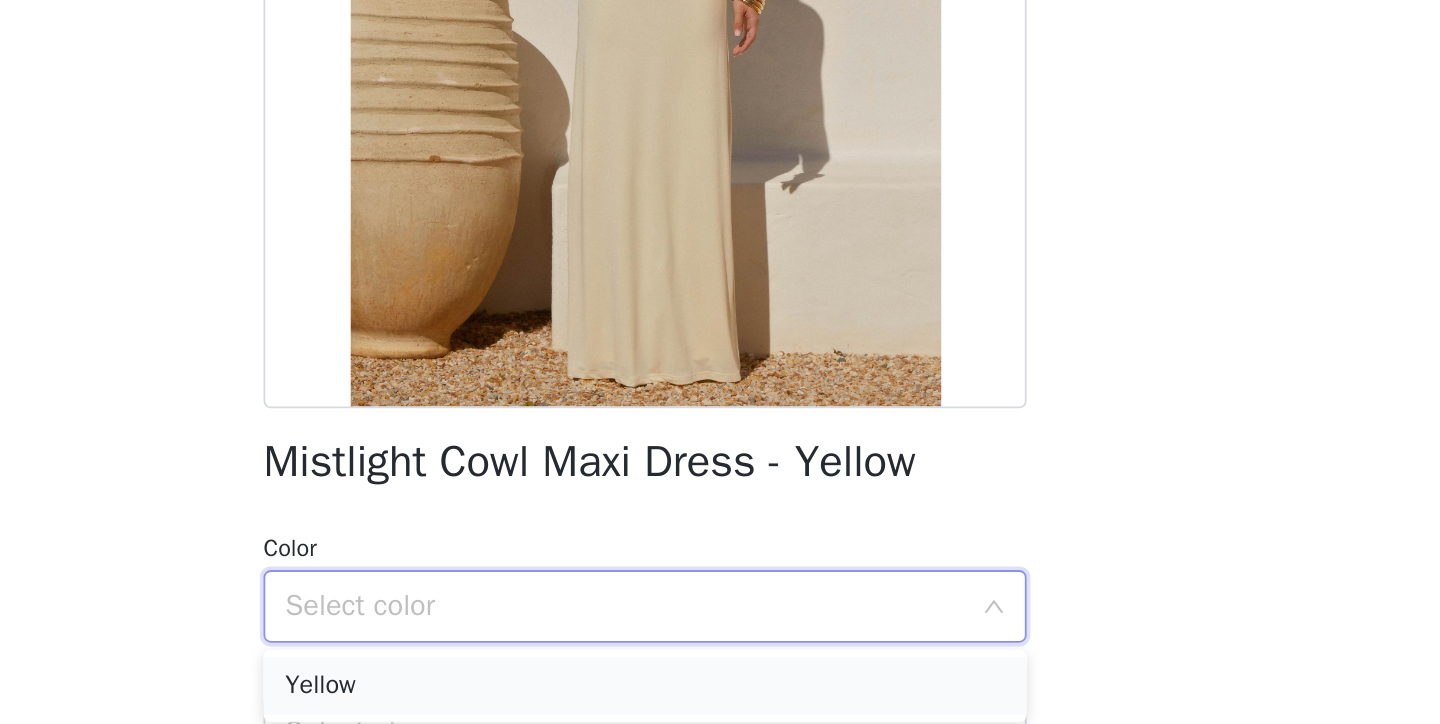 click on "Yellow" at bounding box center (720, 703) 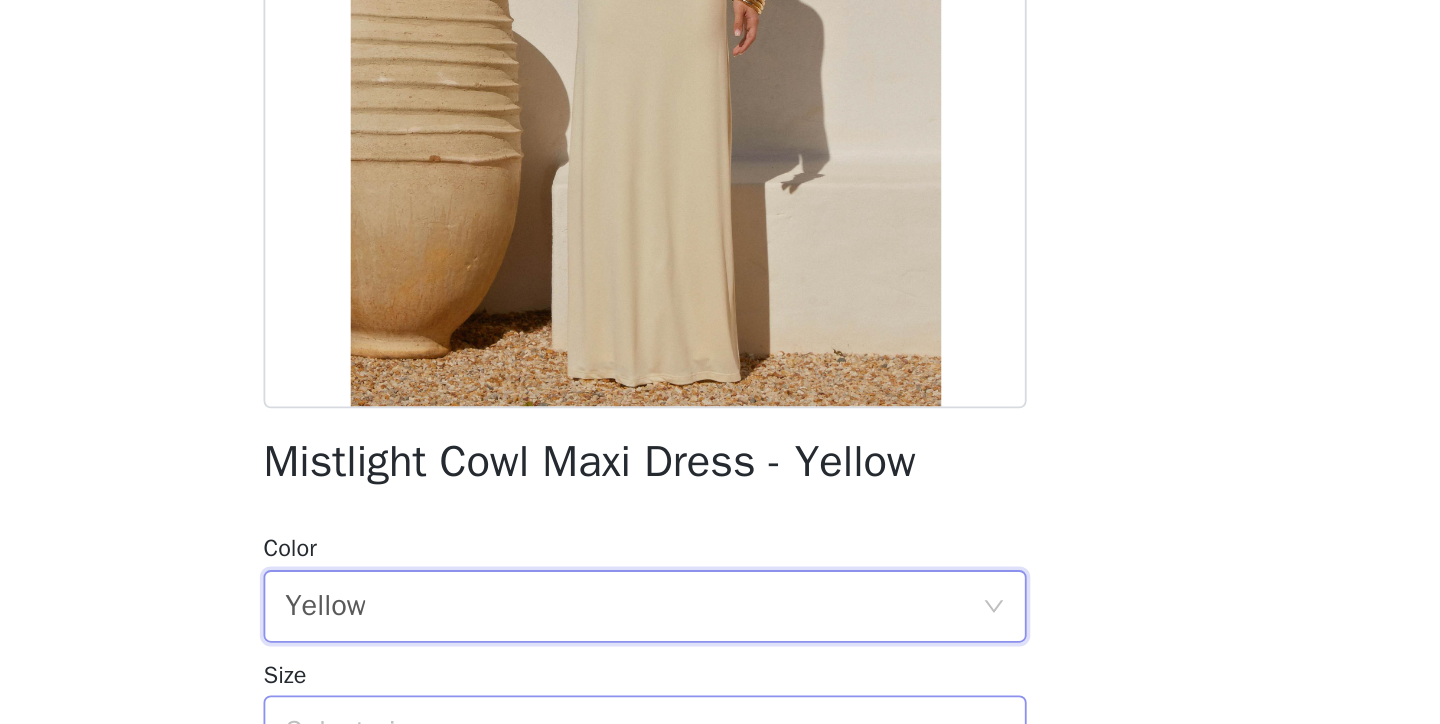 click on "Select size" at bounding box center (713, 728) 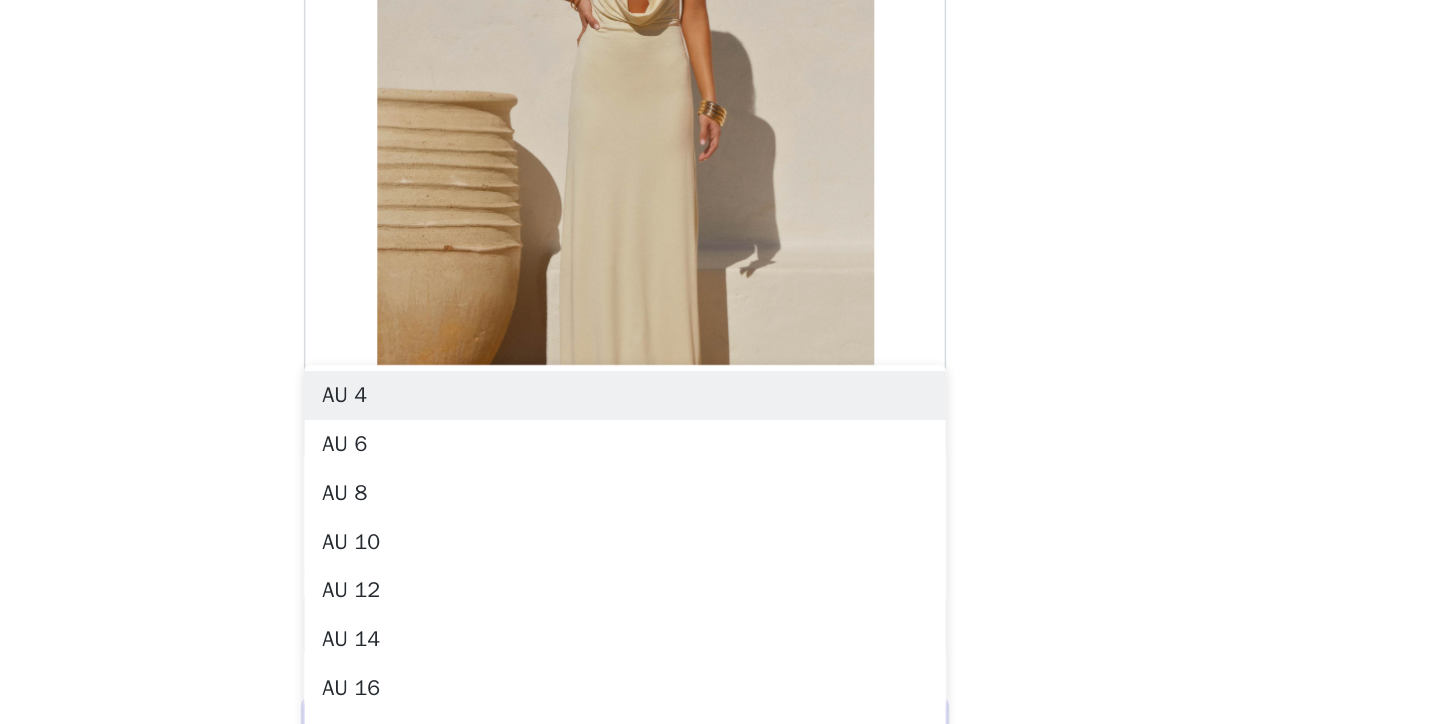 scroll, scrollTop: 278, scrollLeft: 0, axis: vertical 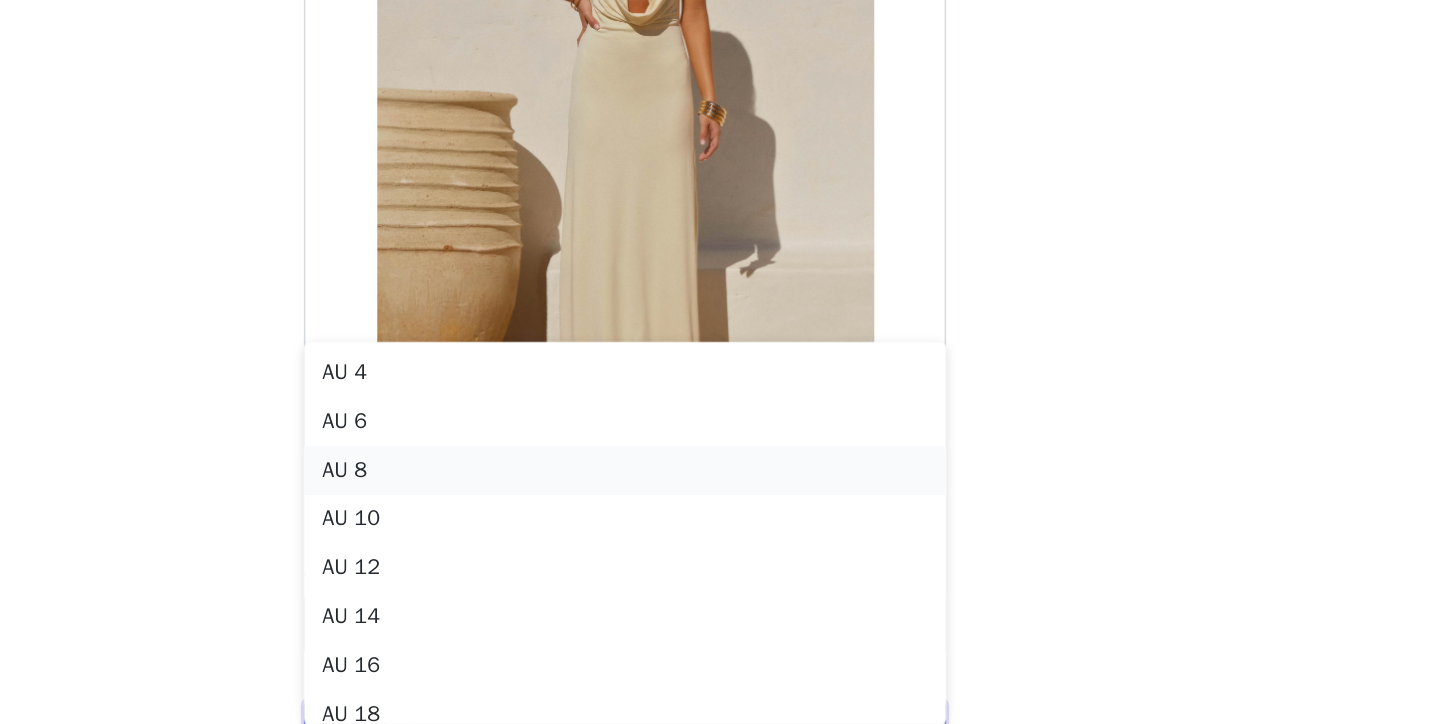click on "AU 8" at bounding box center (720, 558) 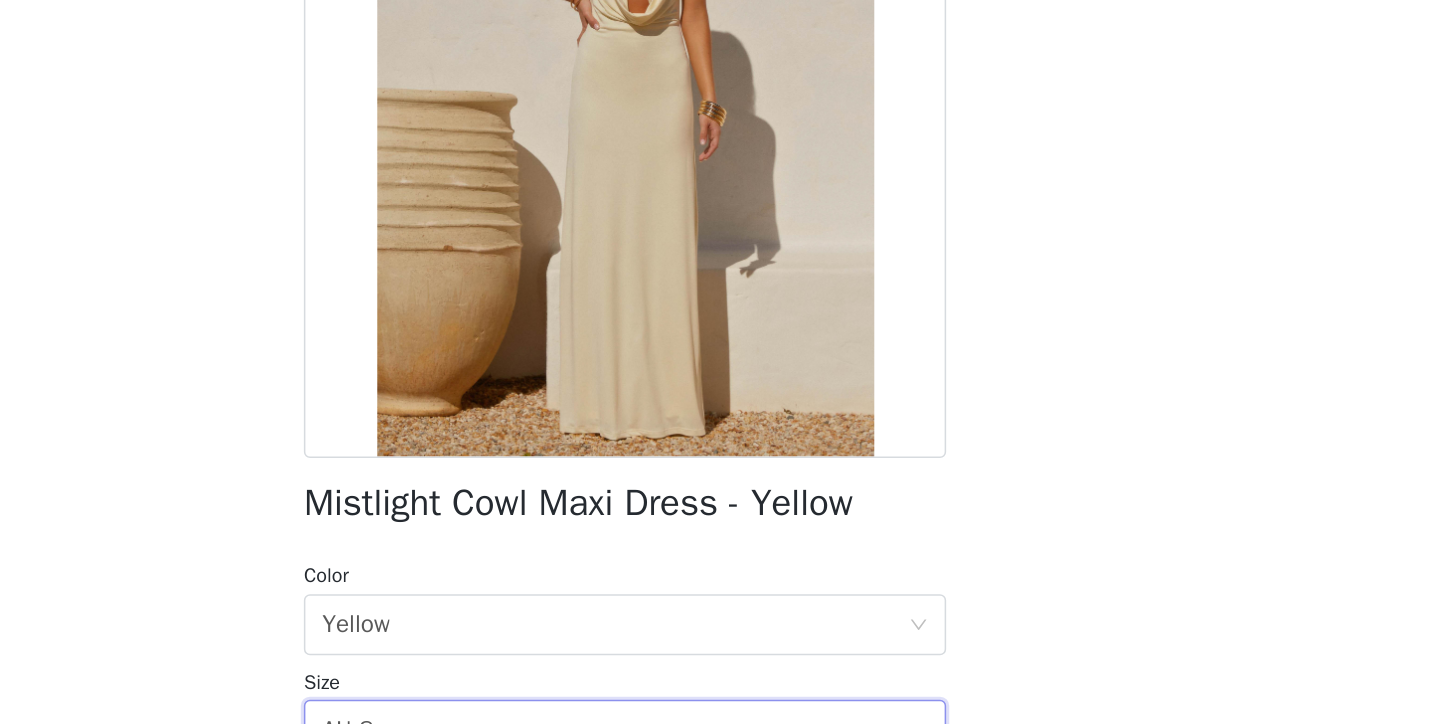 scroll, scrollTop: 0, scrollLeft: 0, axis: both 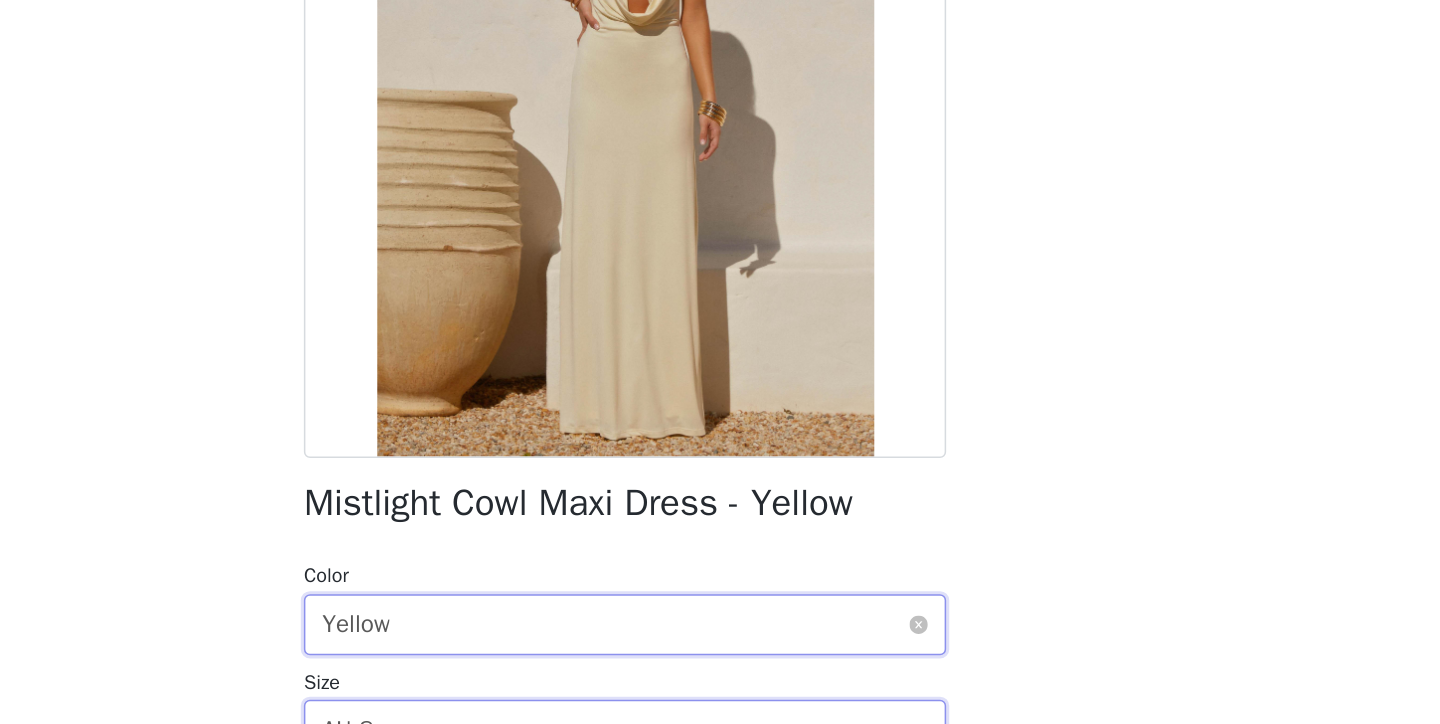 click on "Select color Yellow" at bounding box center (713, 659) 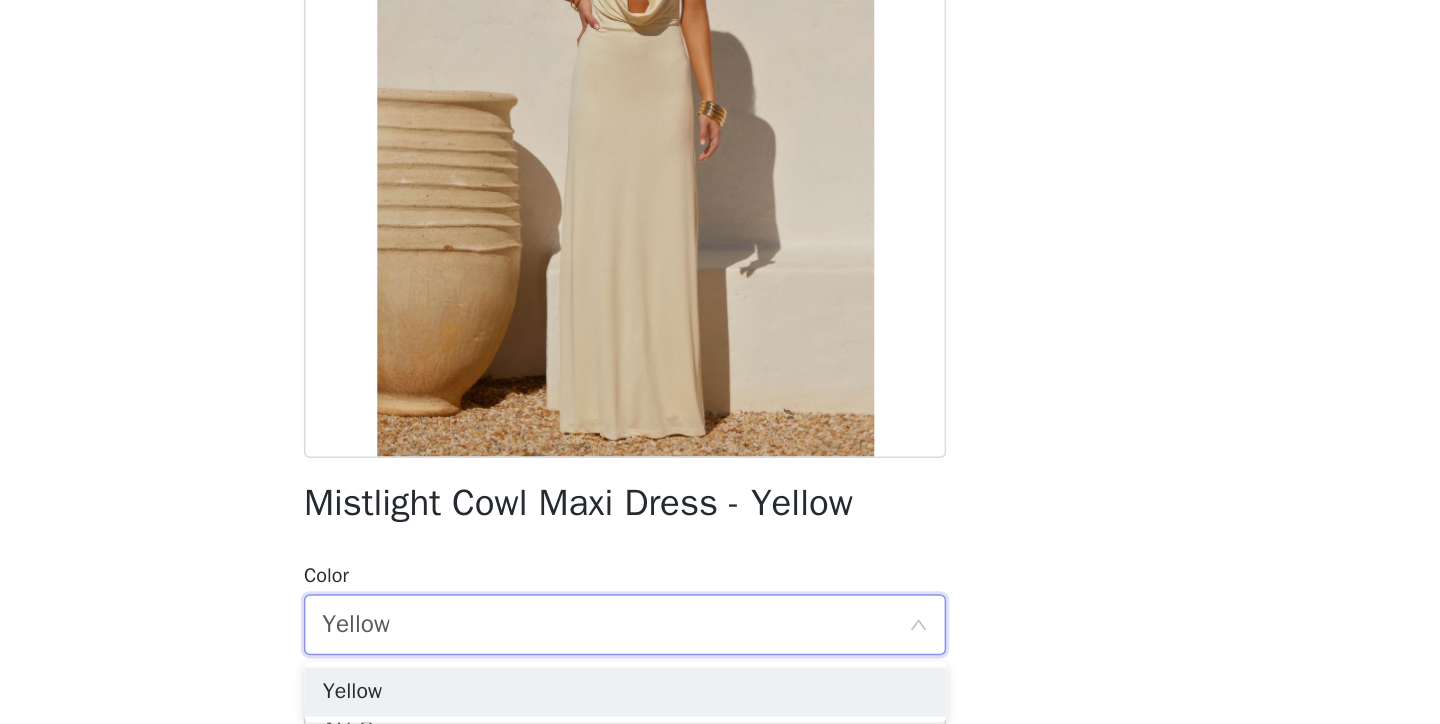 click on "Back     Mistlight Cowl Maxi Dress - Yellow               Color   Select color Yellow Size   Select size AU 8   Peppermayo Exclusive The Mistlight Cowl Maxi Dress is made for glowing nights with effortless elegance. Featuring a cowl neckline and open back, this fully lined jersey dress is detailed with adjustable straps and hardware accents for a sleek finish.   - Maxi length- Cowl neckline- Open back- Adjustable straps- Hardware detail- Fully lined- Jersey fabric- Fabric: 95% Polyester, 5% Elastane   Size AU 8 / US 4 garment measurements:Waist: 68 cm / 26.77 inHip: 84 cm / 33.07 inLength: 134 cm / 52.76 in   [PERSON] is 173cm and wears size AU 6 / size US 2   Add Product" at bounding box center (720, 362) 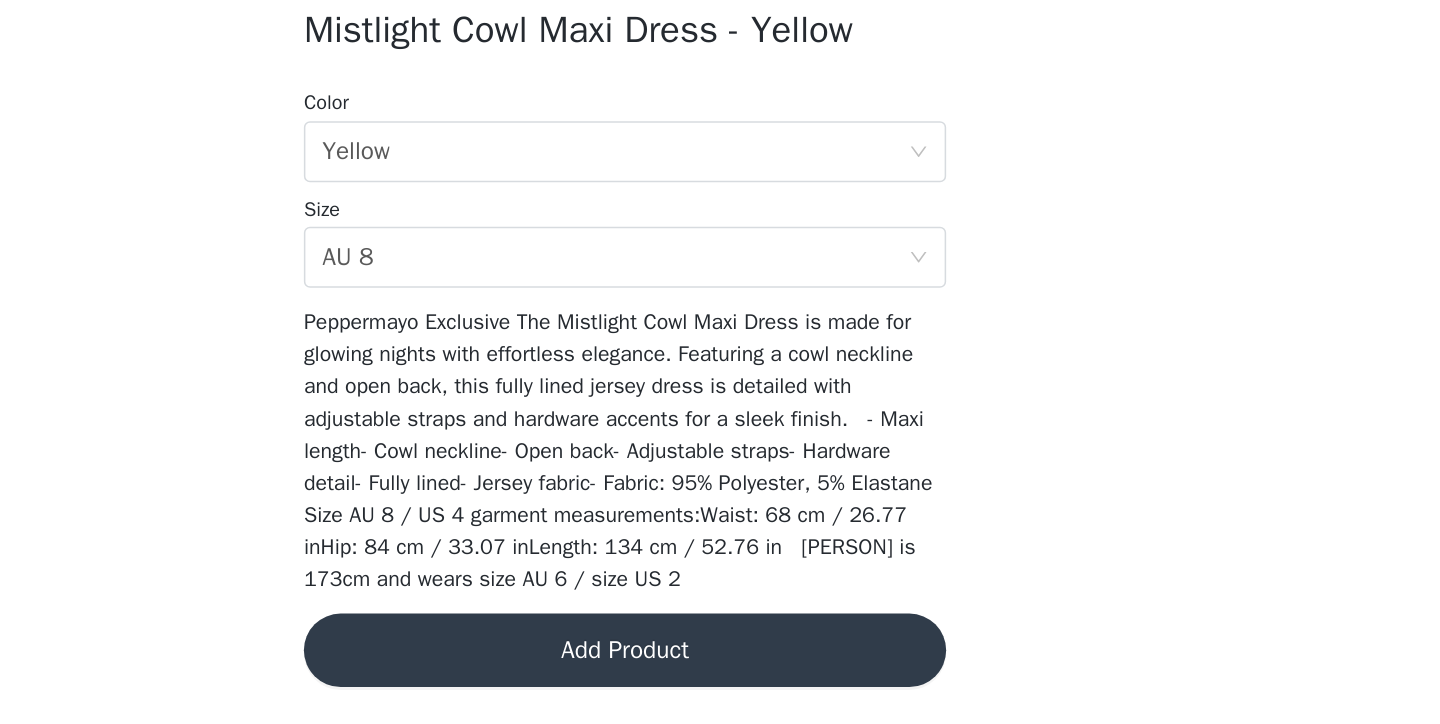 scroll, scrollTop: 330, scrollLeft: 0, axis: vertical 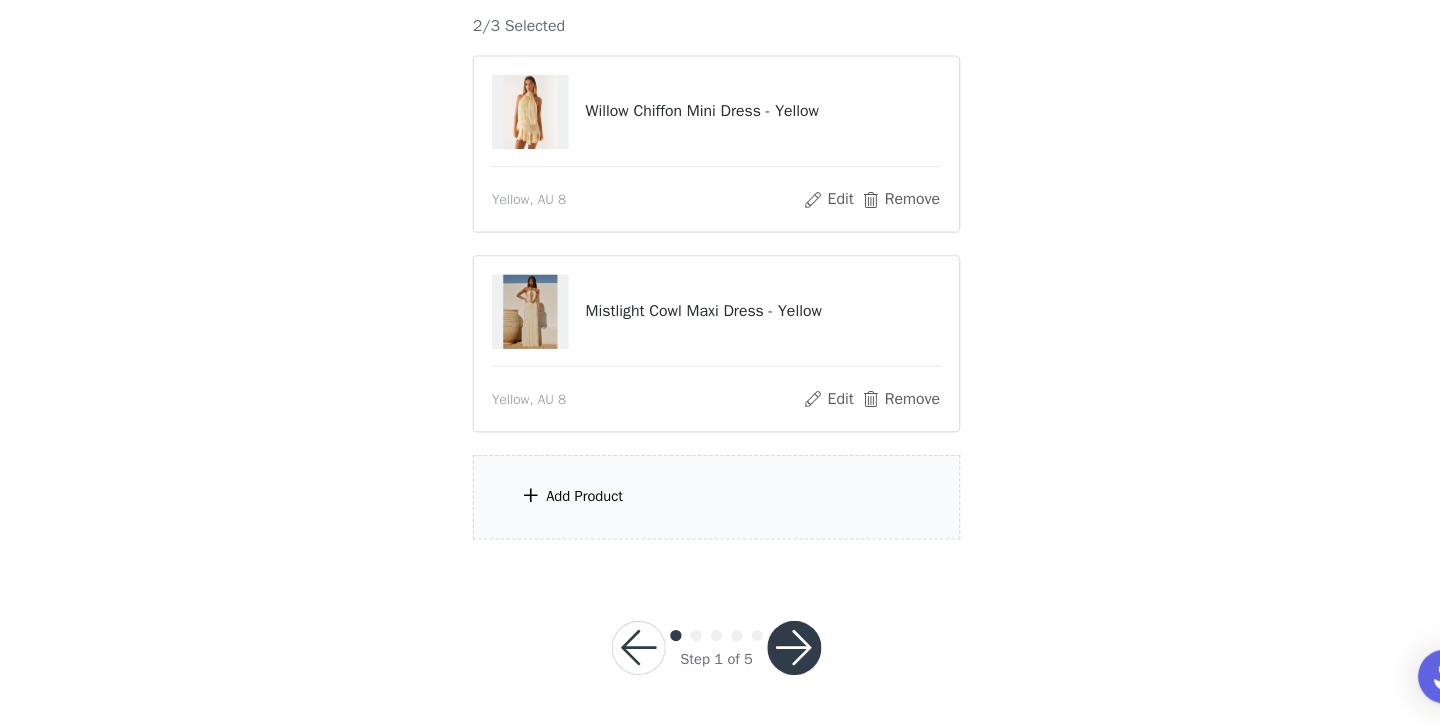 click on "Add Product" at bounding box center [720, 521] 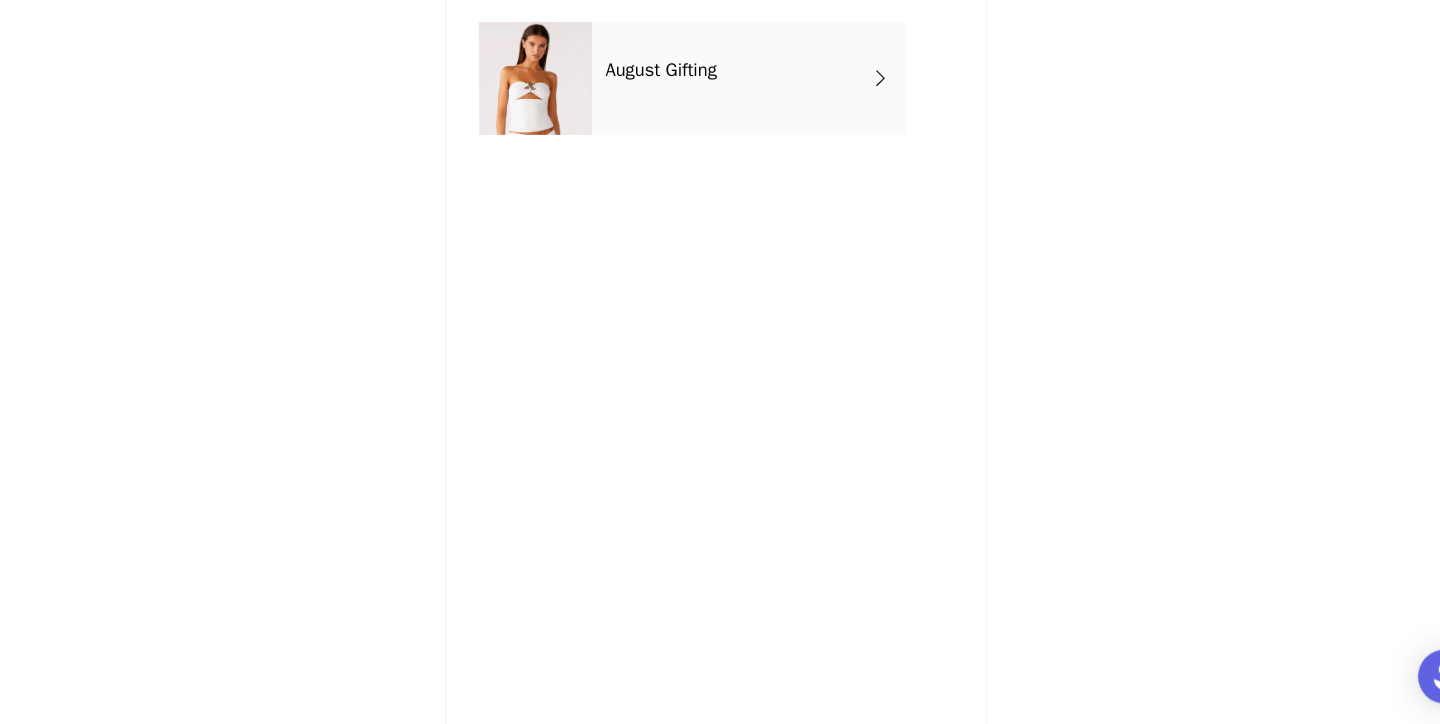 scroll, scrollTop: 148, scrollLeft: 0, axis: vertical 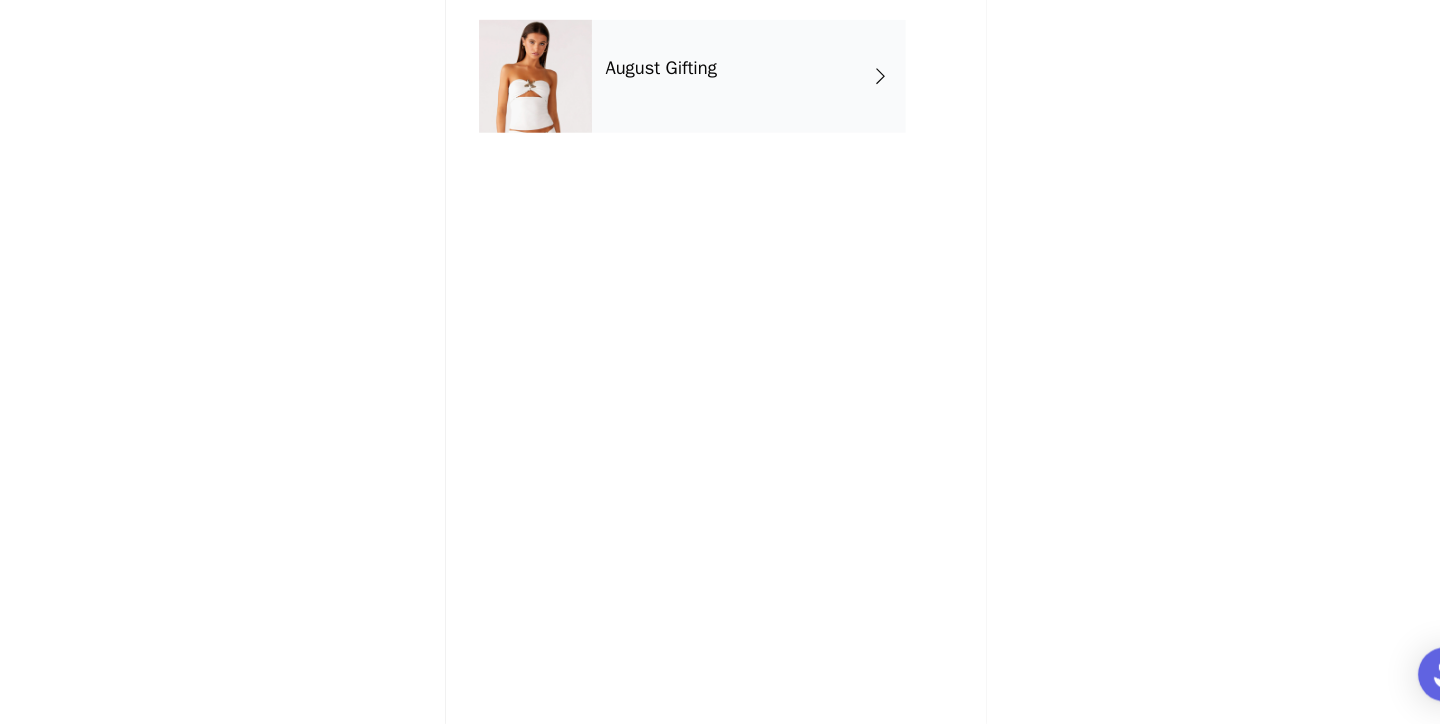 click on "August Gifting" at bounding box center [749, 150] 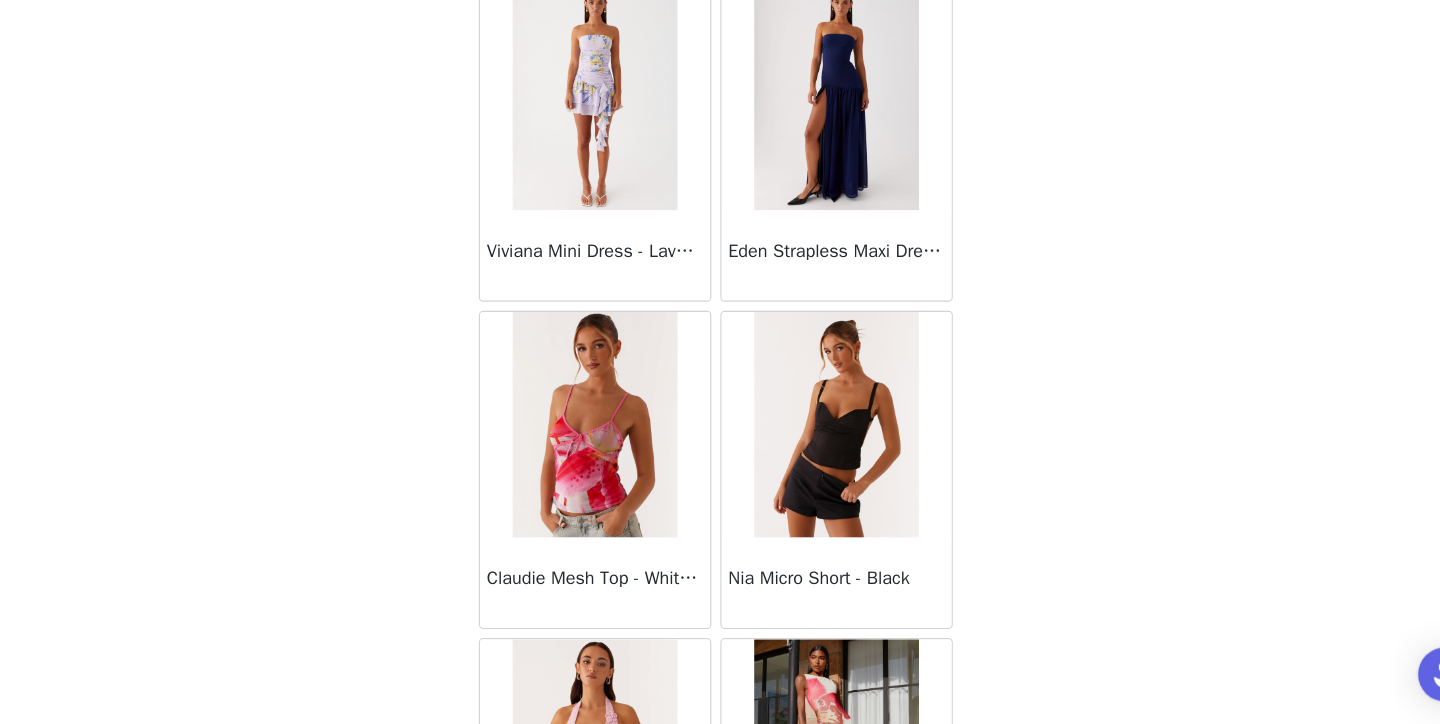 scroll, scrollTop: 2336, scrollLeft: 0, axis: vertical 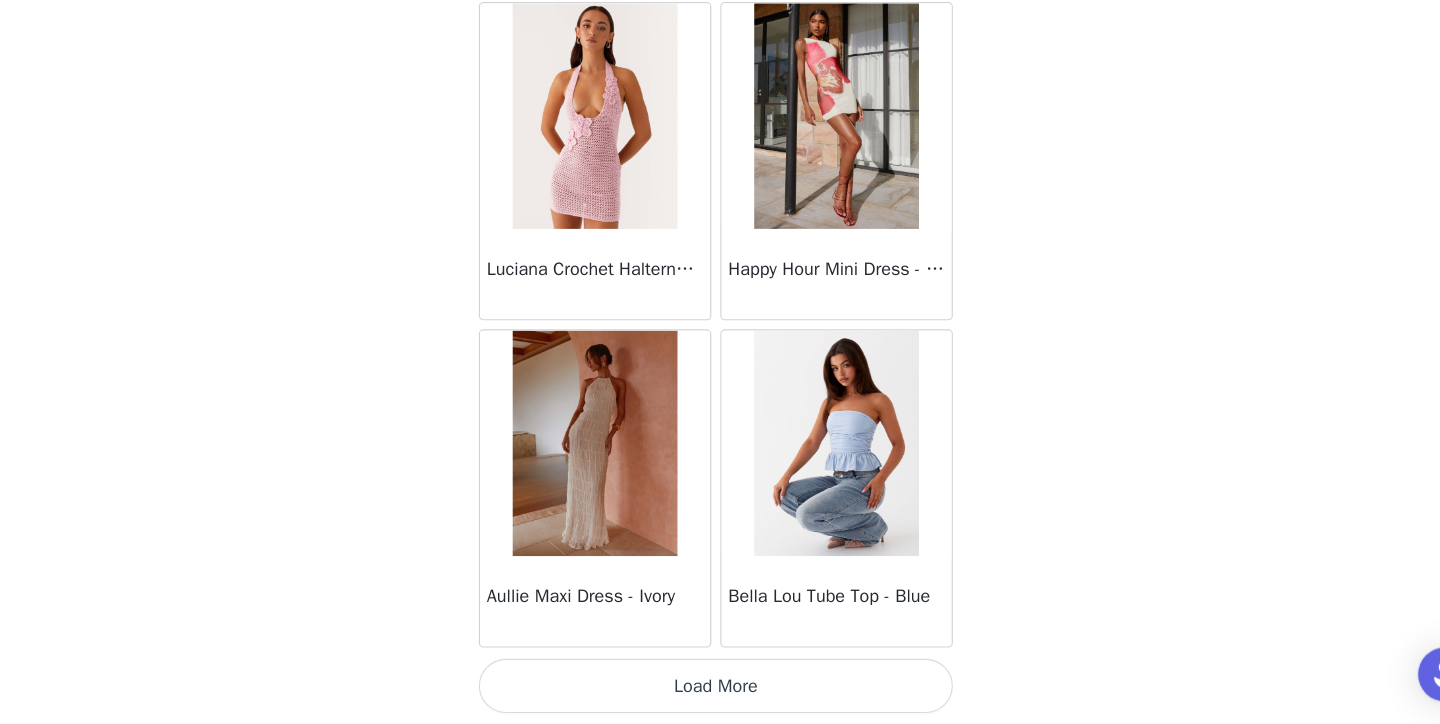 click on "Load More" at bounding box center (720, 690) 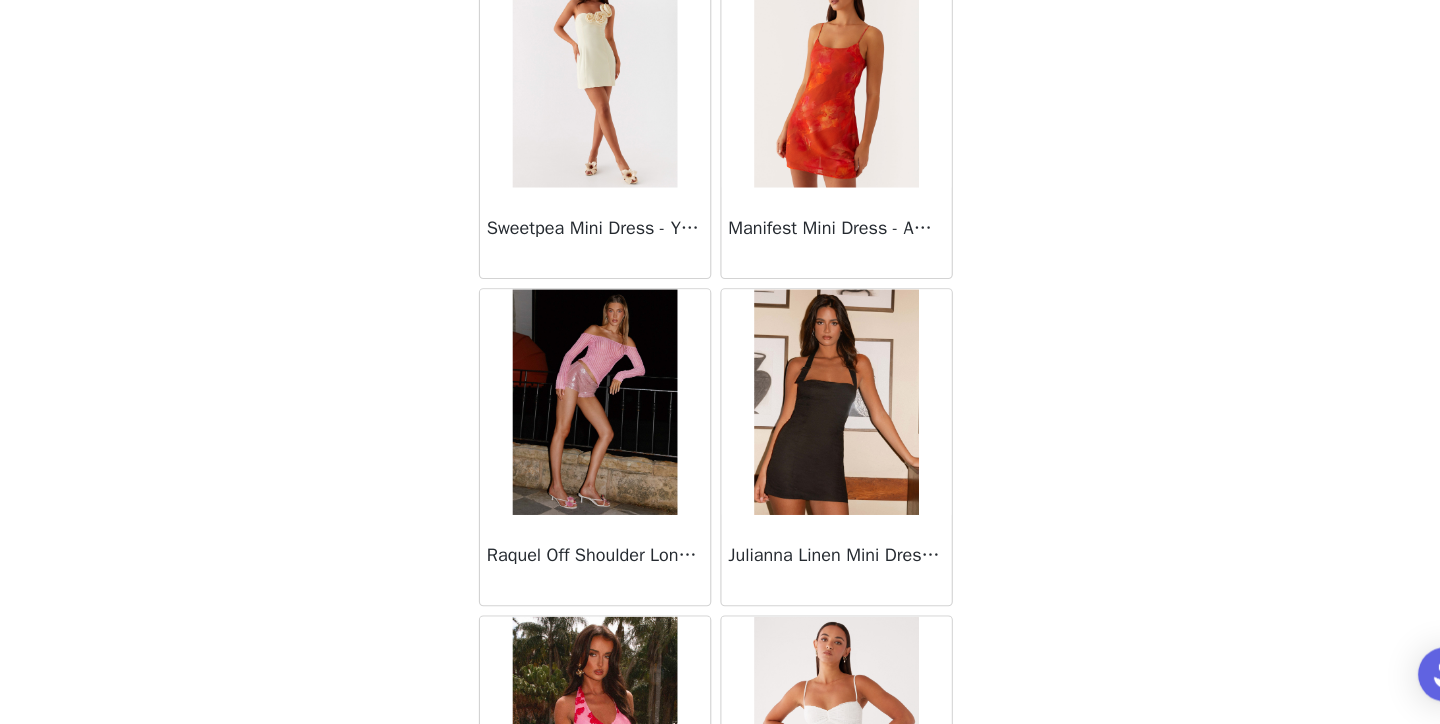 scroll, scrollTop: 0, scrollLeft: 0, axis: both 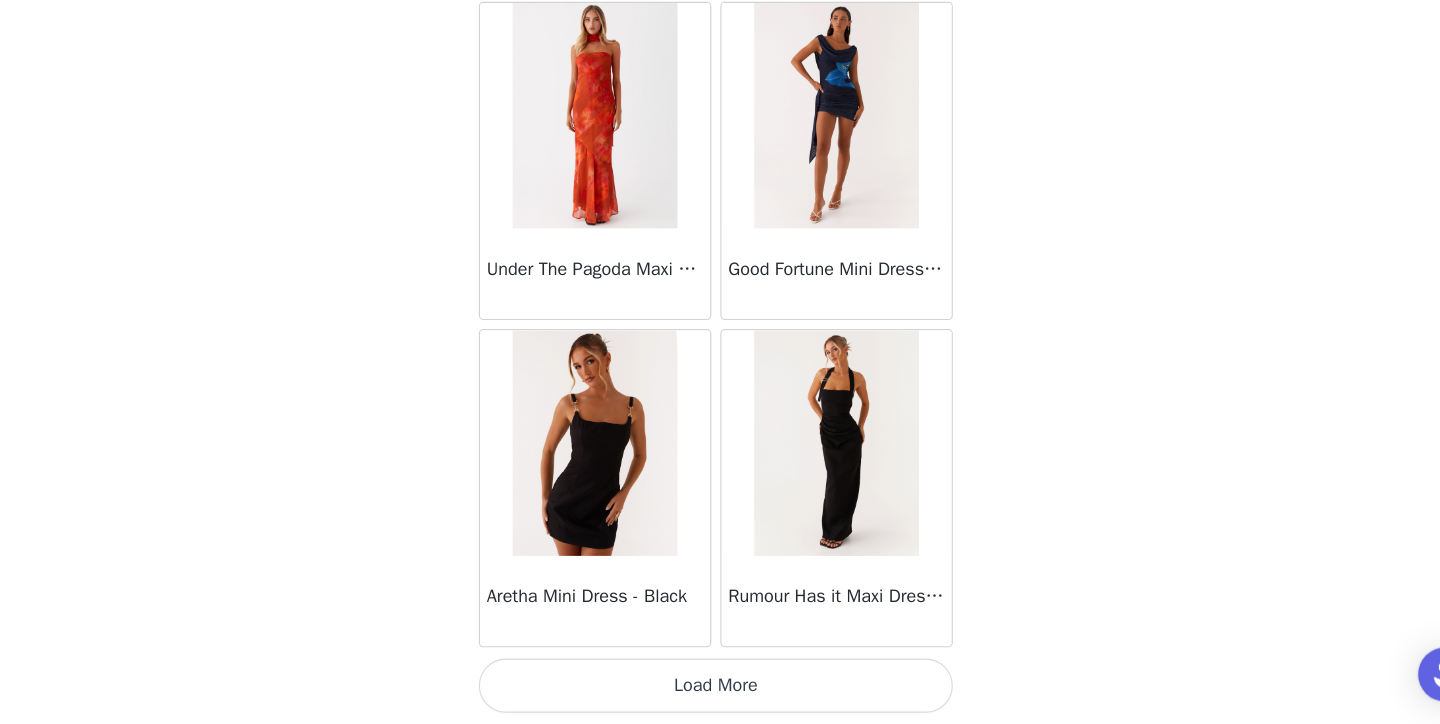click on "Load More" at bounding box center (720, 690) 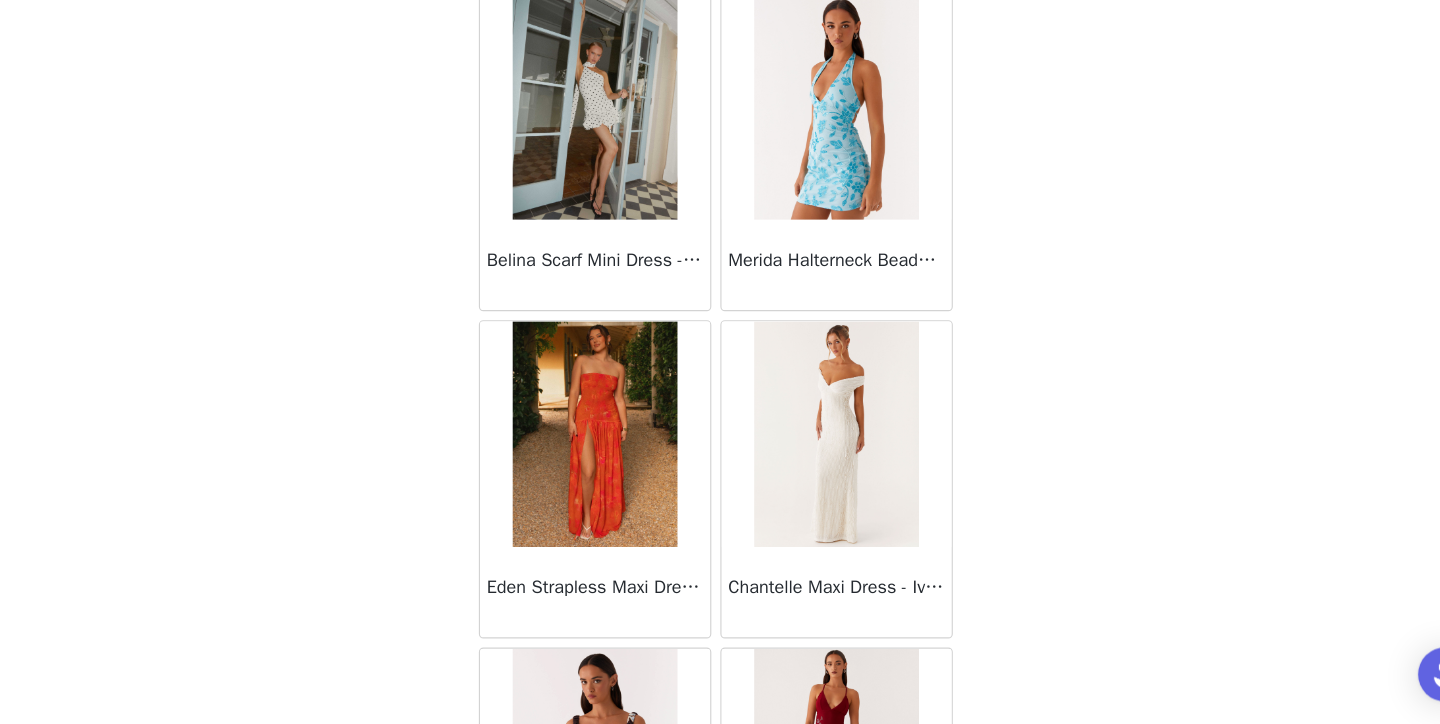 scroll, scrollTop: 8136, scrollLeft: 0, axis: vertical 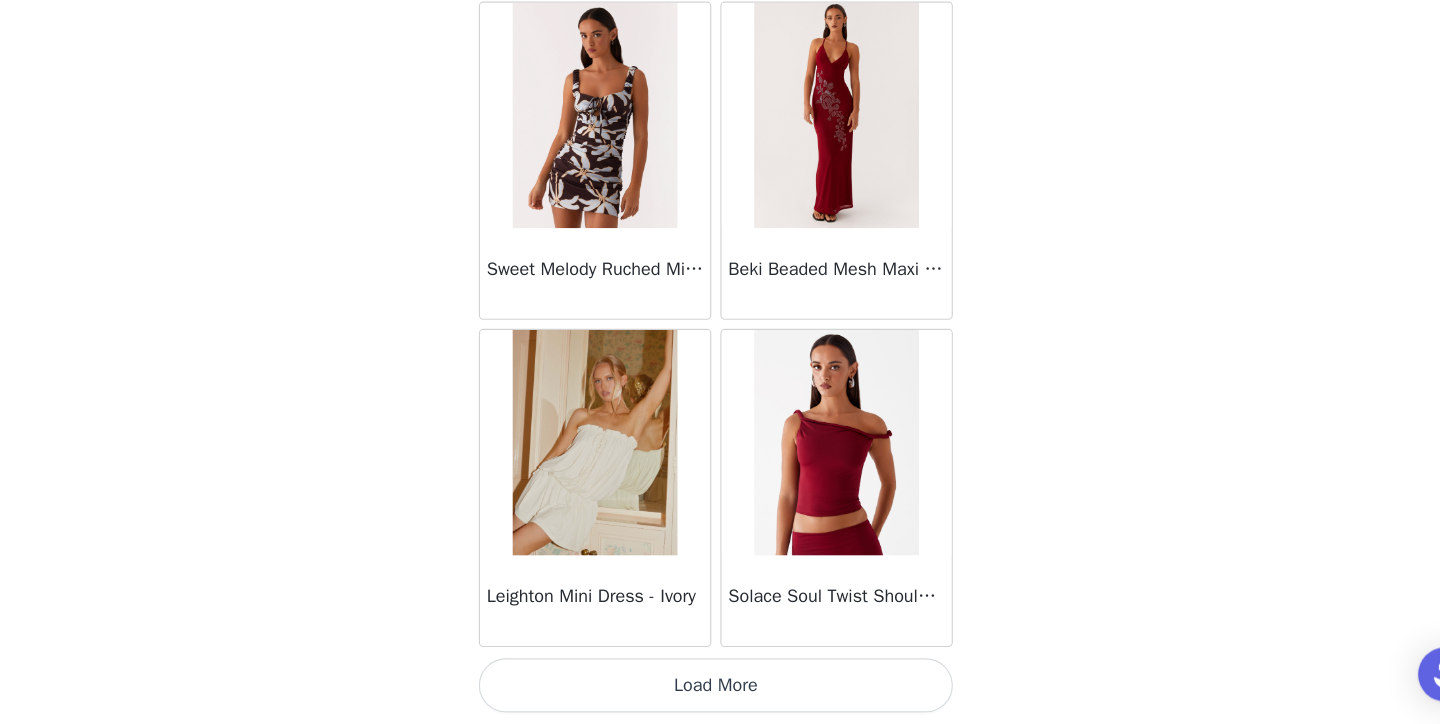 click on "Load More" at bounding box center (720, 690) 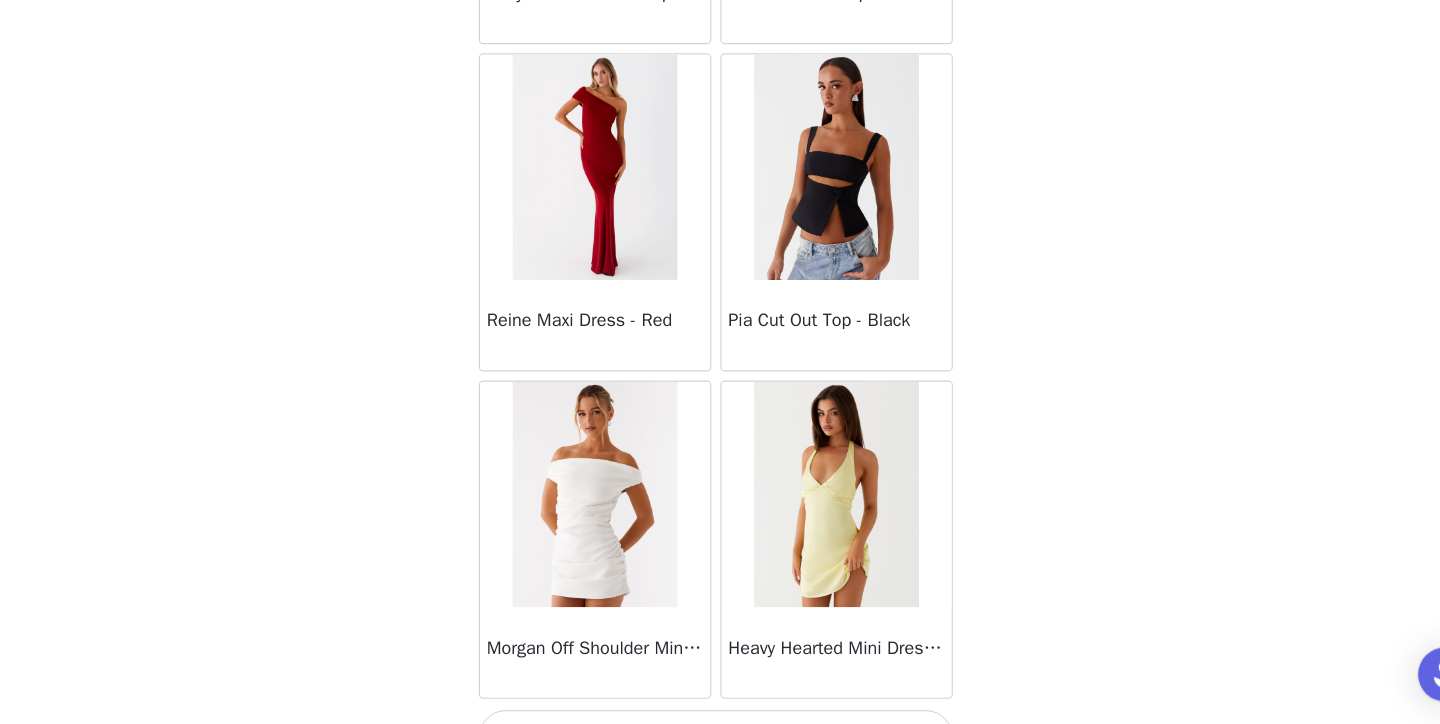 scroll, scrollTop: 11036, scrollLeft: 0, axis: vertical 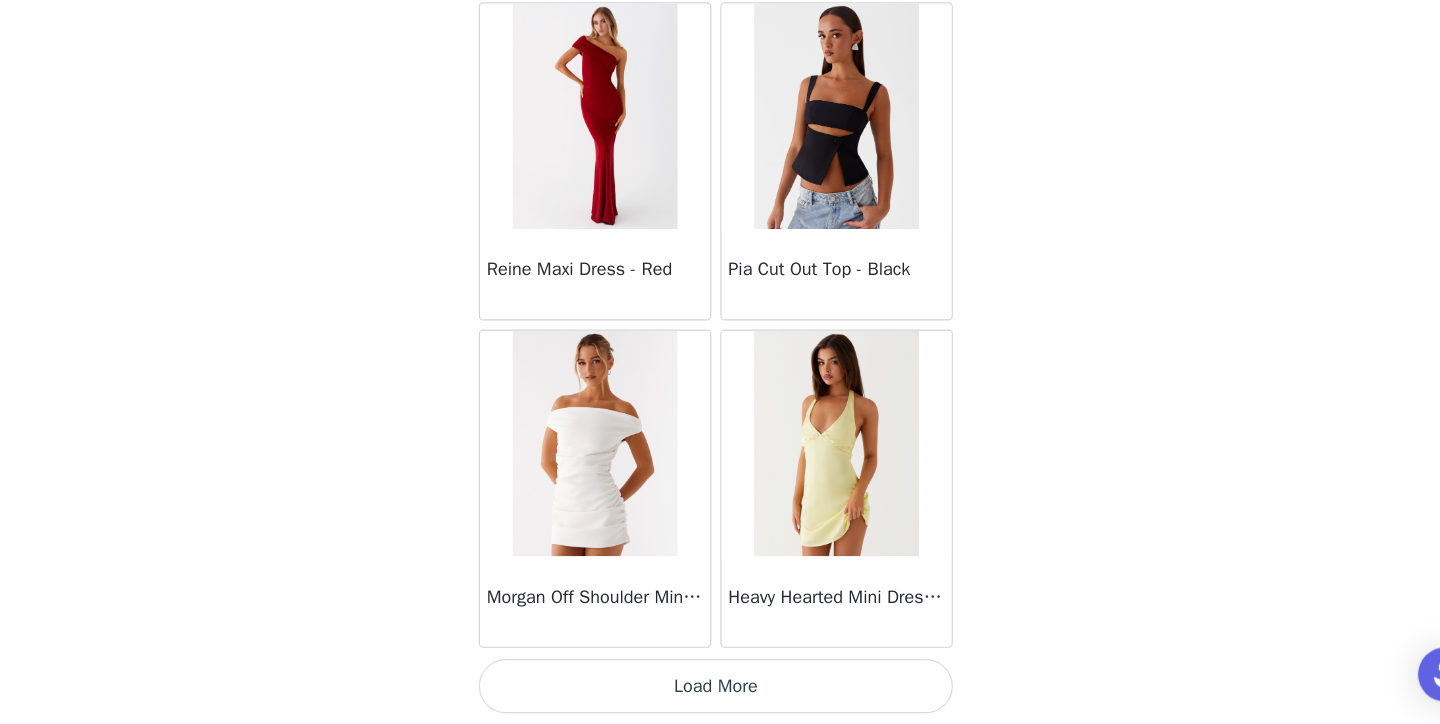 click on "Load More" at bounding box center [720, 690] 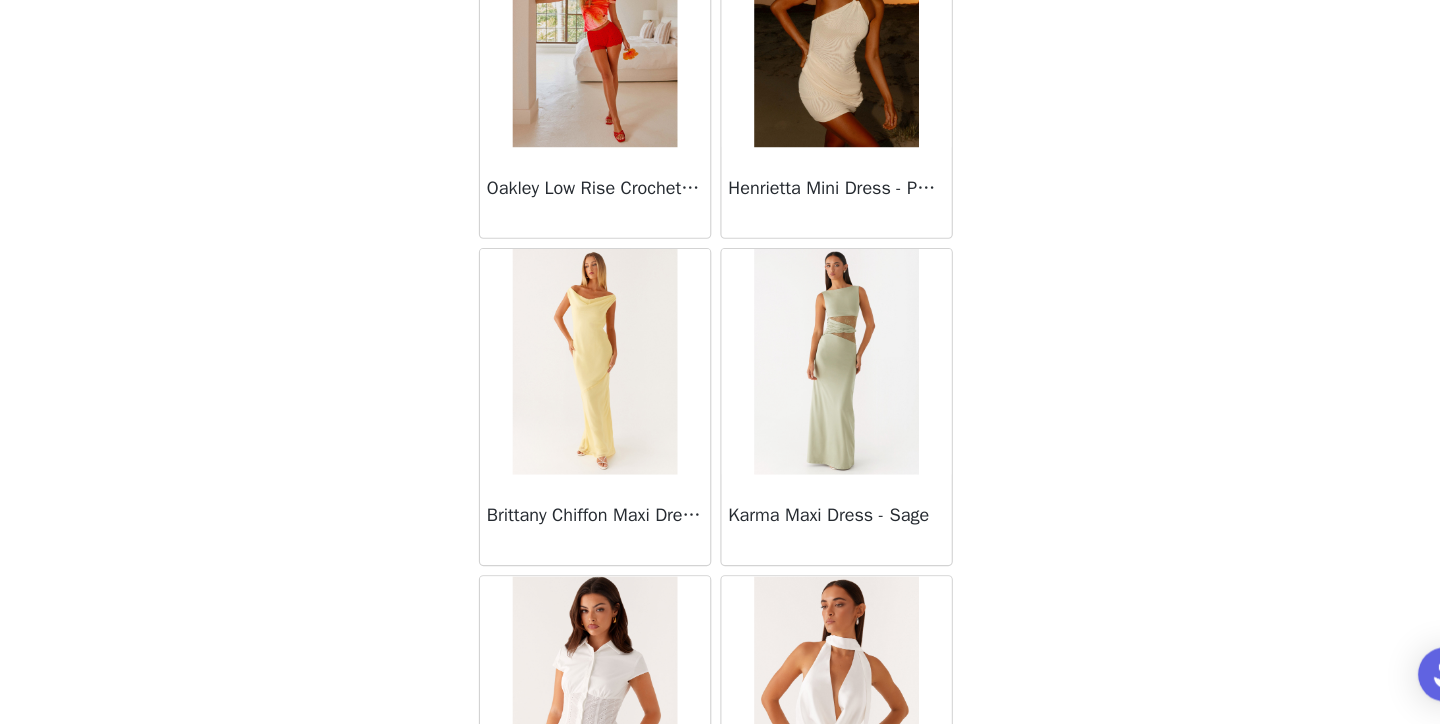 scroll, scrollTop: 13936, scrollLeft: 0, axis: vertical 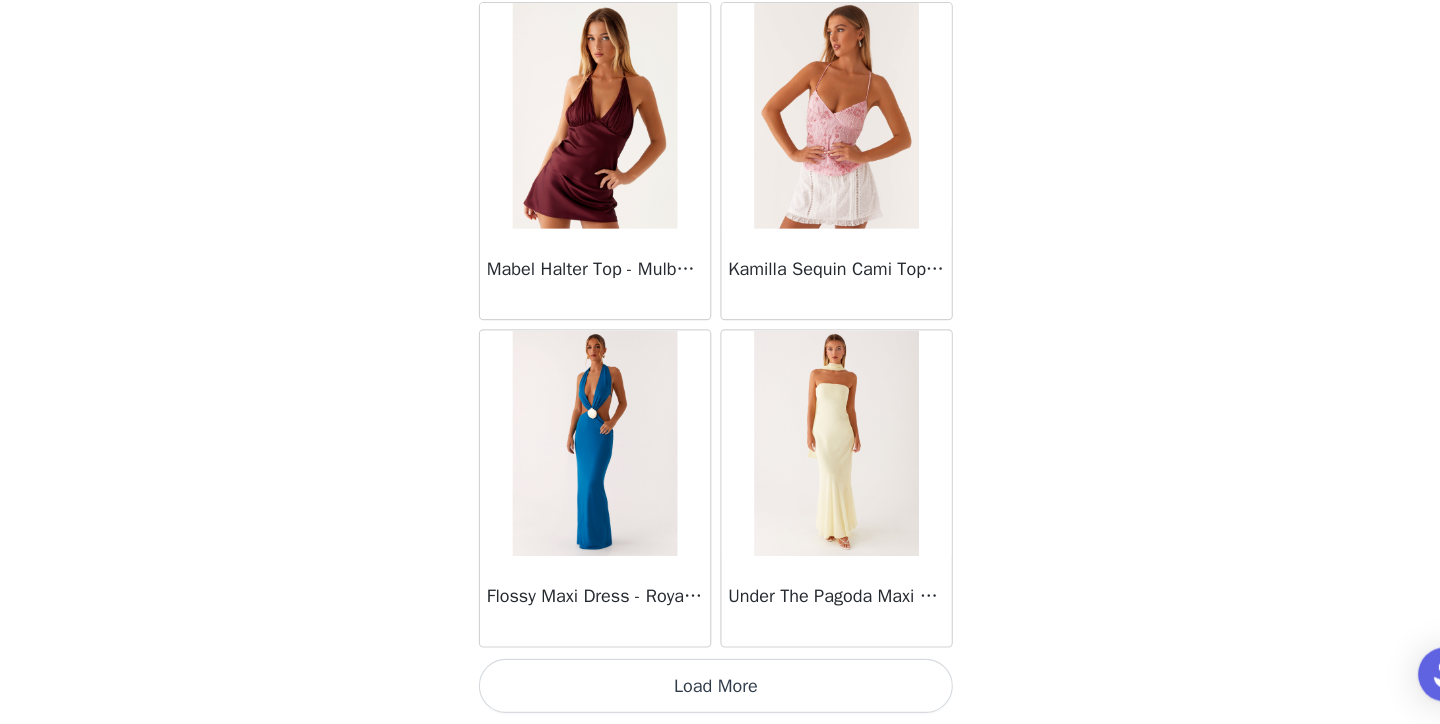 click on "Load More" at bounding box center [720, 690] 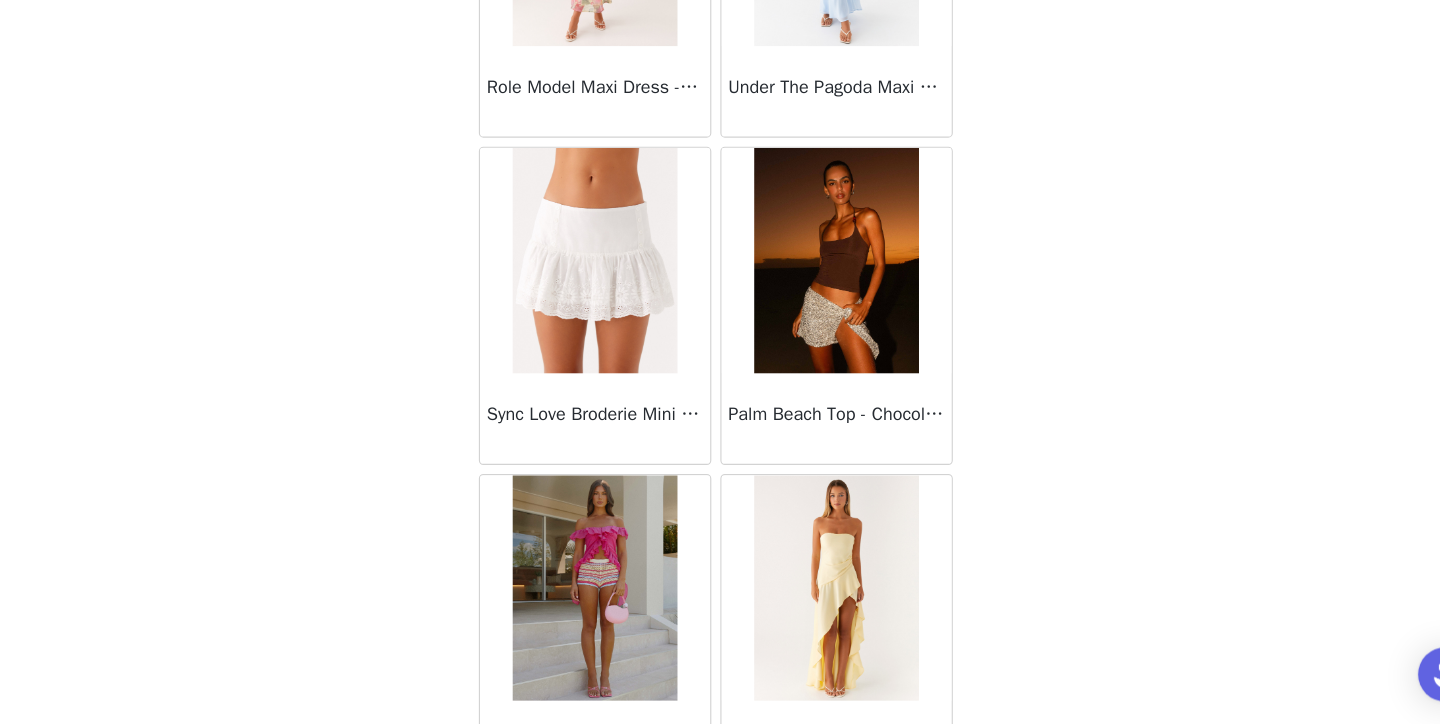 scroll, scrollTop: 16836, scrollLeft: 0, axis: vertical 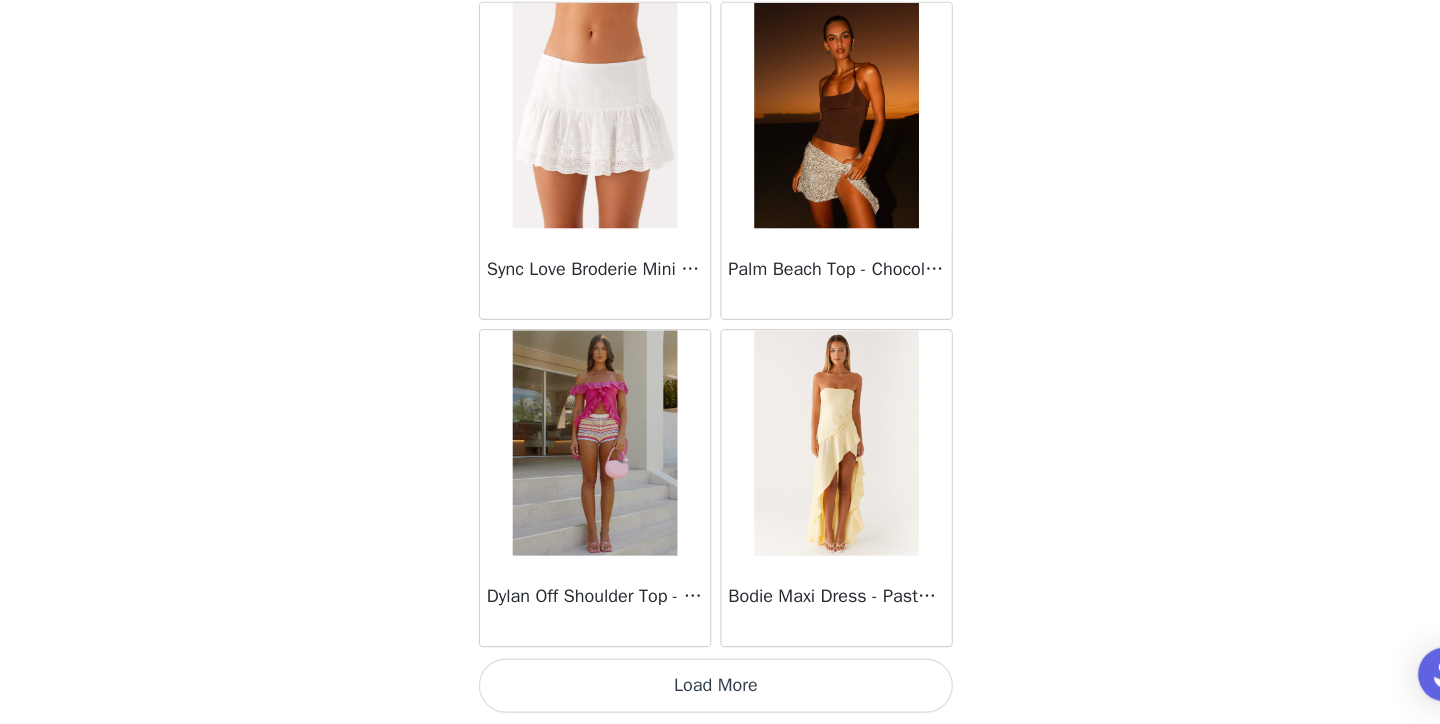 click on "Load More" at bounding box center (720, 690) 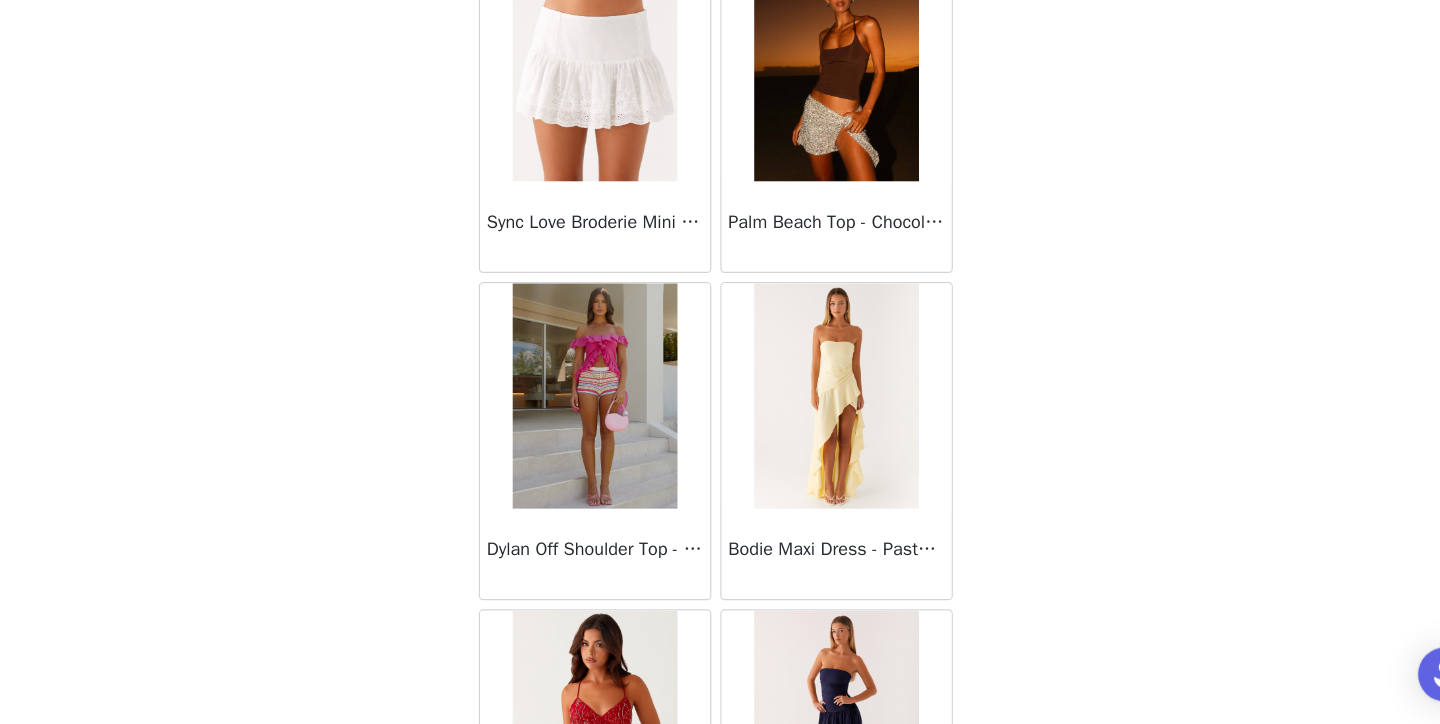 scroll, scrollTop: 16879, scrollLeft: 0, axis: vertical 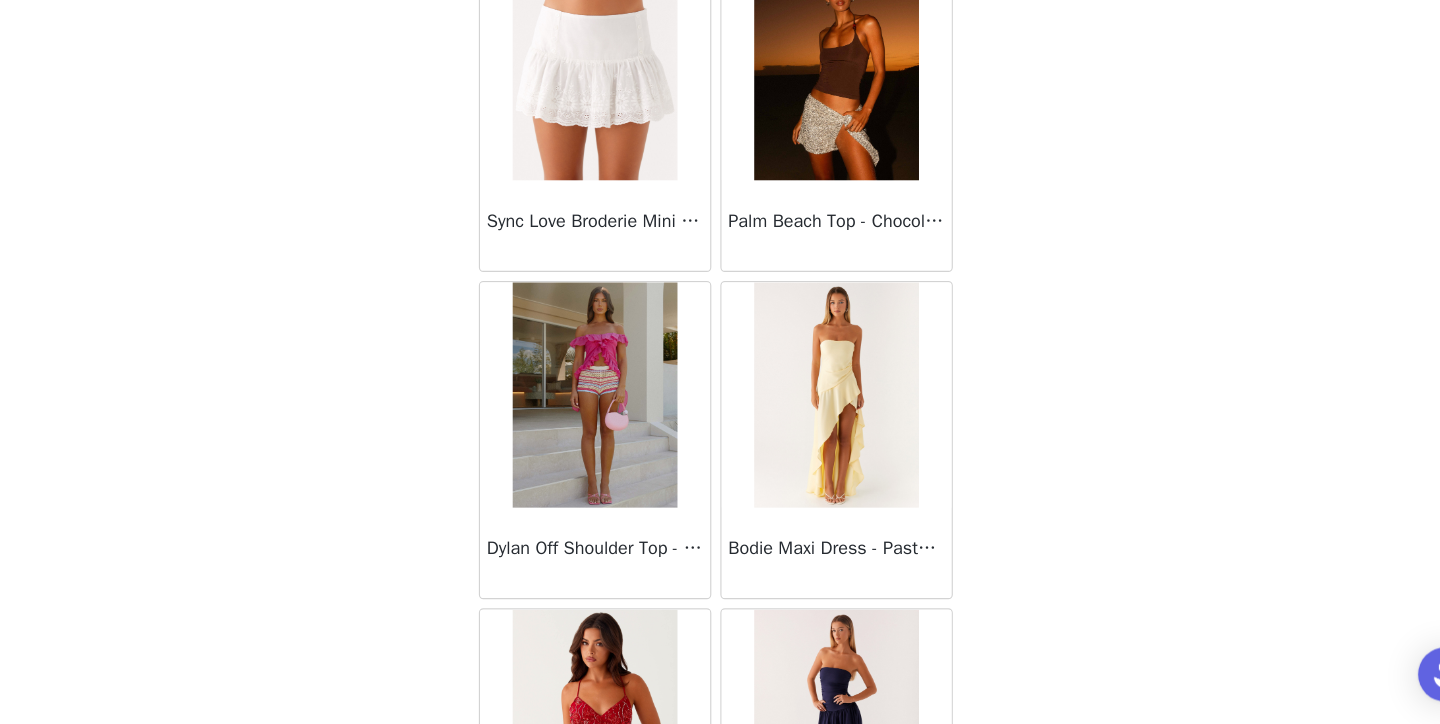 click at bounding box center (826, 432) 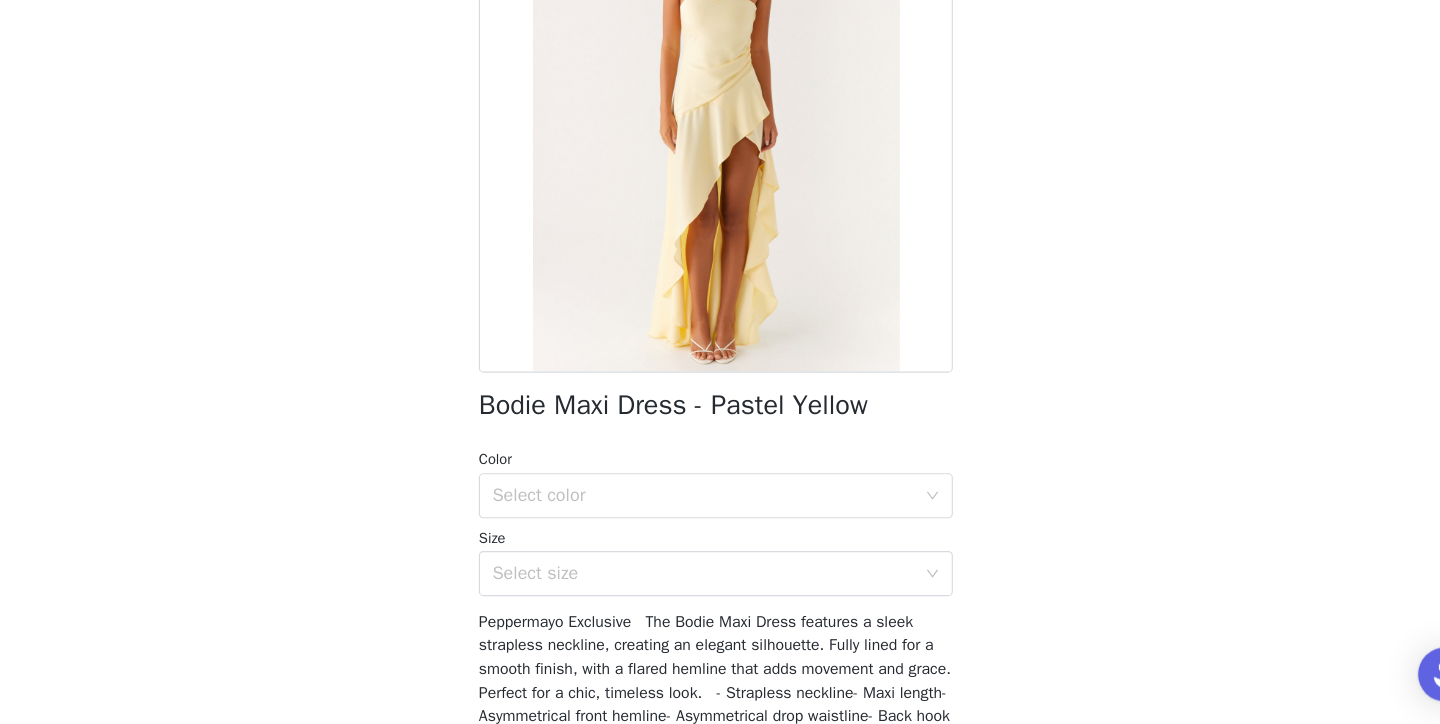 scroll, scrollTop: 0, scrollLeft: 0, axis: both 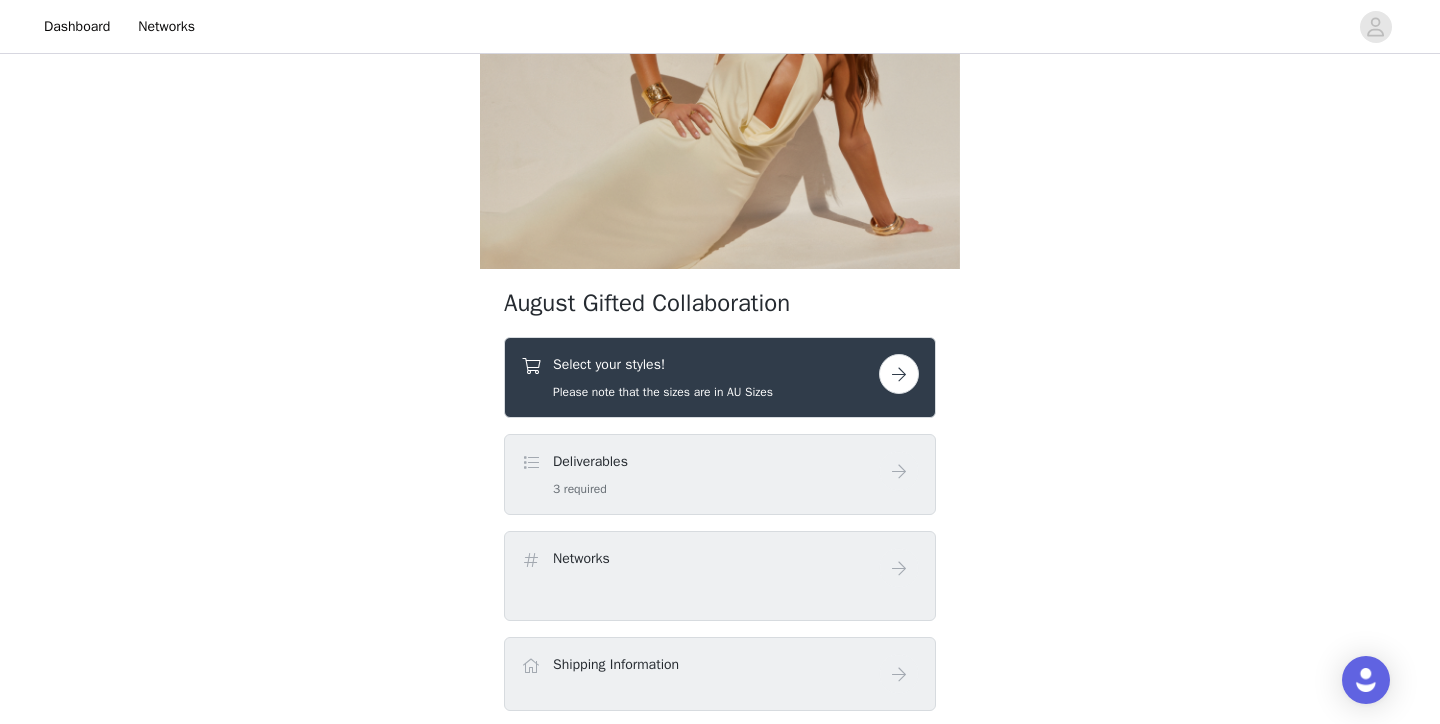 click on "Deliverables   3 required" at bounding box center [700, 474] 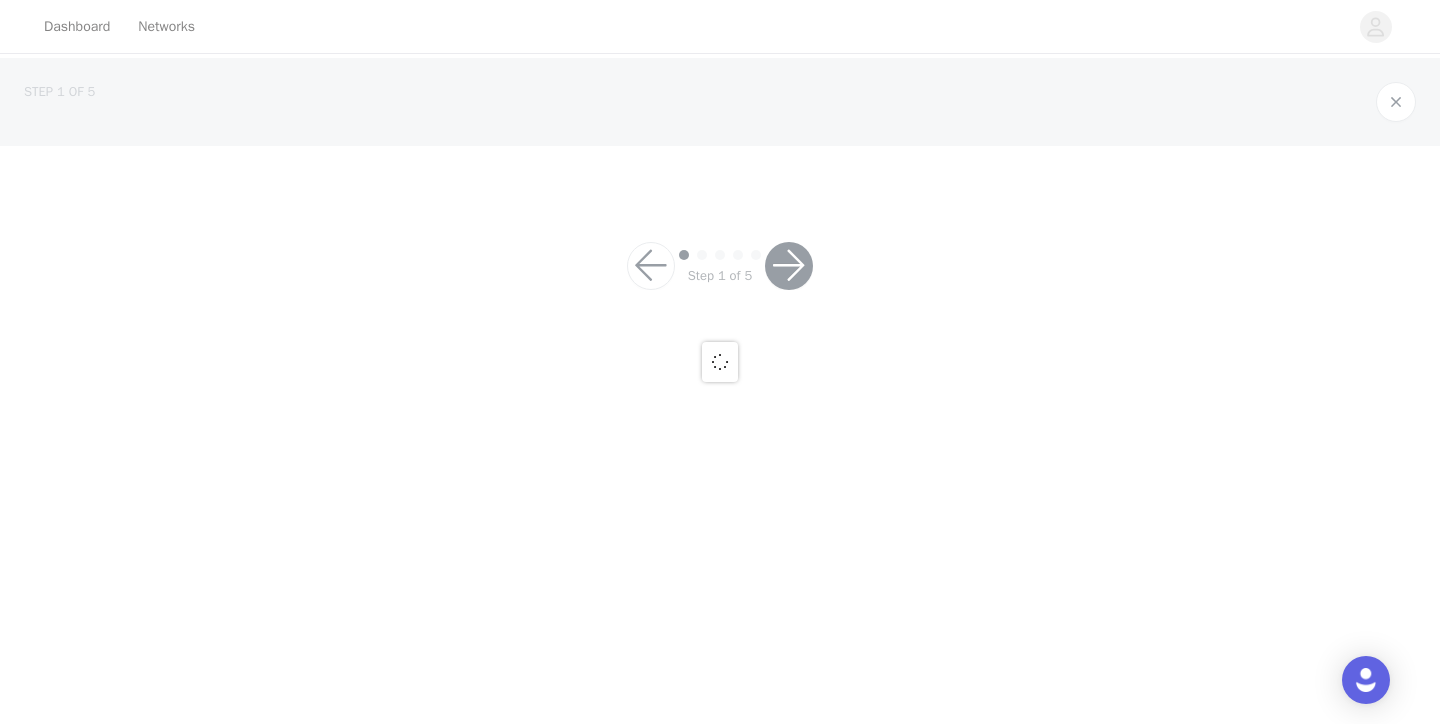 scroll, scrollTop: 0, scrollLeft: 0, axis: both 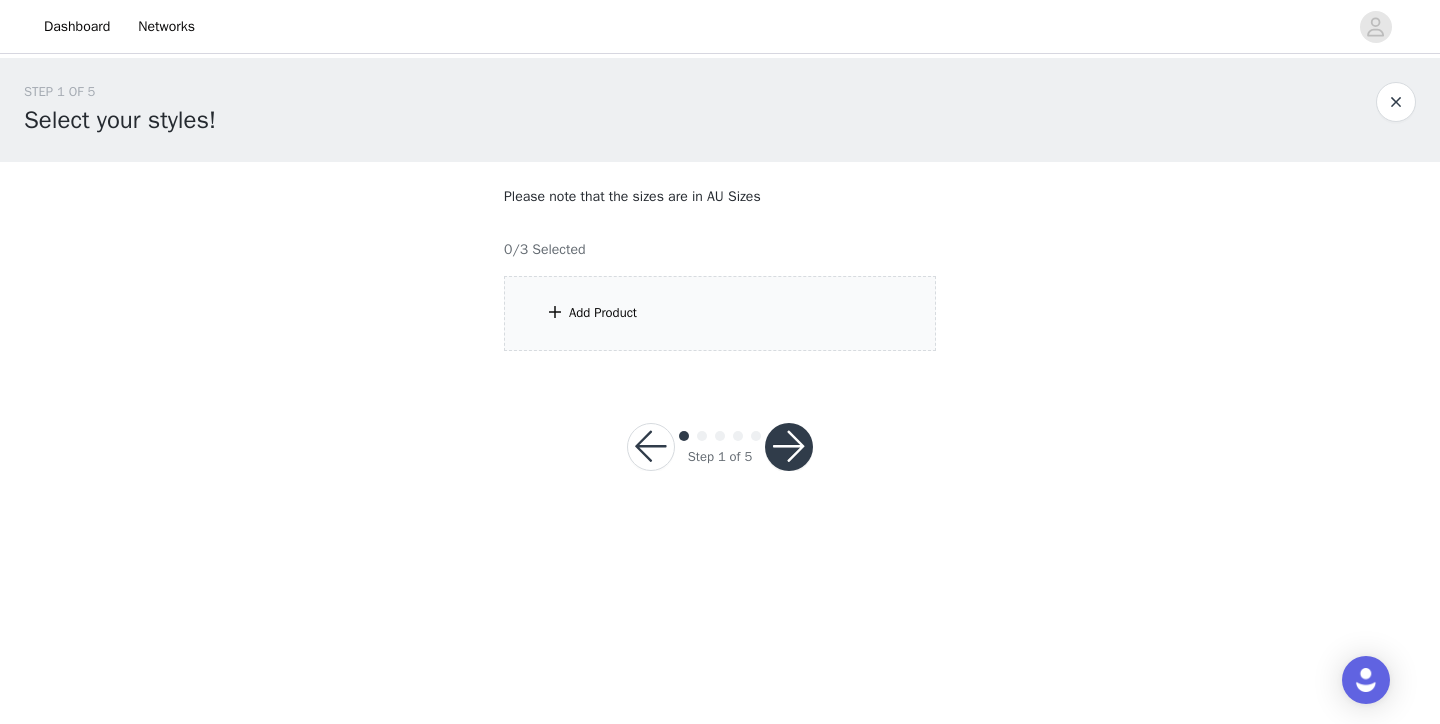 click at bounding box center [789, 447] 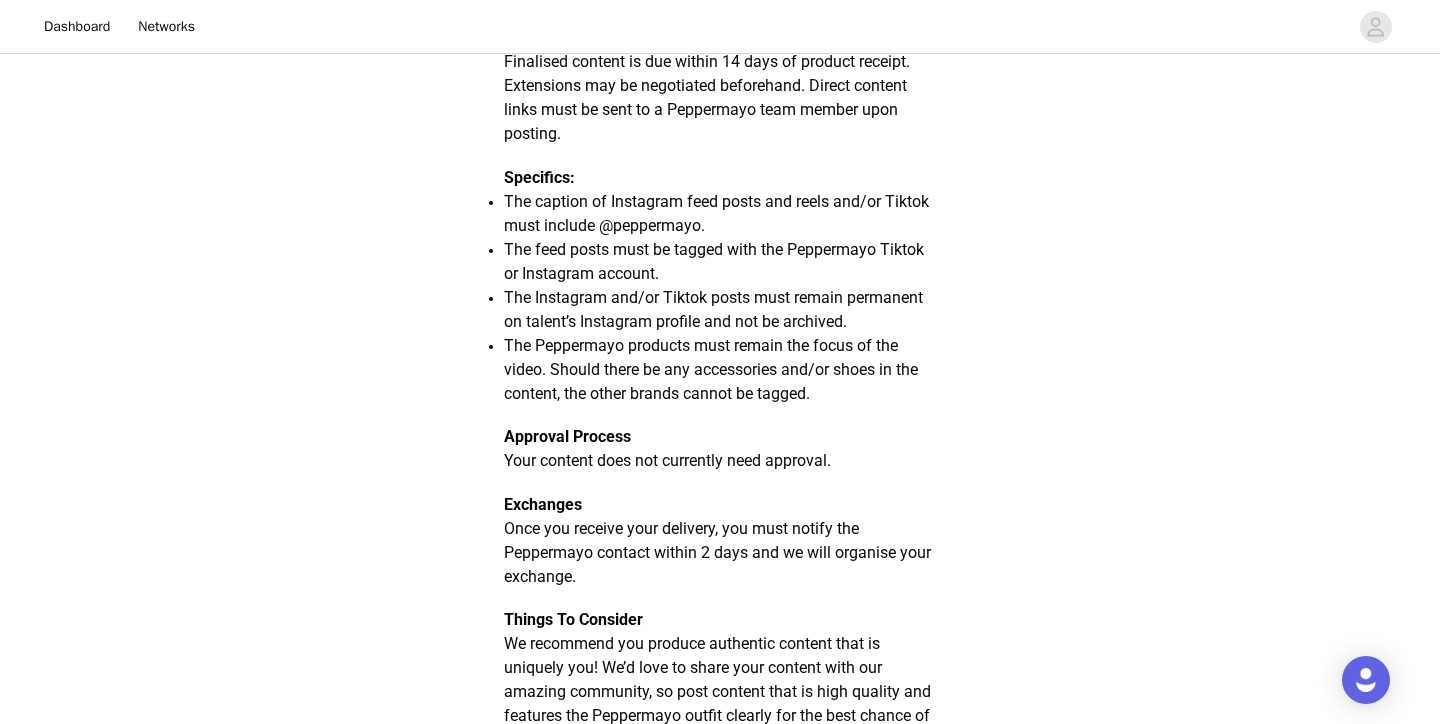 scroll, scrollTop: 0, scrollLeft: 0, axis: both 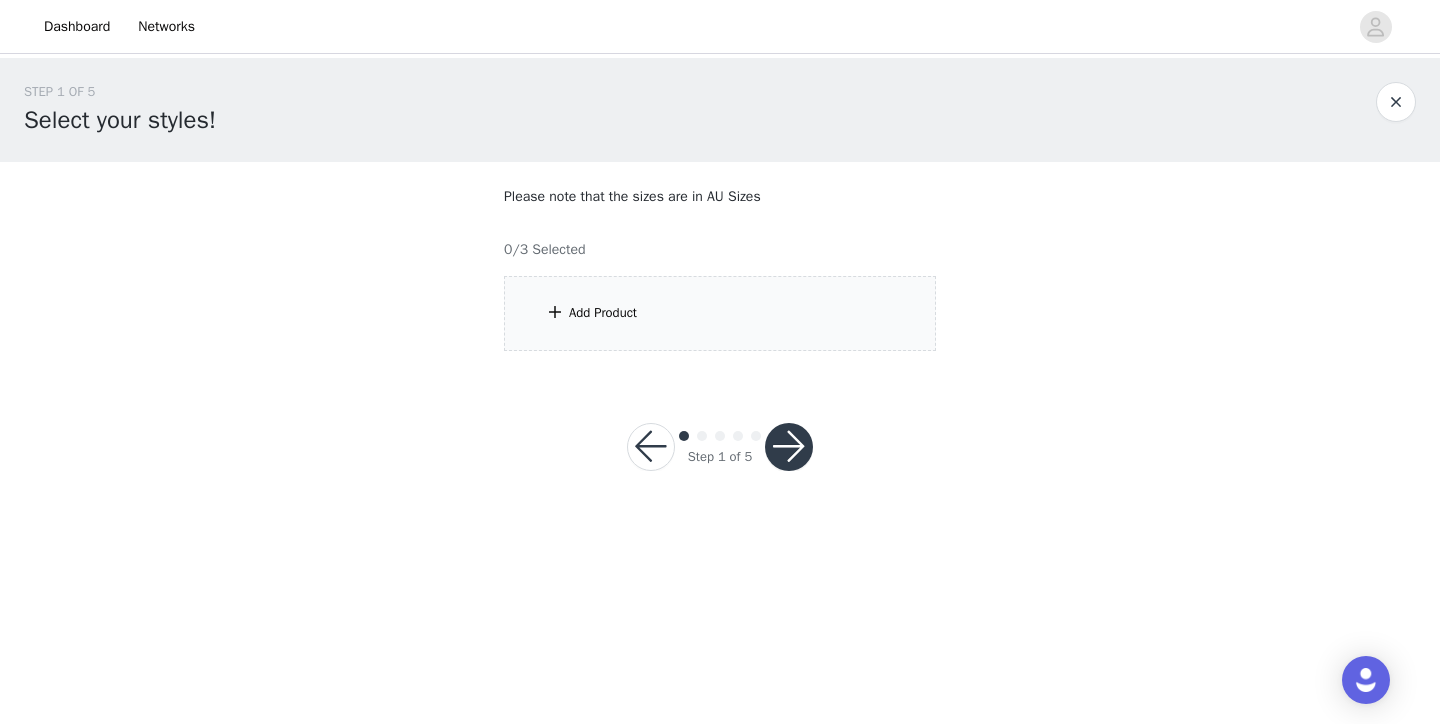 click at bounding box center [555, 312] 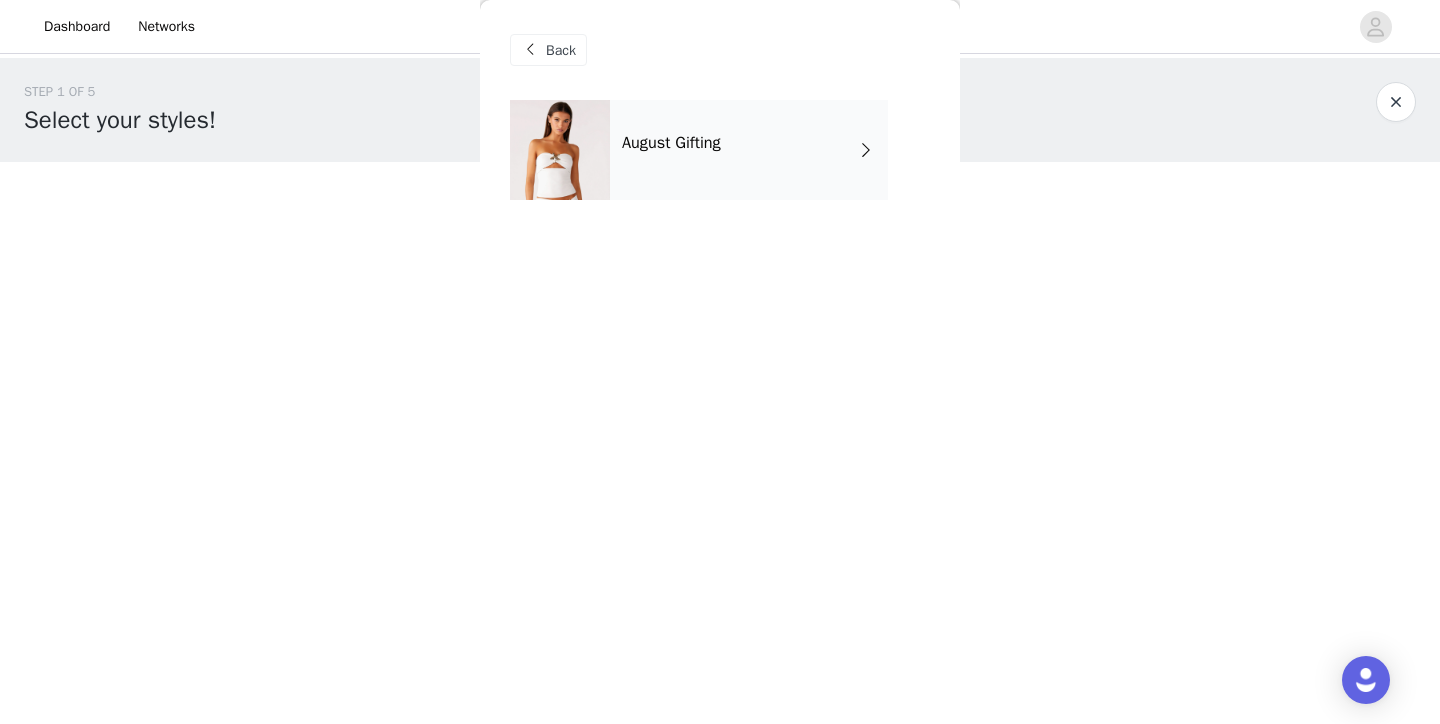 click on "August Gifting" at bounding box center (749, 150) 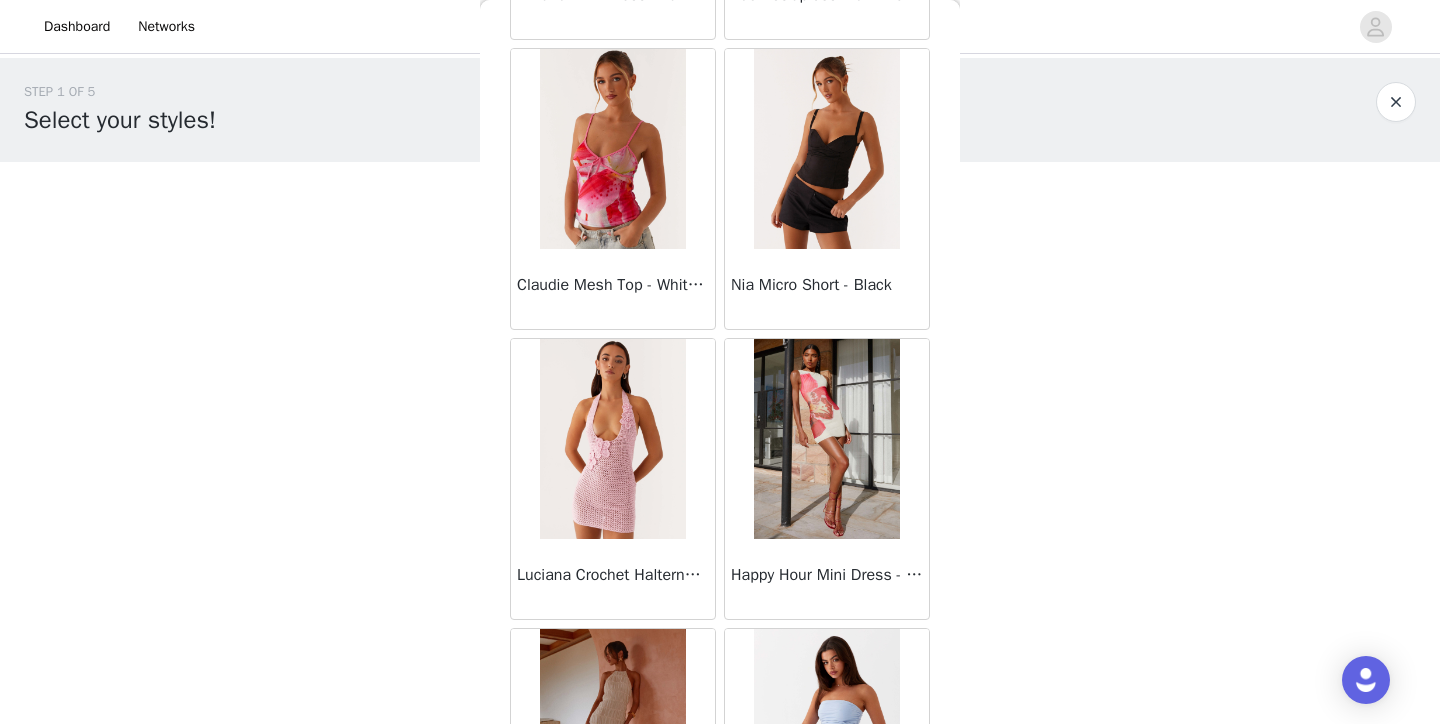 scroll, scrollTop: 2336, scrollLeft: 0, axis: vertical 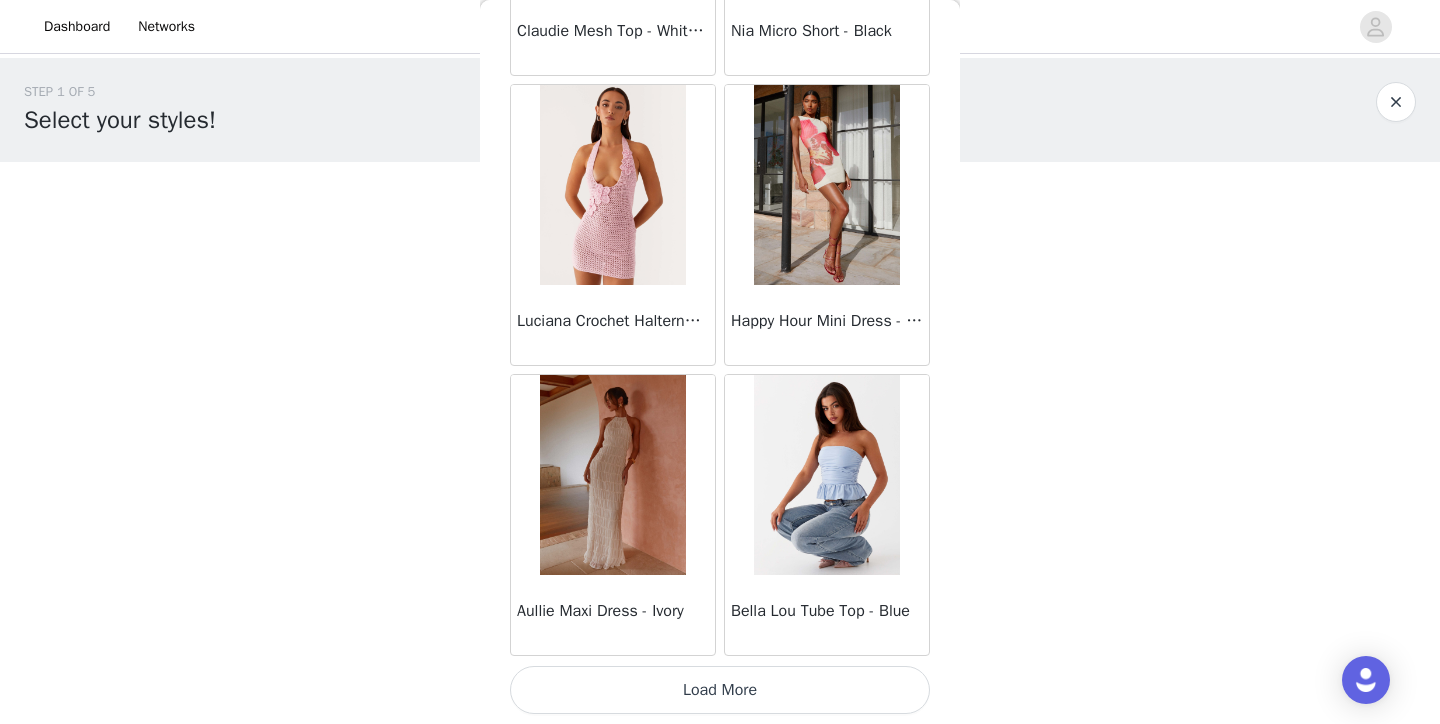 click on "Load More" at bounding box center [720, 690] 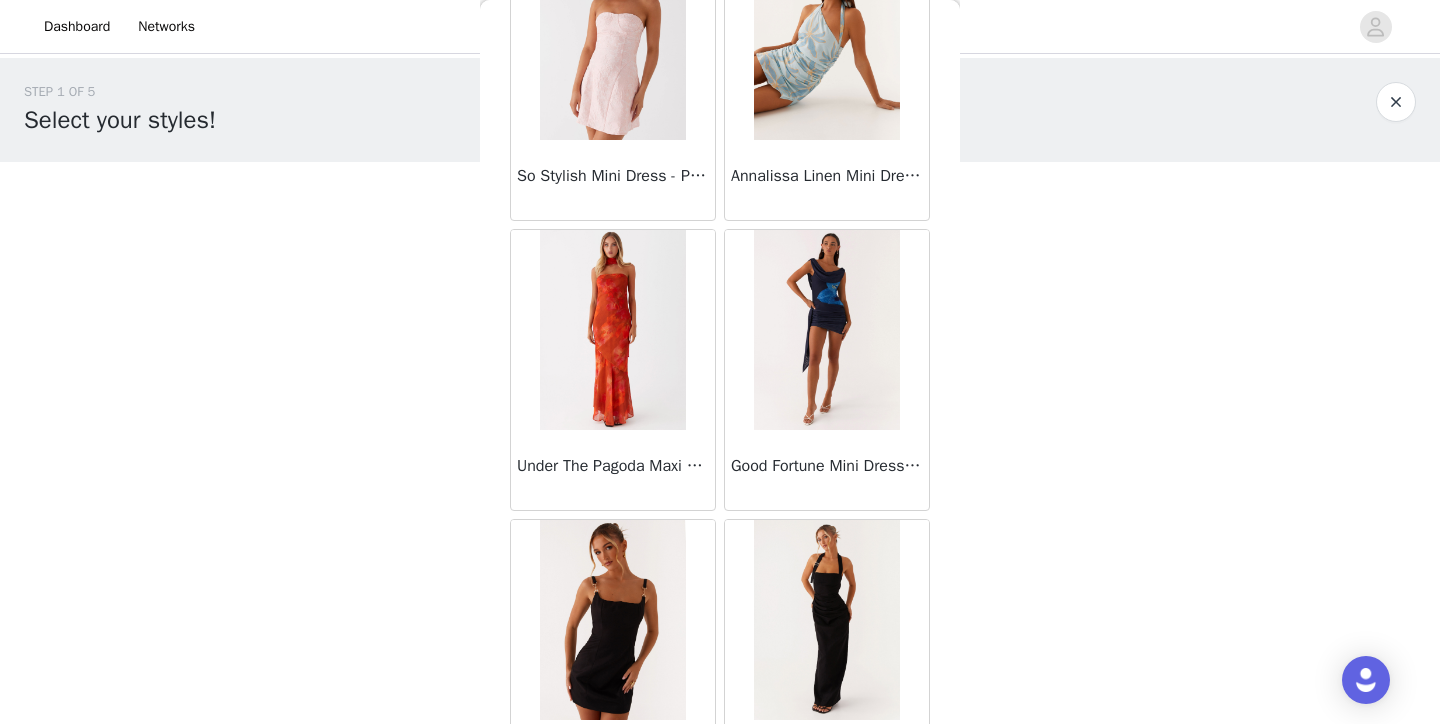 scroll, scrollTop: 5236, scrollLeft: 0, axis: vertical 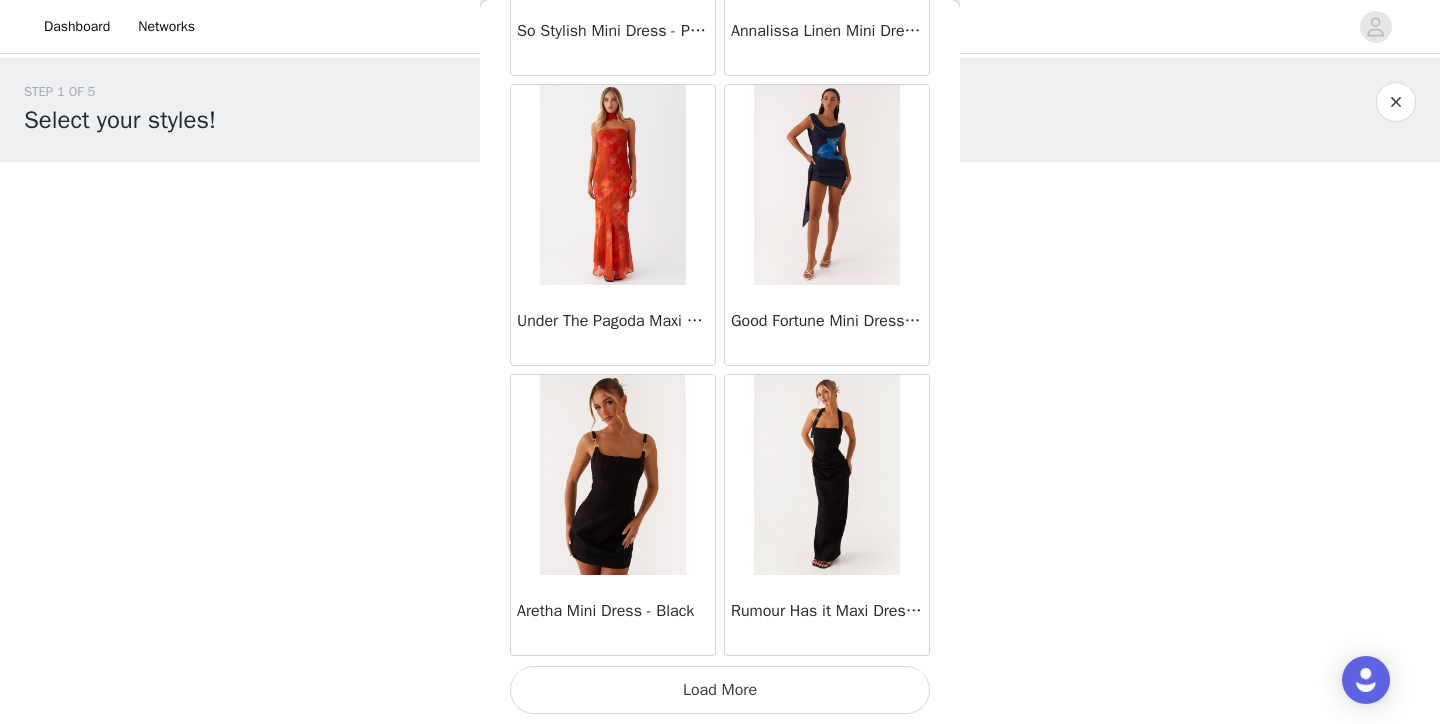 click on "Load More" at bounding box center (720, 690) 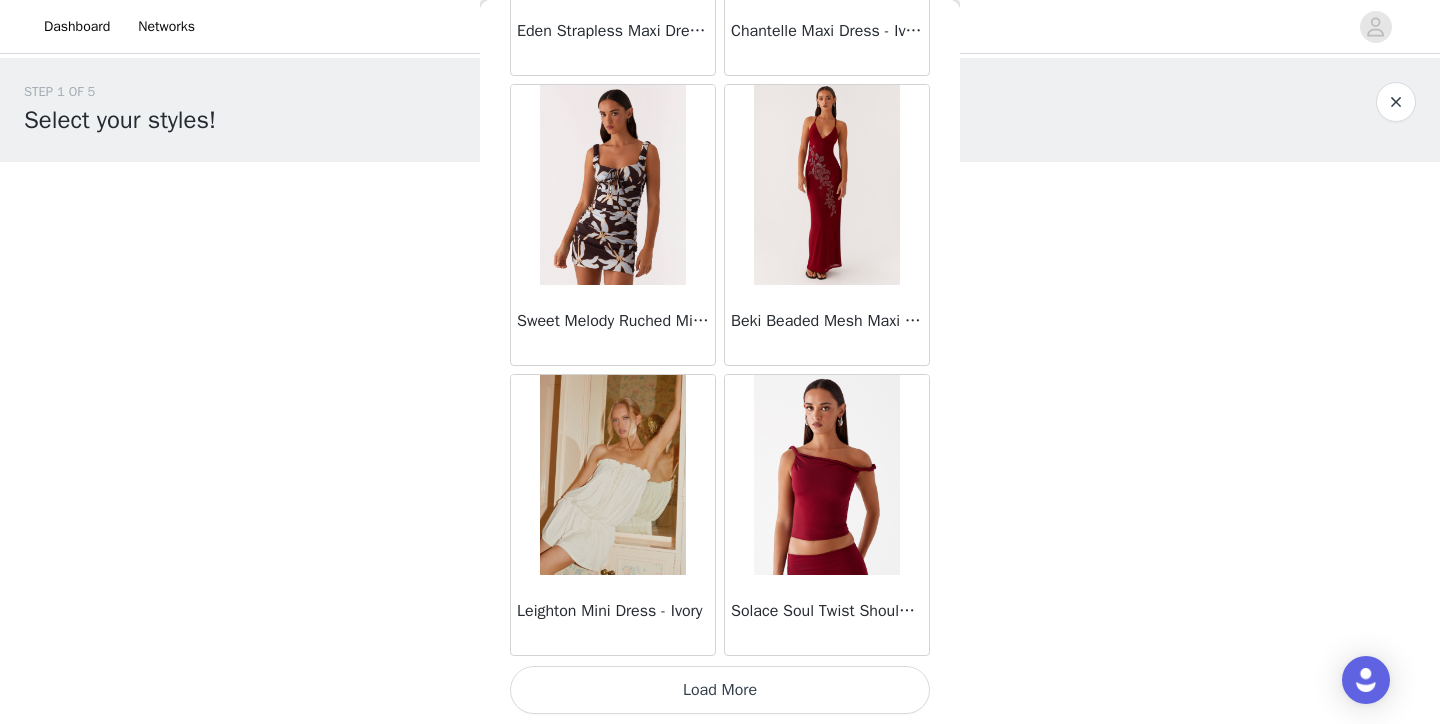 click on "Load More" at bounding box center (720, 690) 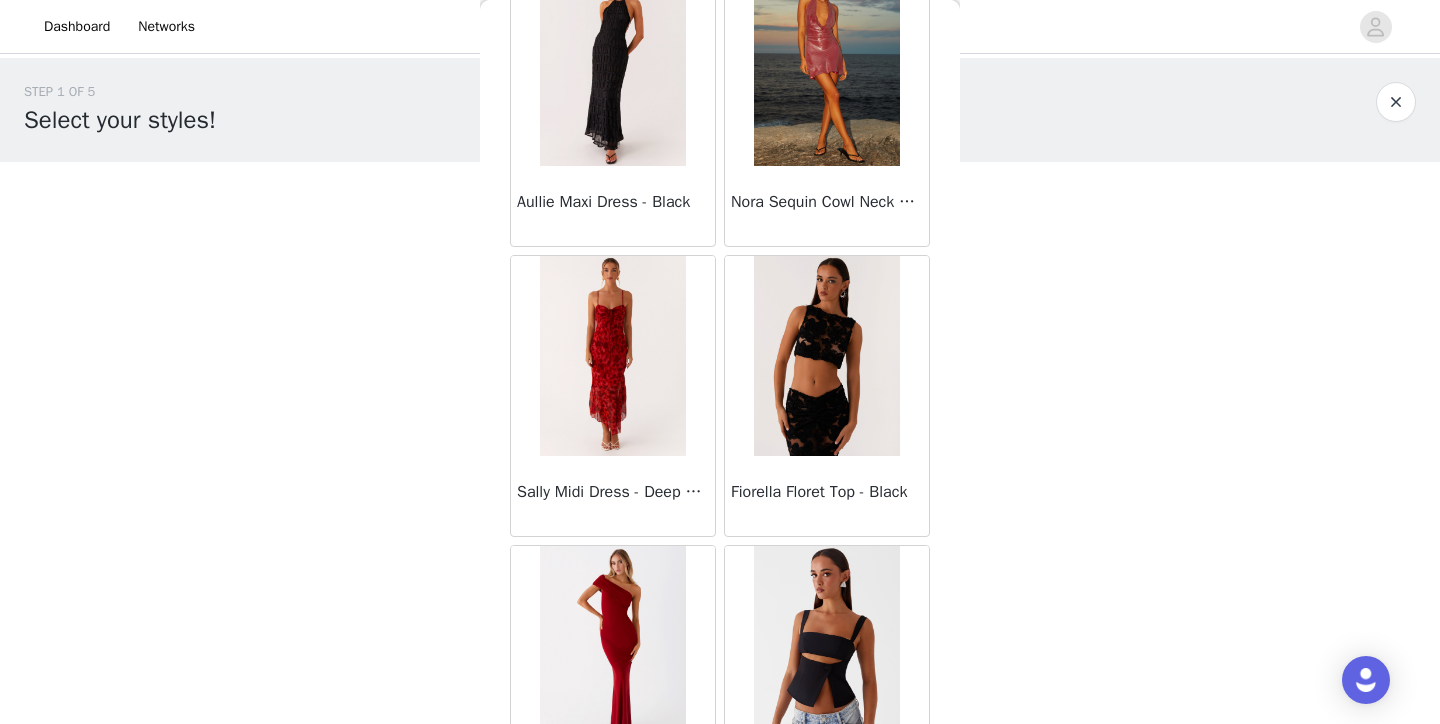 scroll, scrollTop: 11036, scrollLeft: 0, axis: vertical 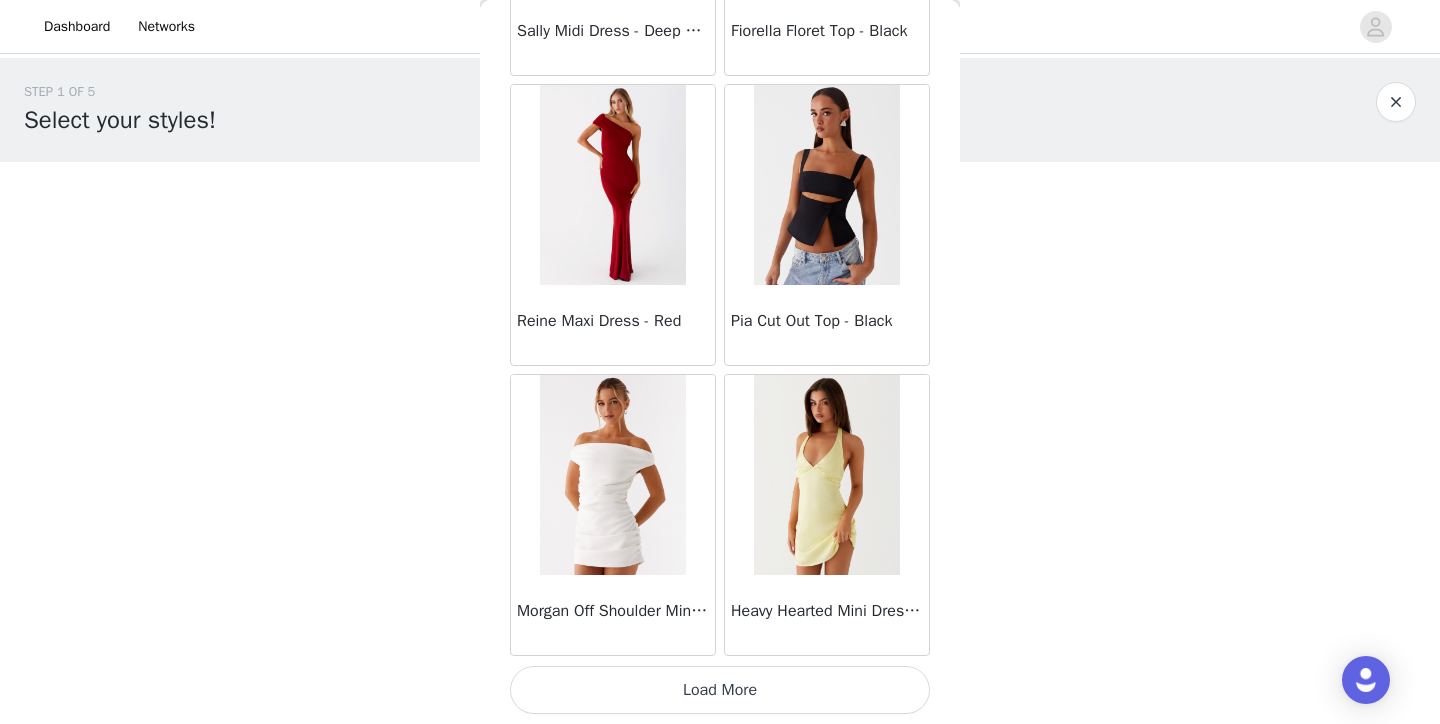 click on "Load More" at bounding box center (720, 690) 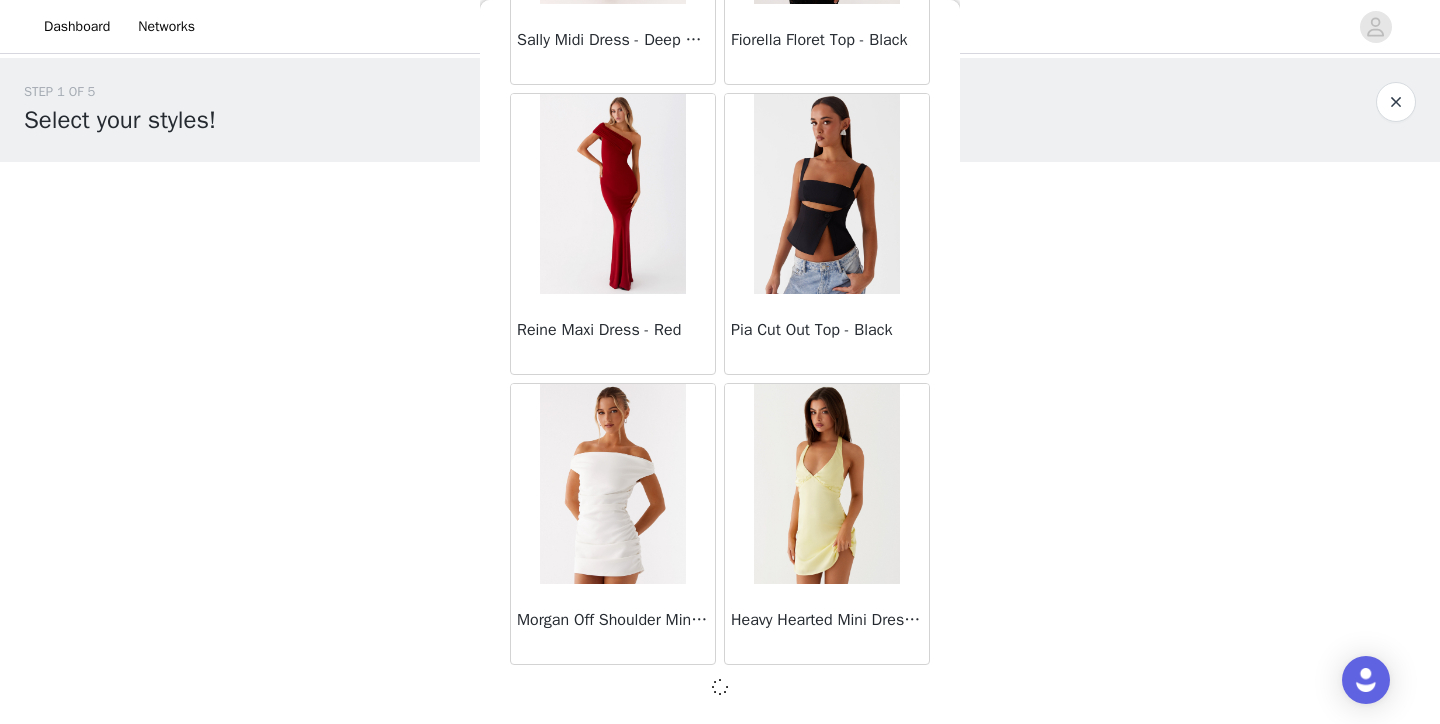 scroll, scrollTop: 11027, scrollLeft: 0, axis: vertical 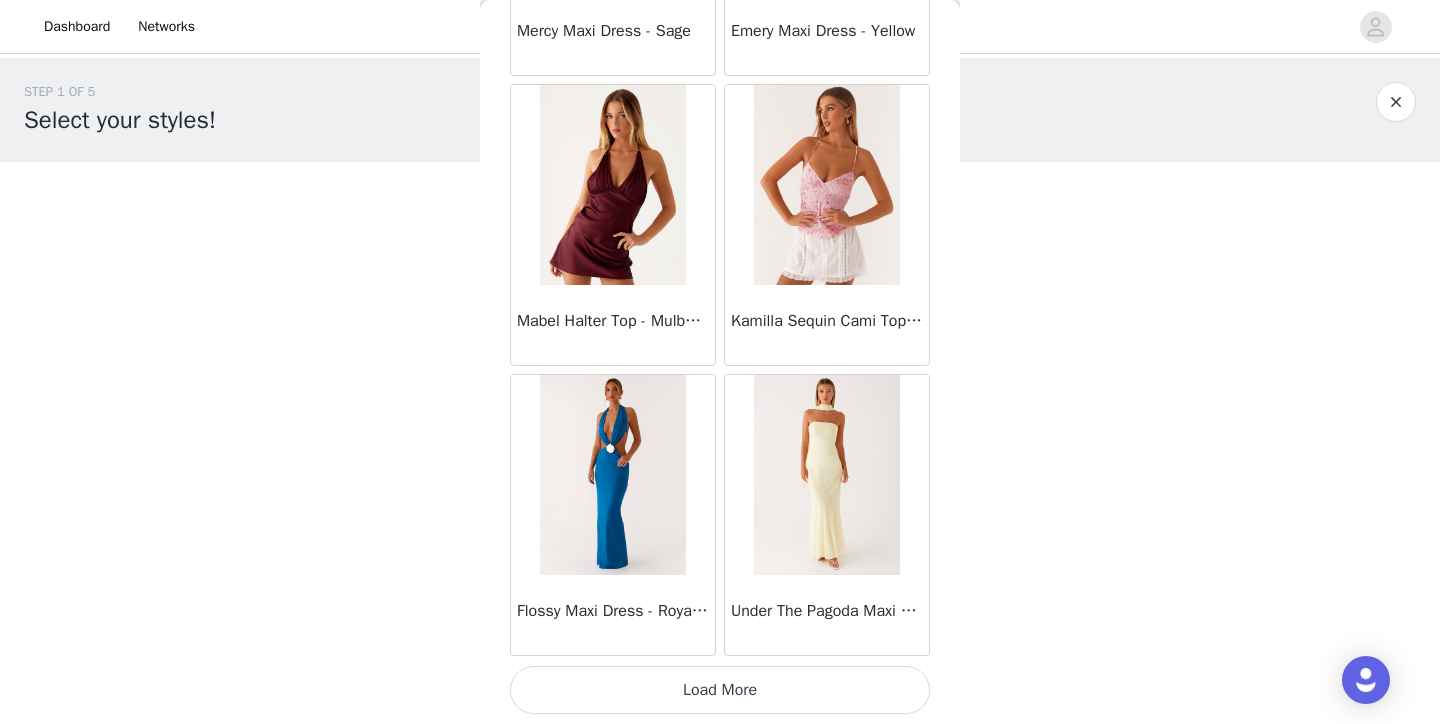 click on "Load More" at bounding box center [720, 690] 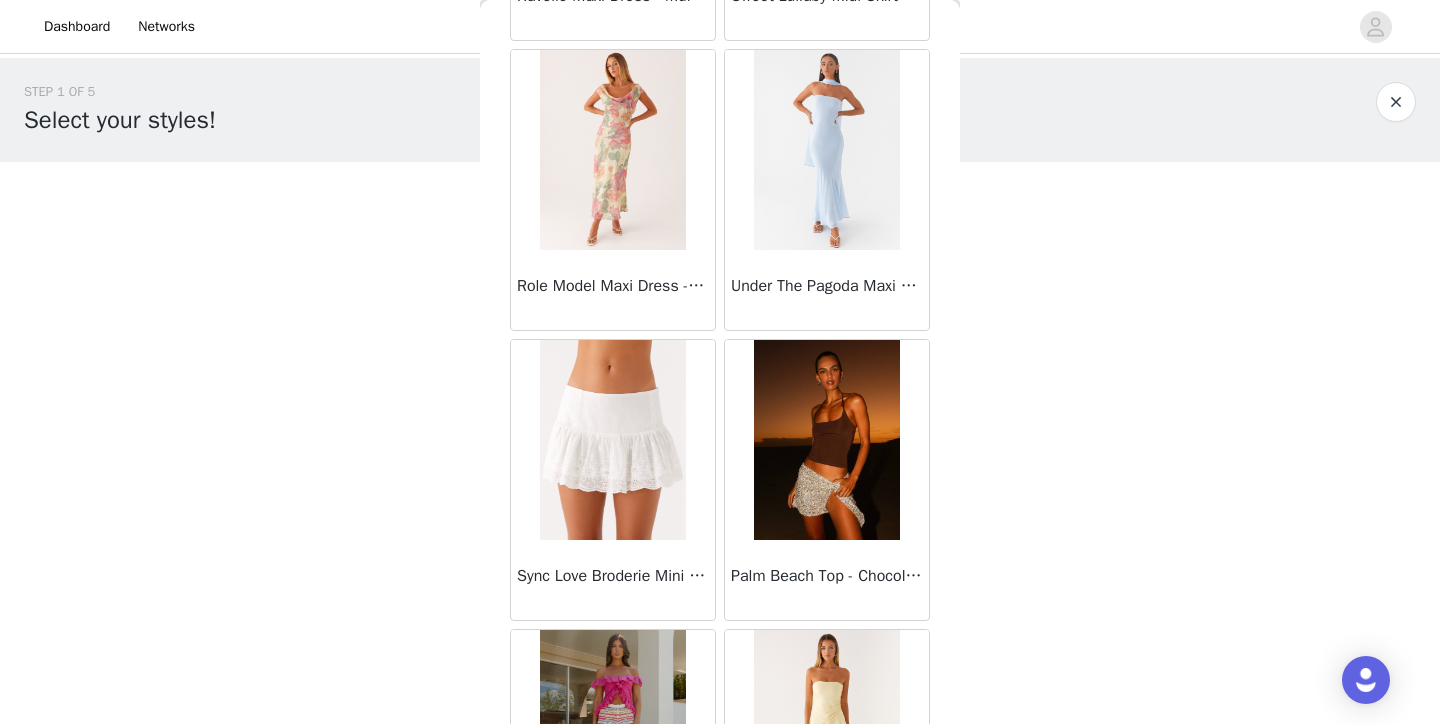 scroll, scrollTop: 16836, scrollLeft: 0, axis: vertical 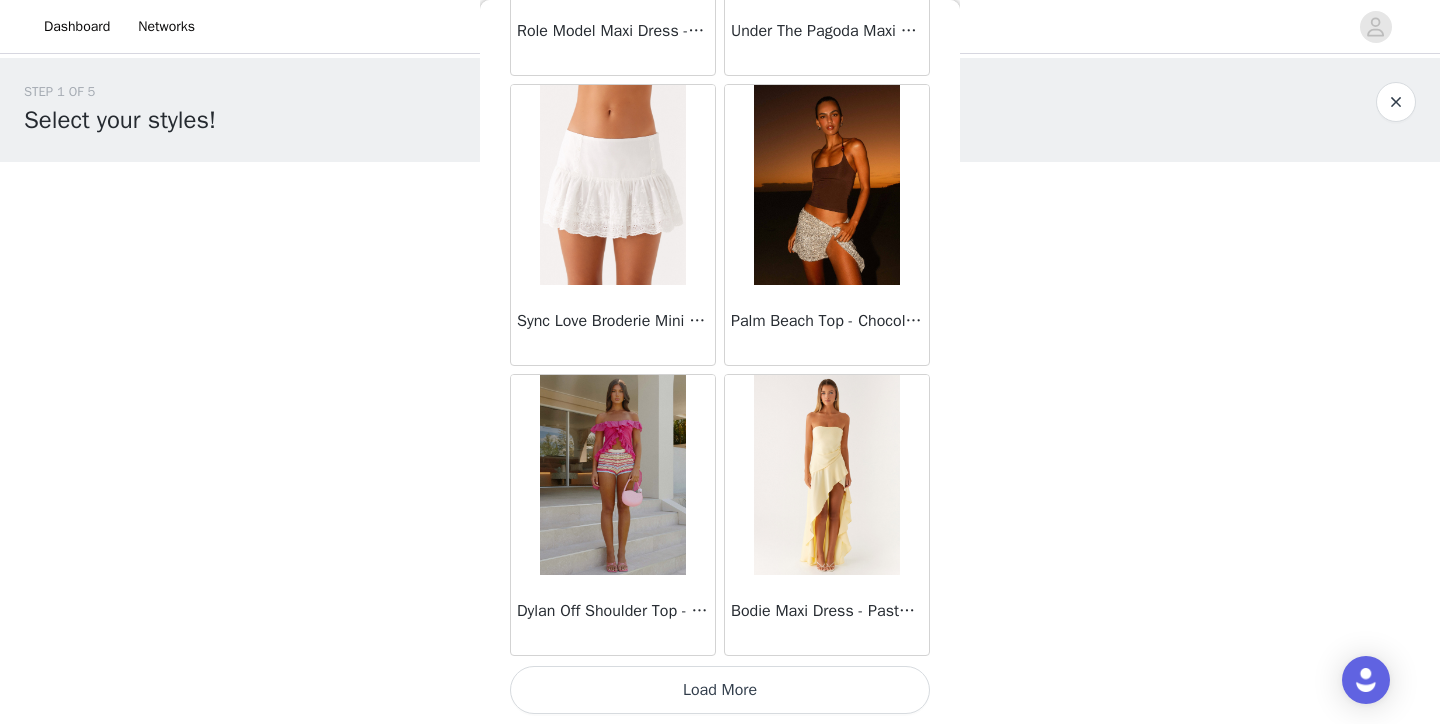 click on "Load More" at bounding box center (720, 690) 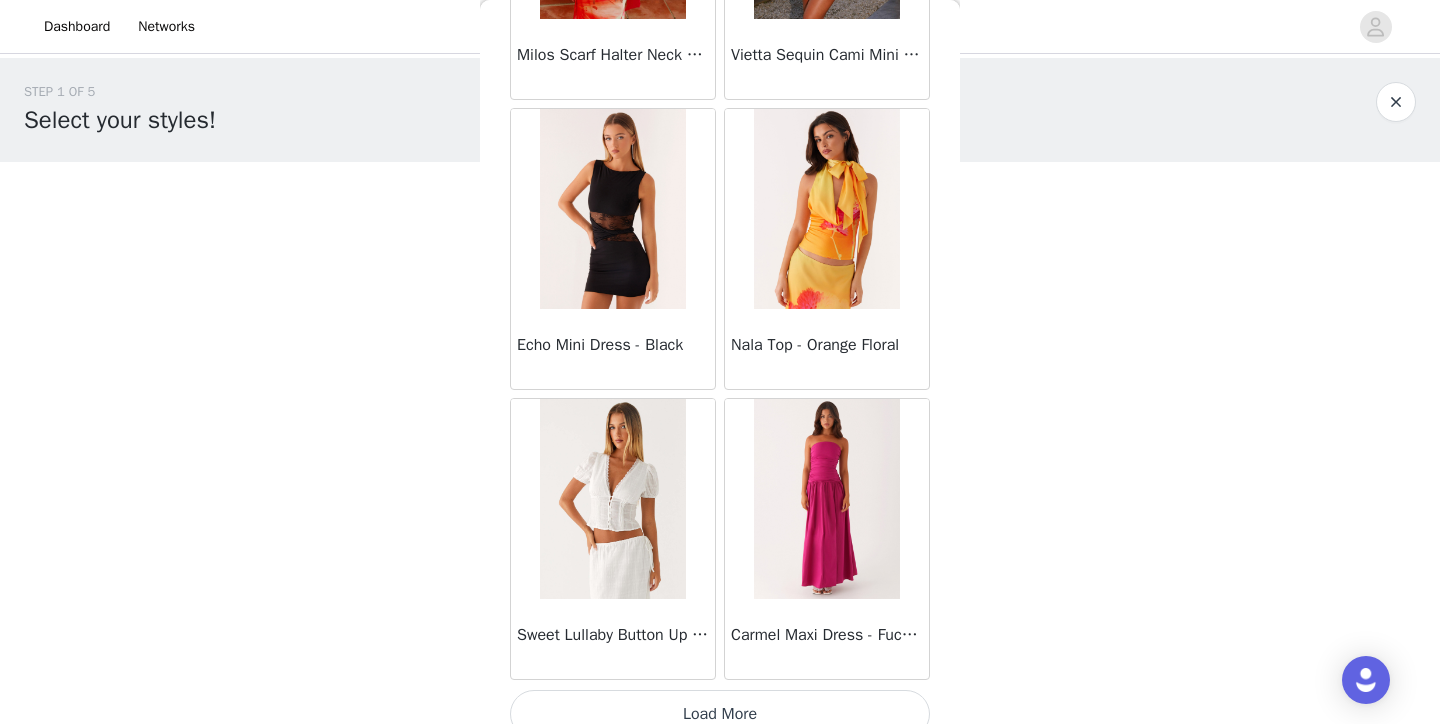 scroll, scrollTop: 19736, scrollLeft: 0, axis: vertical 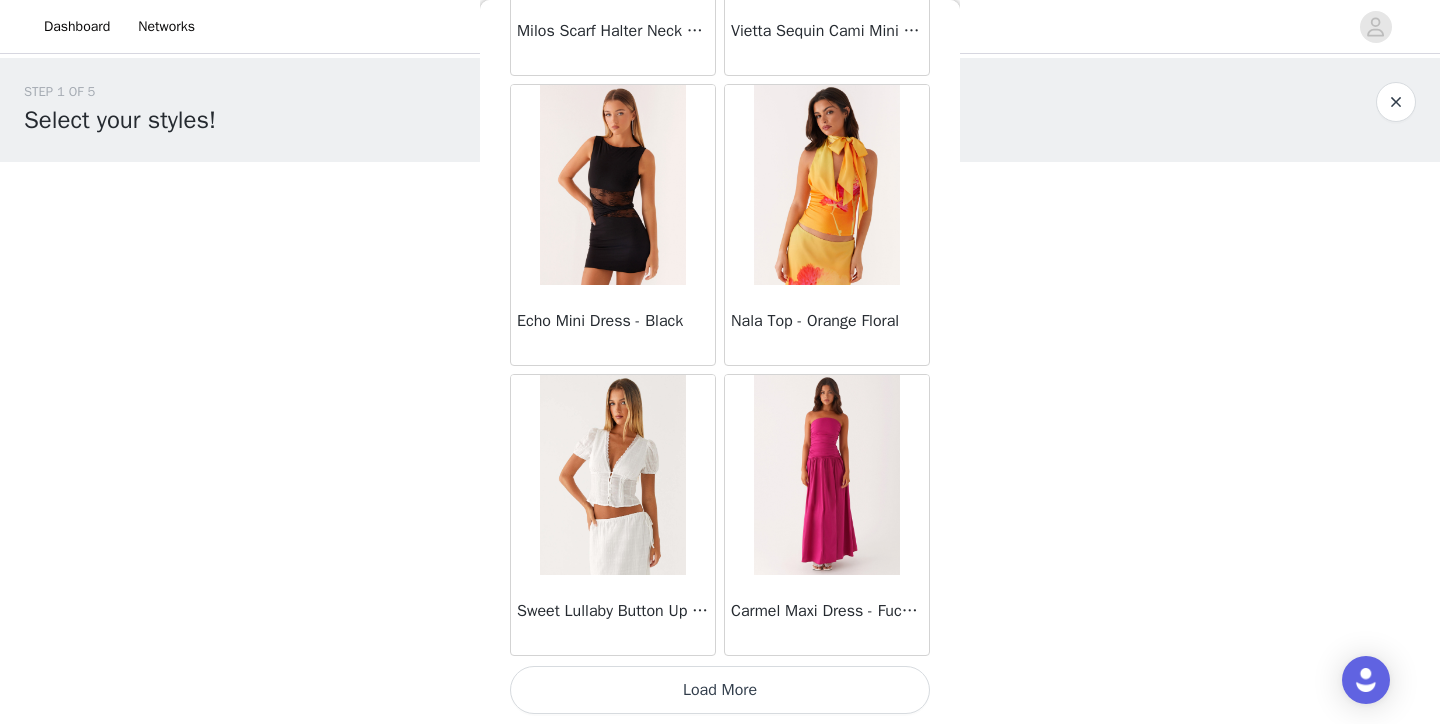 click on "Load More" at bounding box center [720, 690] 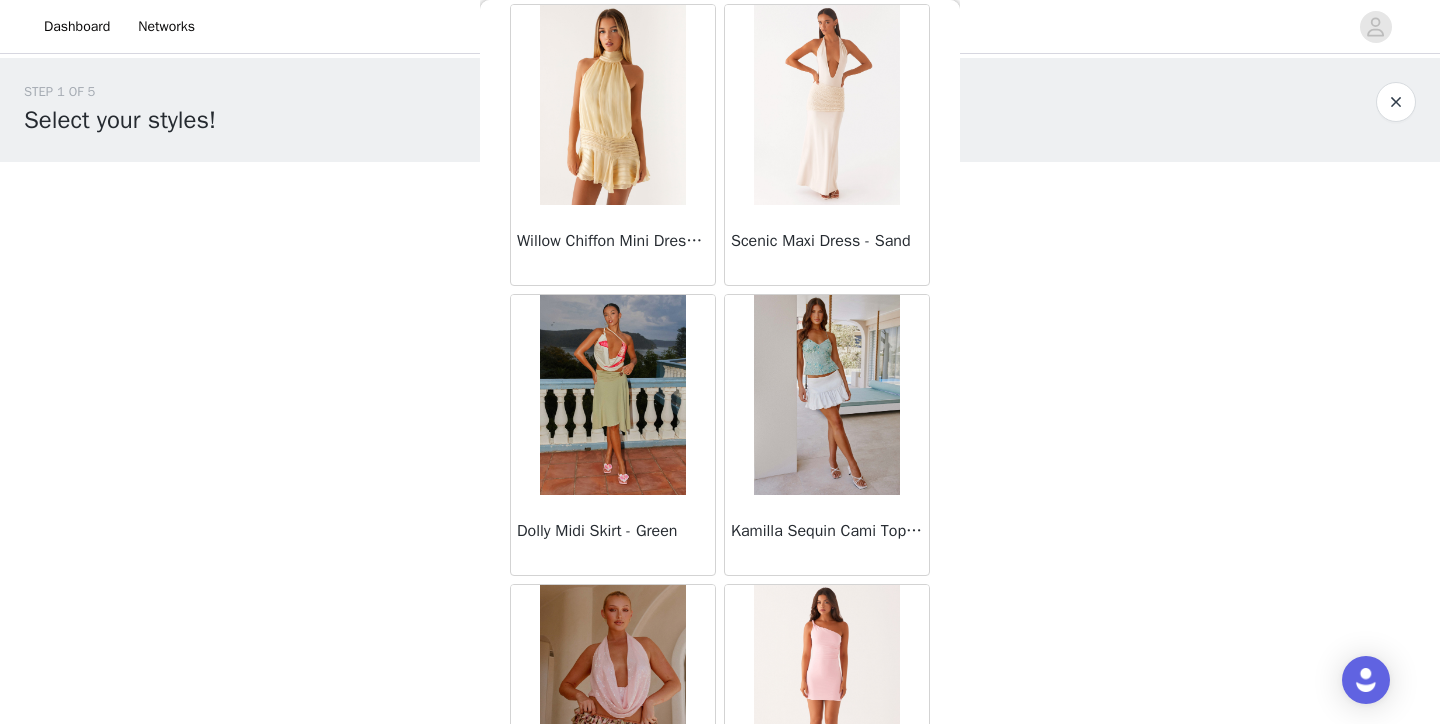 scroll, scrollTop: 22636, scrollLeft: 0, axis: vertical 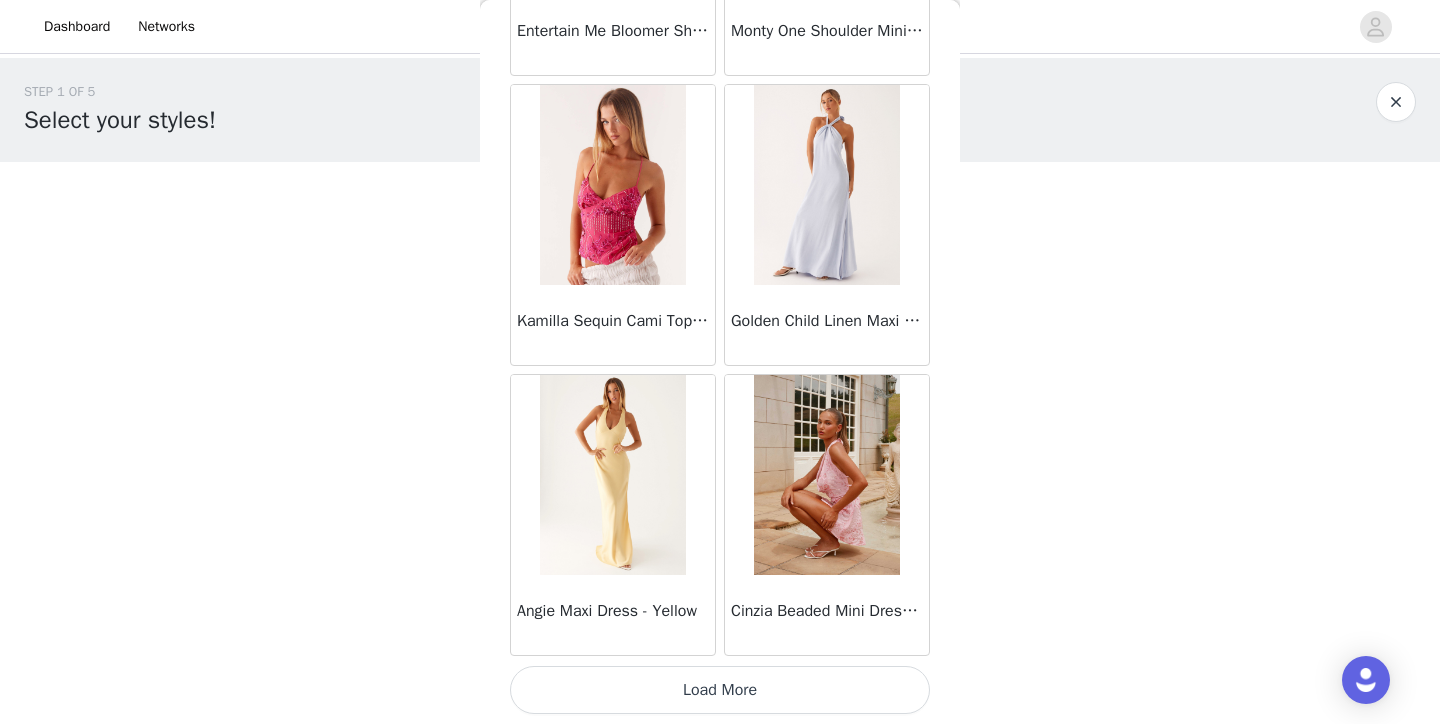 click on "Load More" at bounding box center [720, 690] 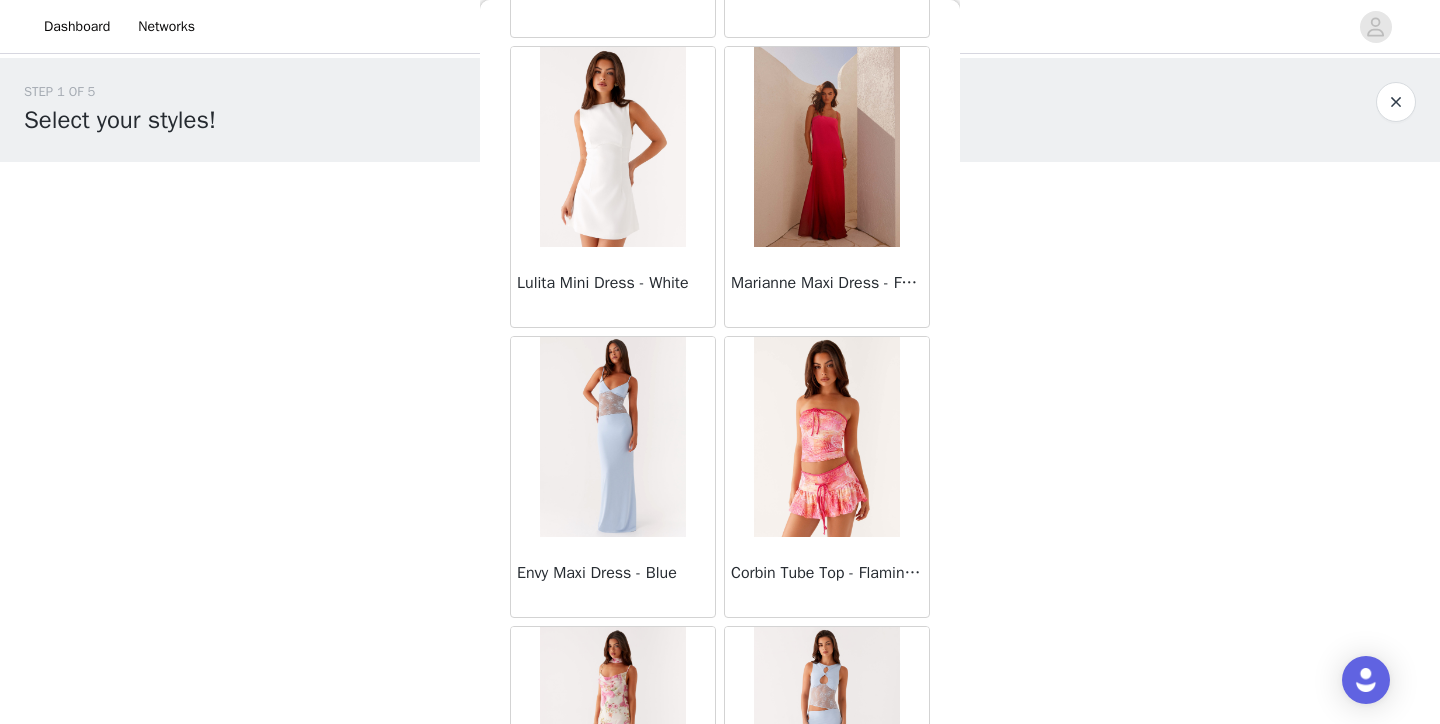 scroll, scrollTop: 25536, scrollLeft: 0, axis: vertical 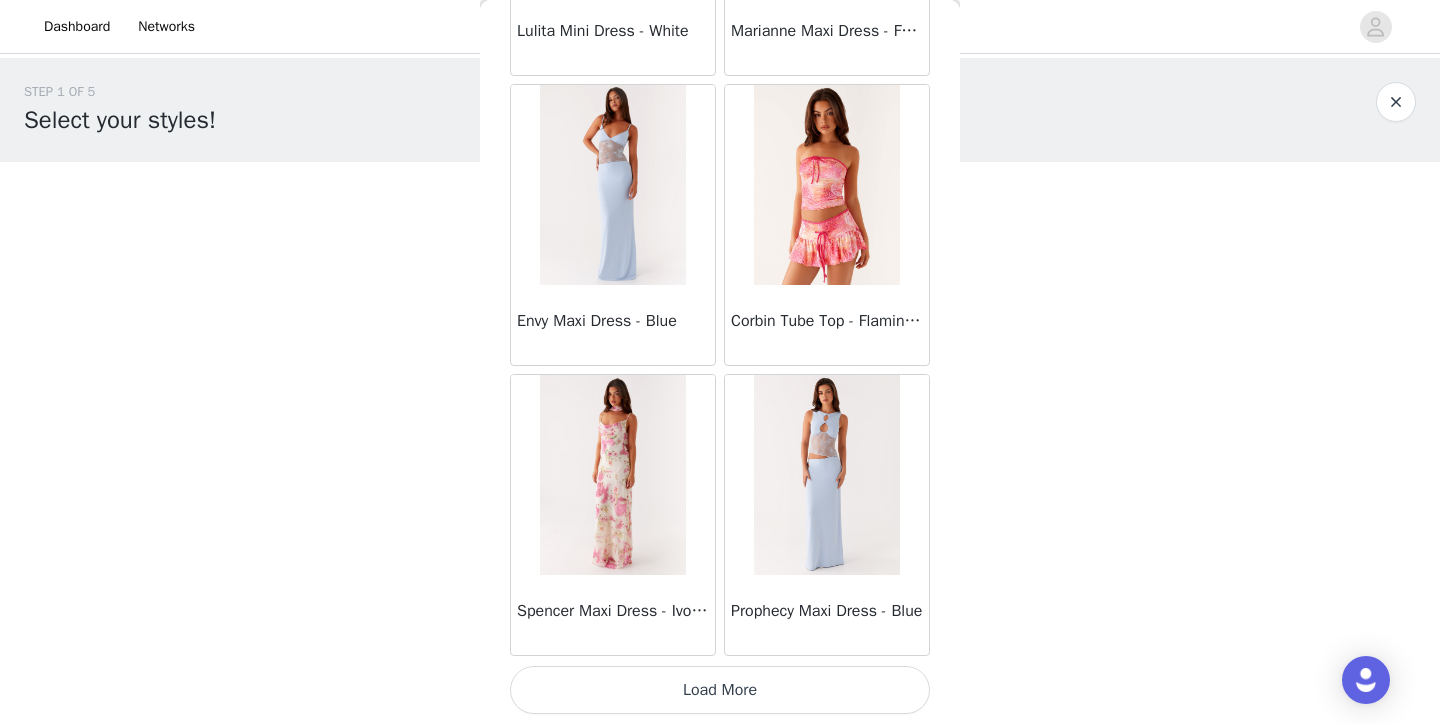 click on "Load More" at bounding box center [720, 690] 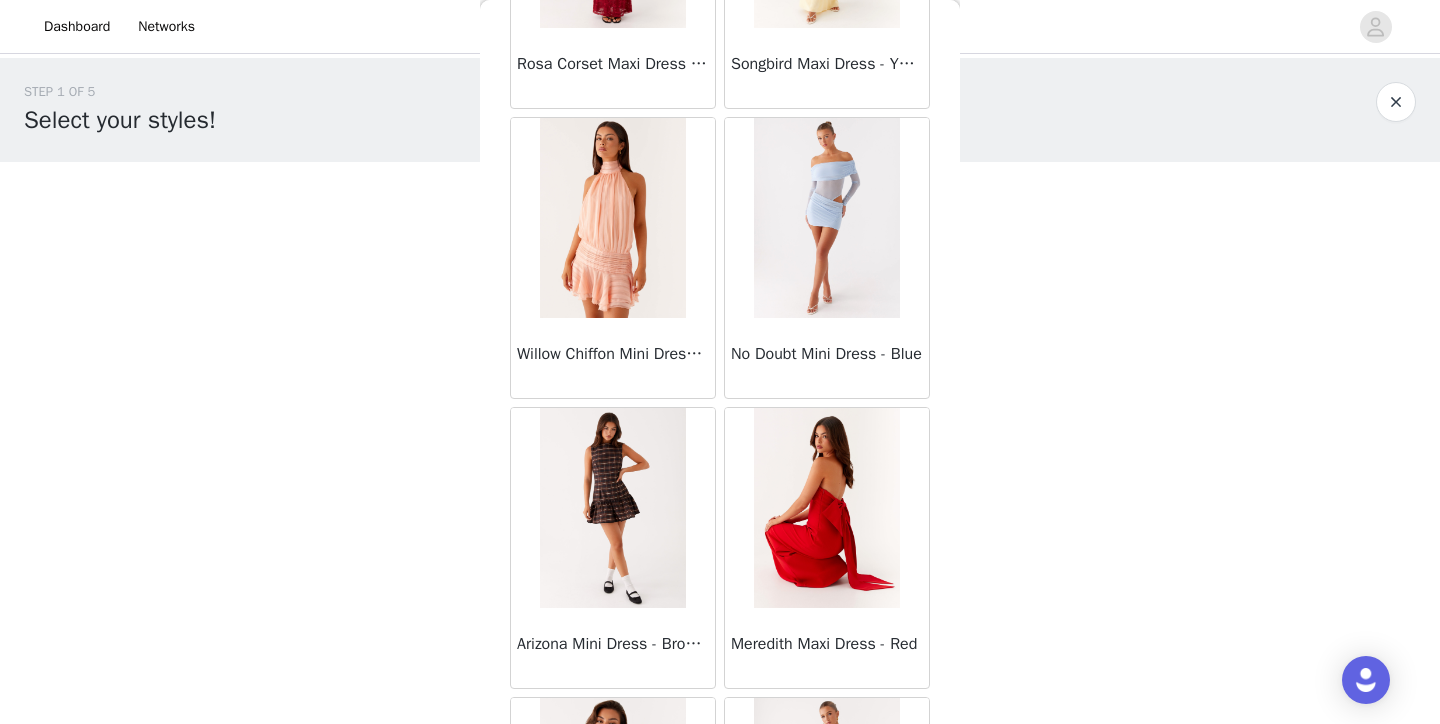 scroll, scrollTop: 28436, scrollLeft: 0, axis: vertical 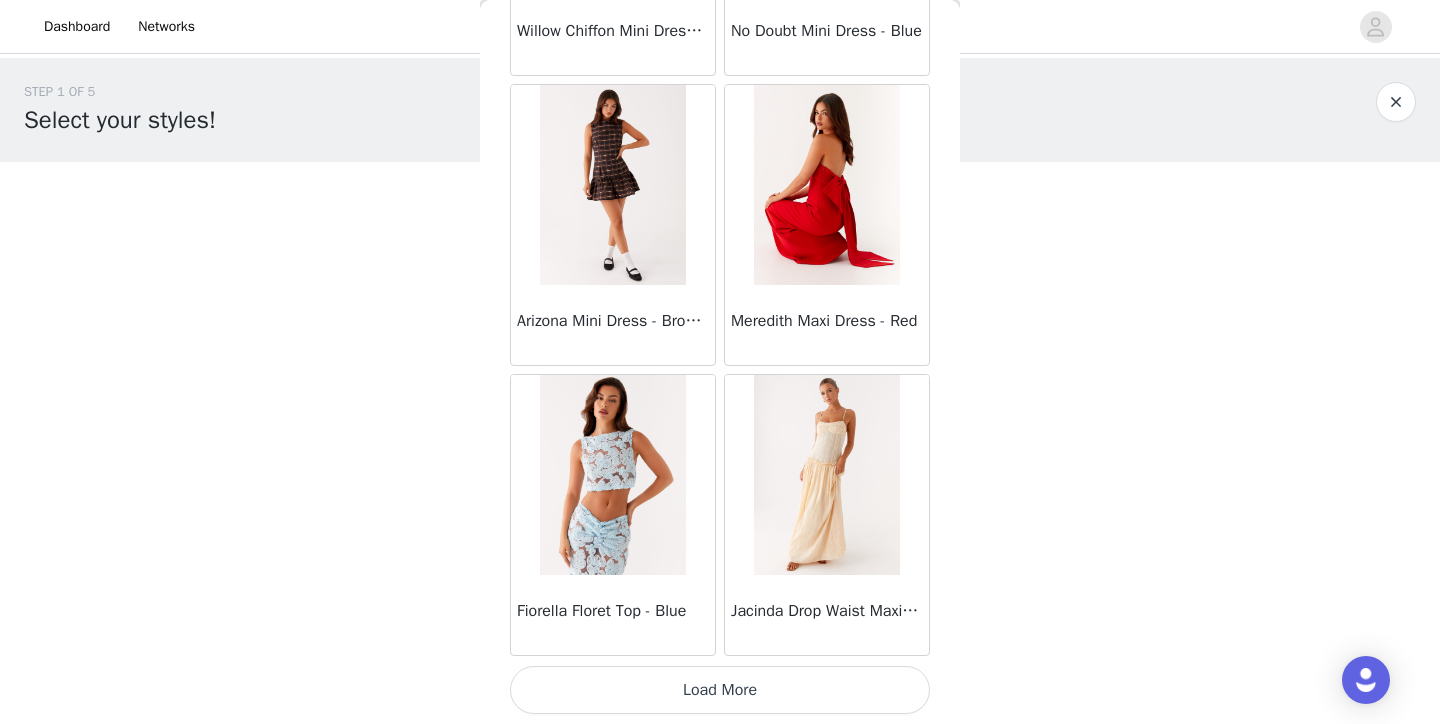 click on "Load More" at bounding box center (720, 690) 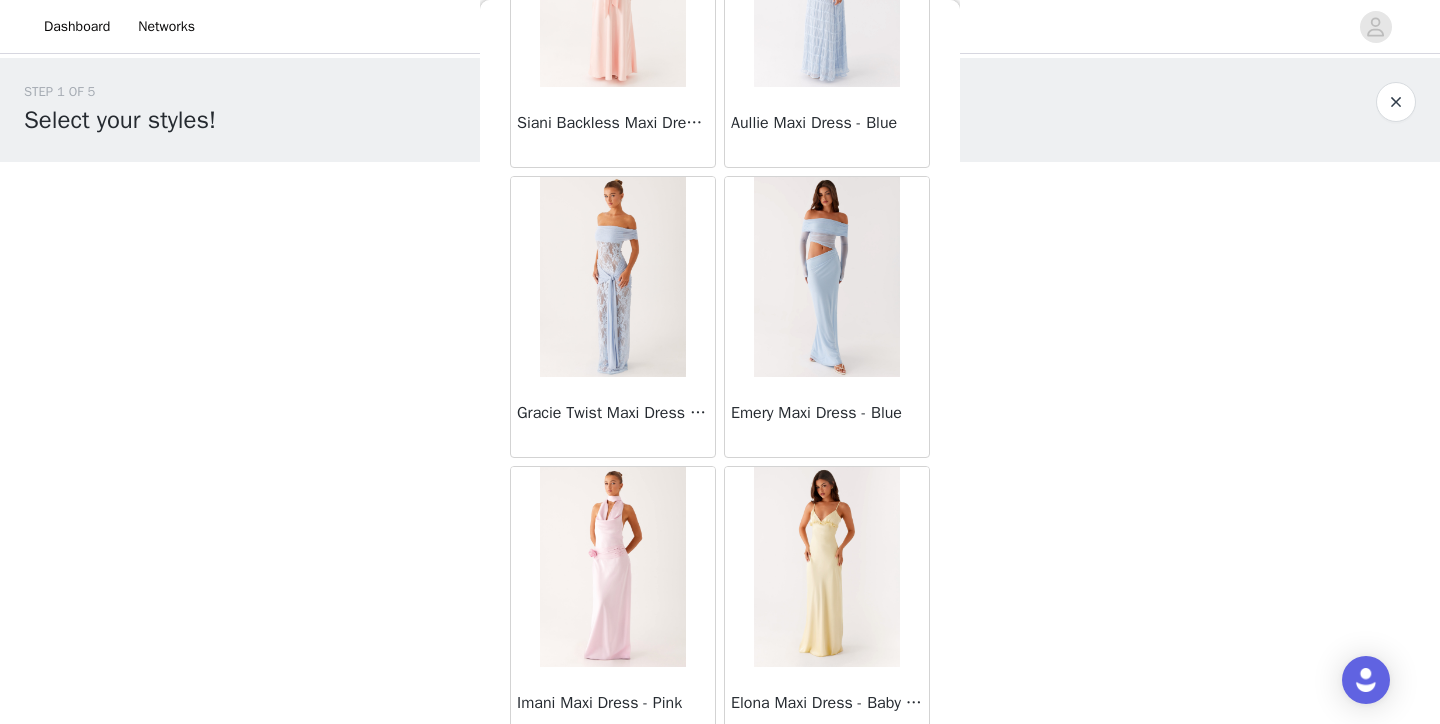 scroll, scrollTop: 31336, scrollLeft: 0, axis: vertical 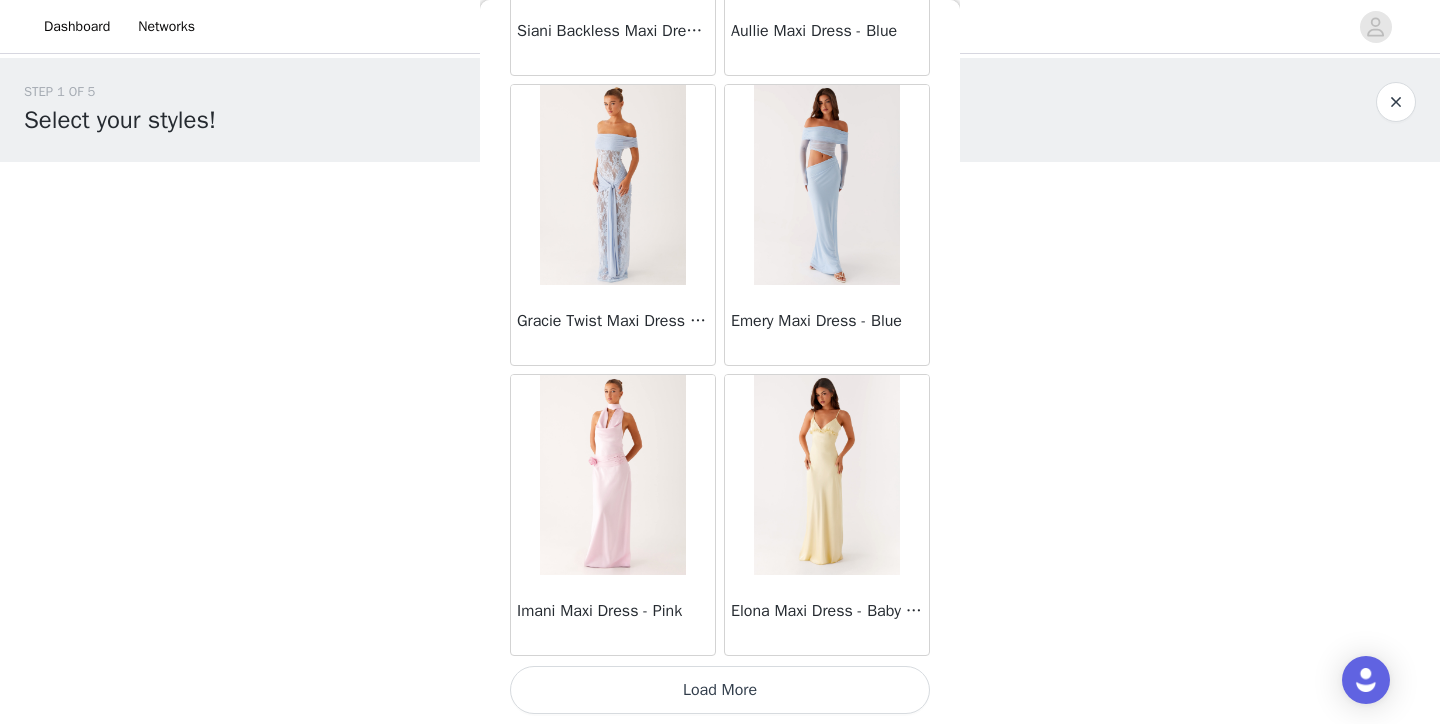 click on "Load More" at bounding box center (720, 690) 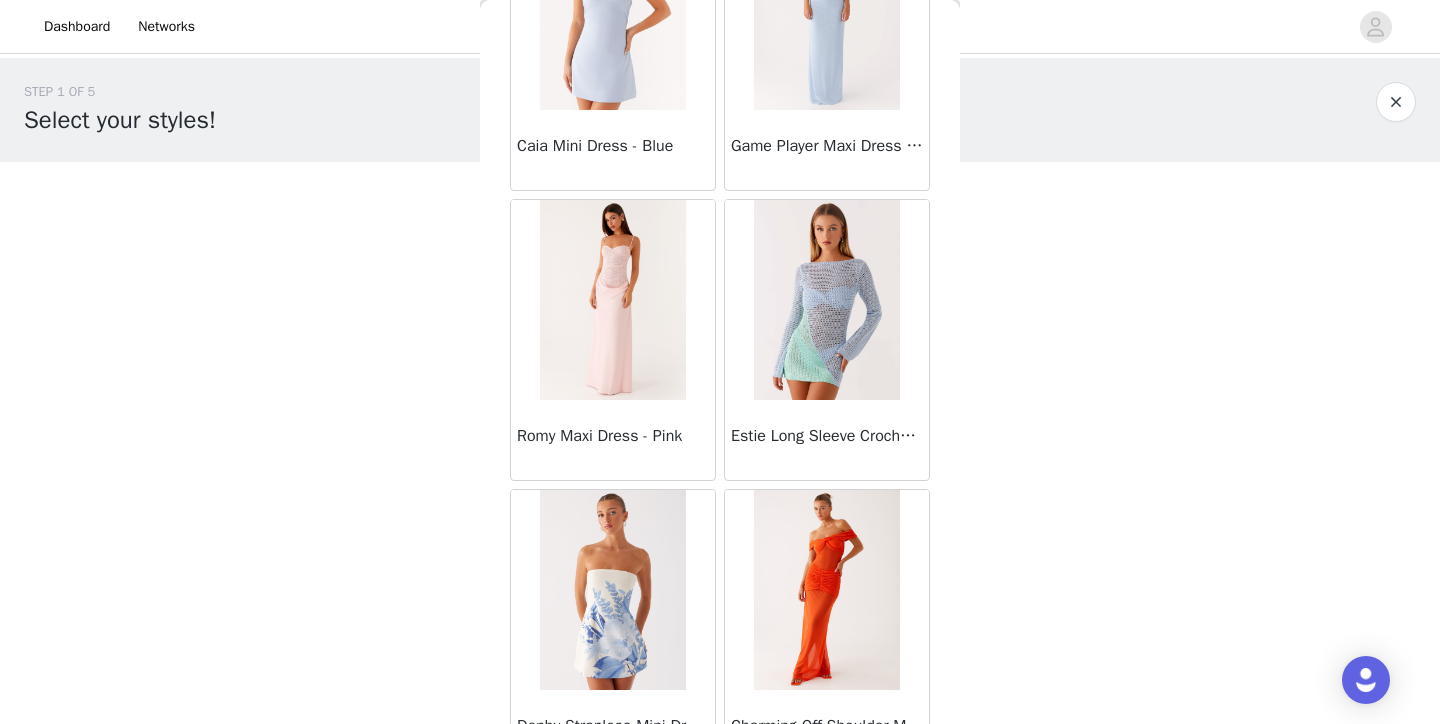 scroll, scrollTop: 34236, scrollLeft: 0, axis: vertical 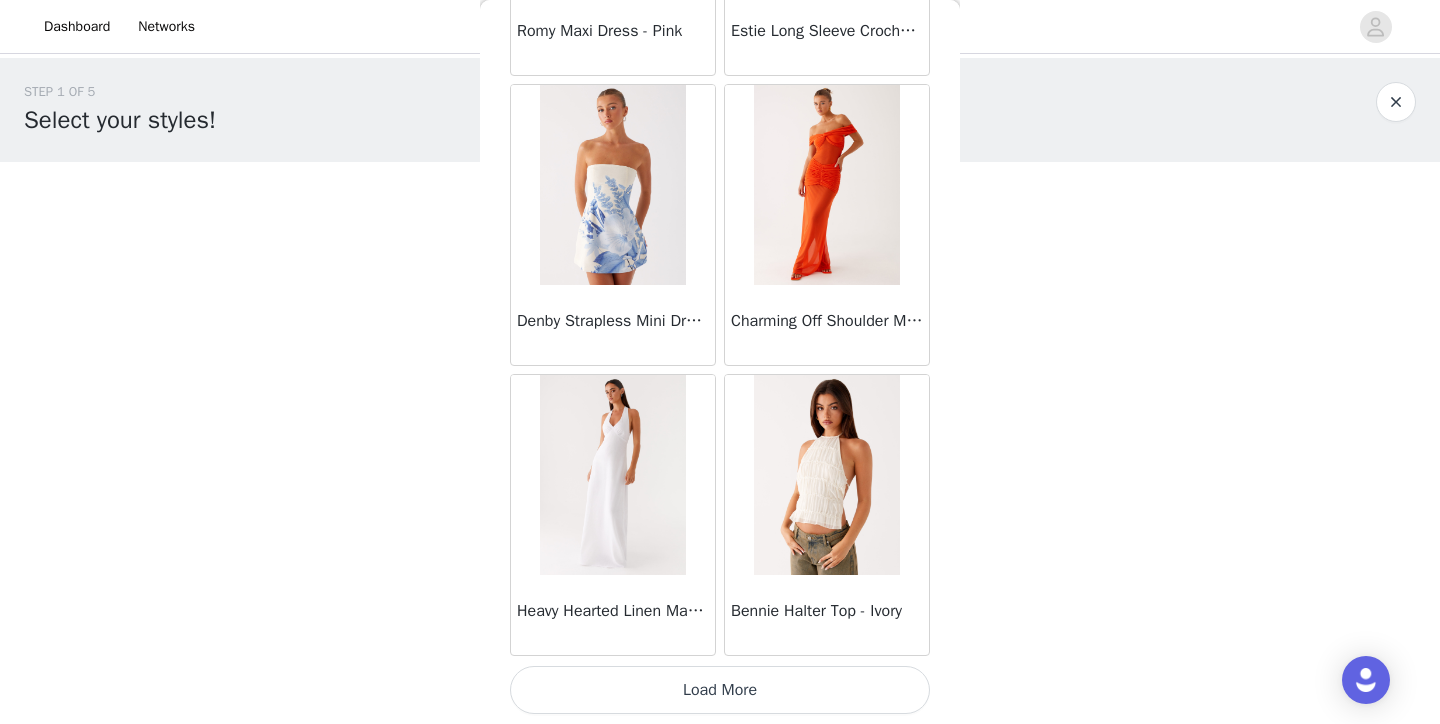 click on "Load More" at bounding box center [720, 690] 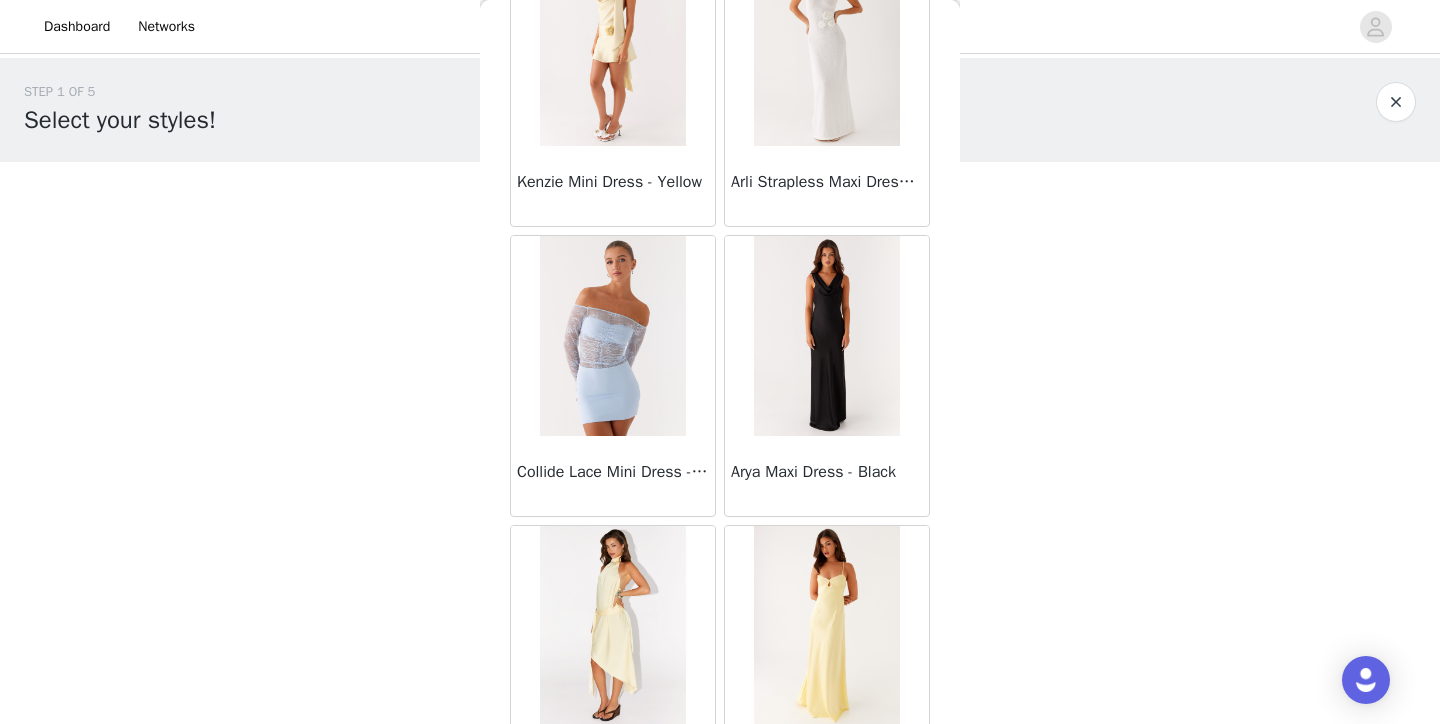 scroll, scrollTop: 37136, scrollLeft: 0, axis: vertical 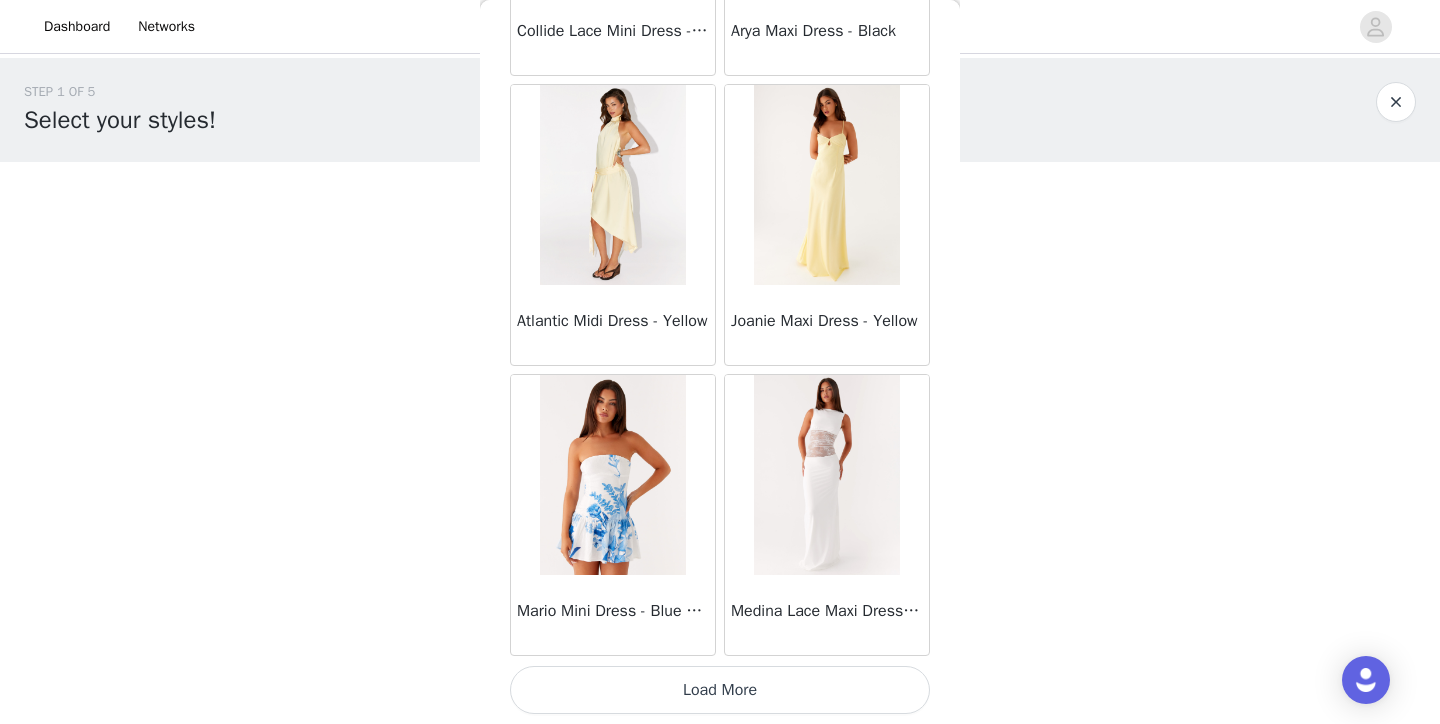 click on "Load More" at bounding box center (720, 690) 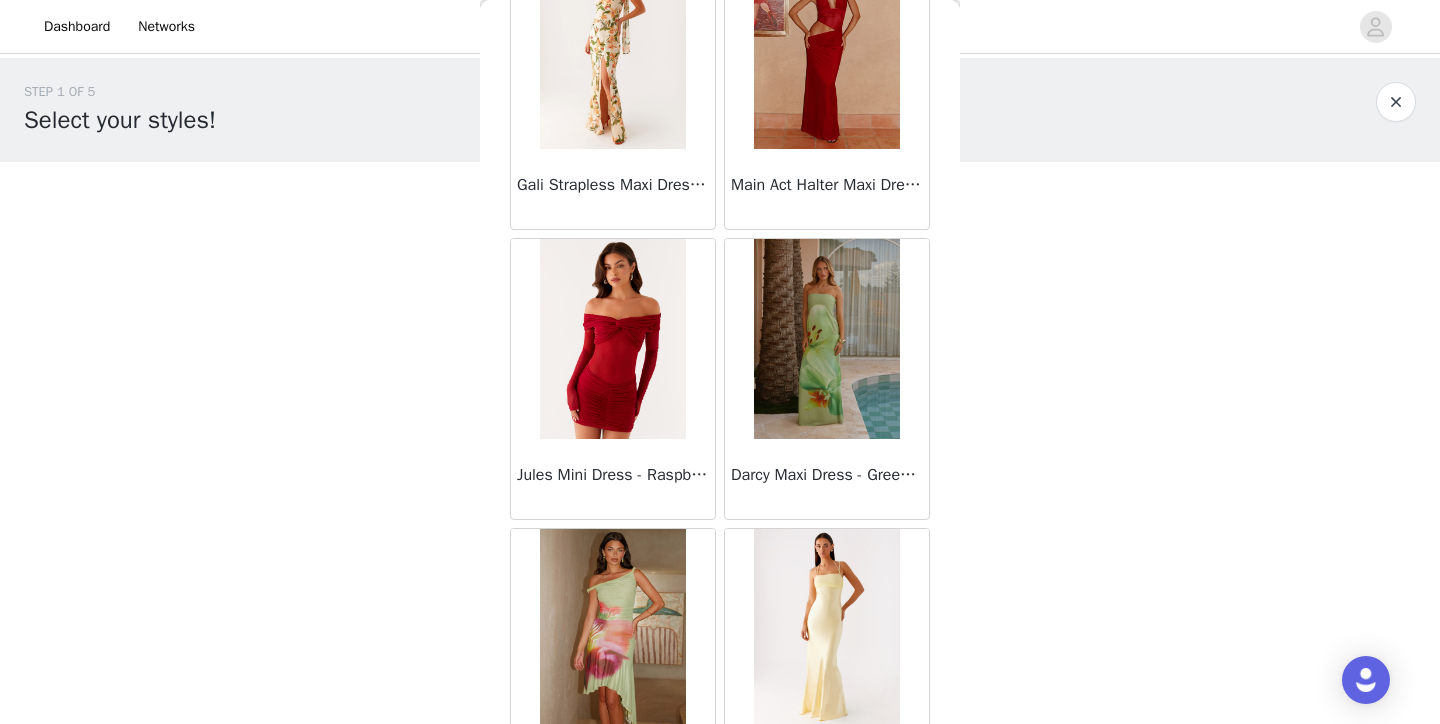 scroll, scrollTop: 40036, scrollLeft: 0, axis: vertical 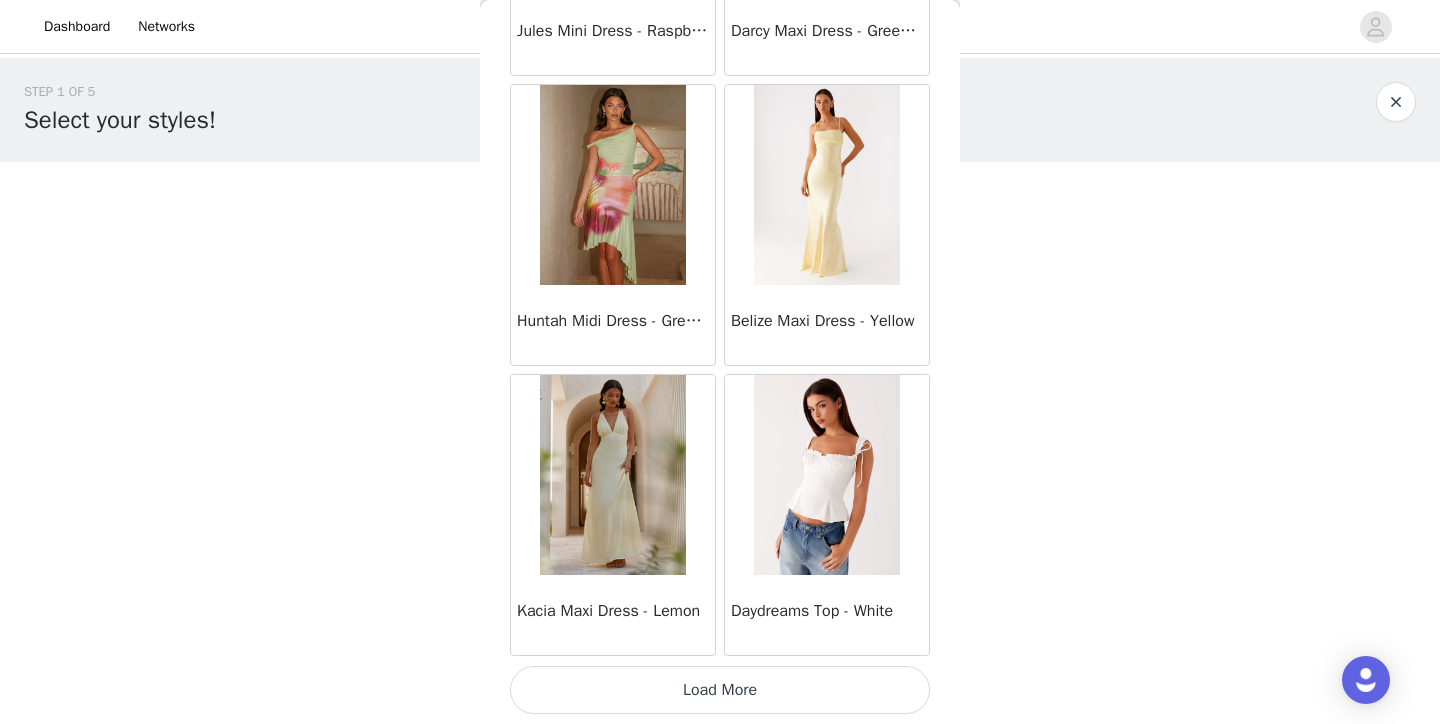 click on "Load More" at bounding box center [720, 690] 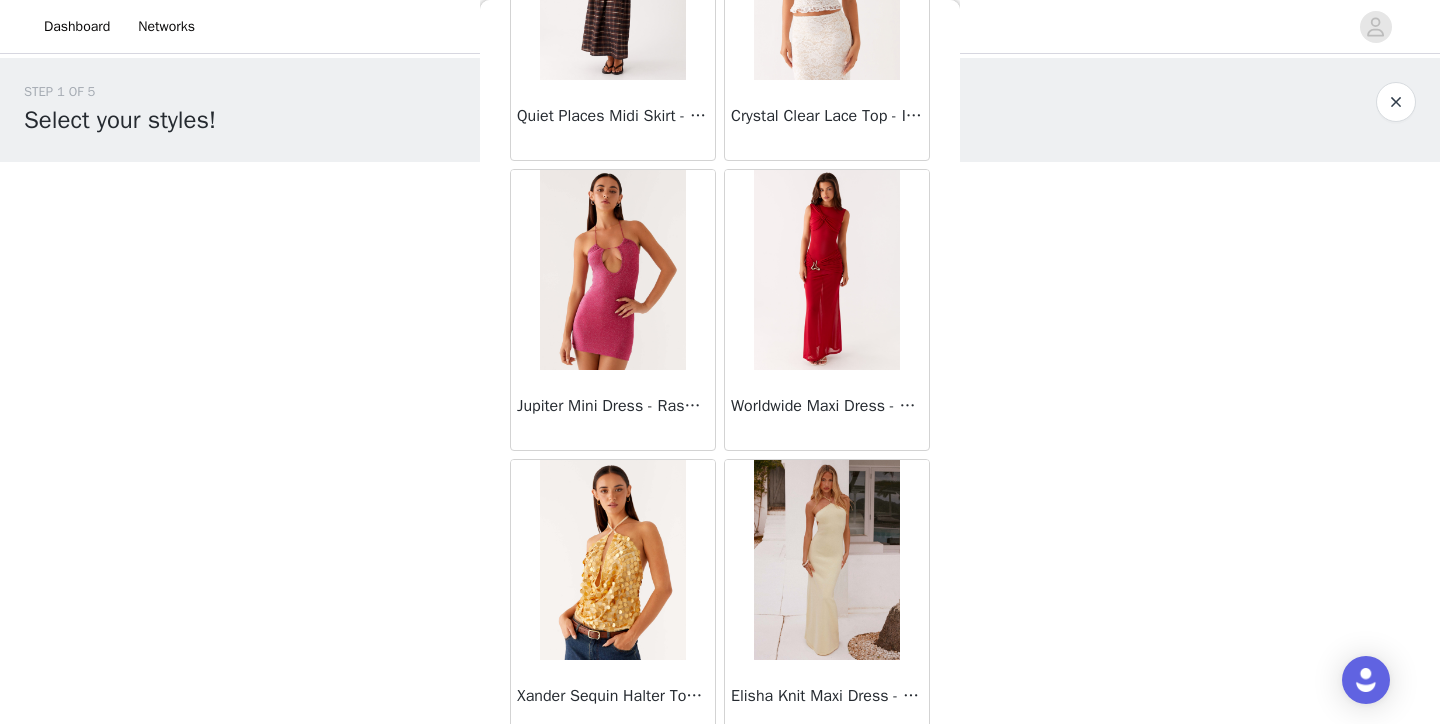 scroll, scrollTop: 42936, scrollLeft: 0, axis: vertical 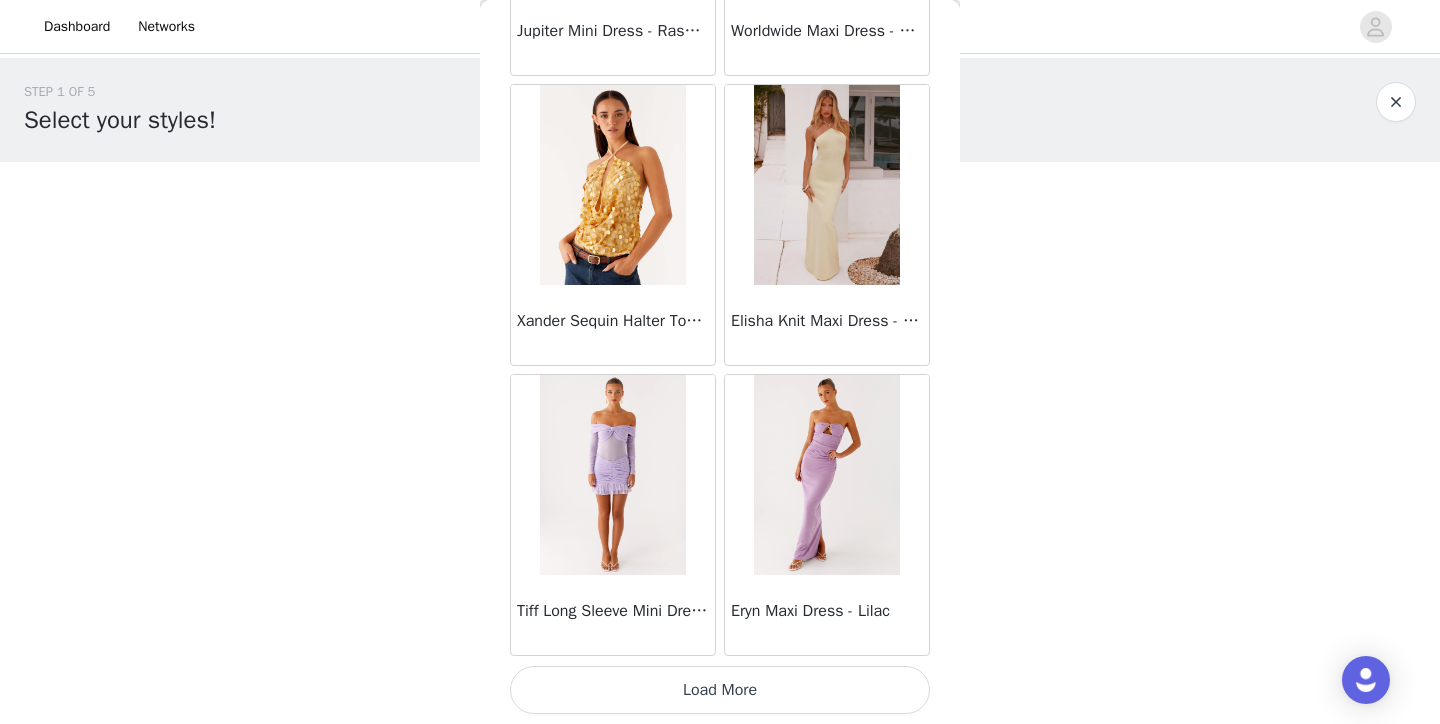 click on "Load More" at bounding box center (720, 690) 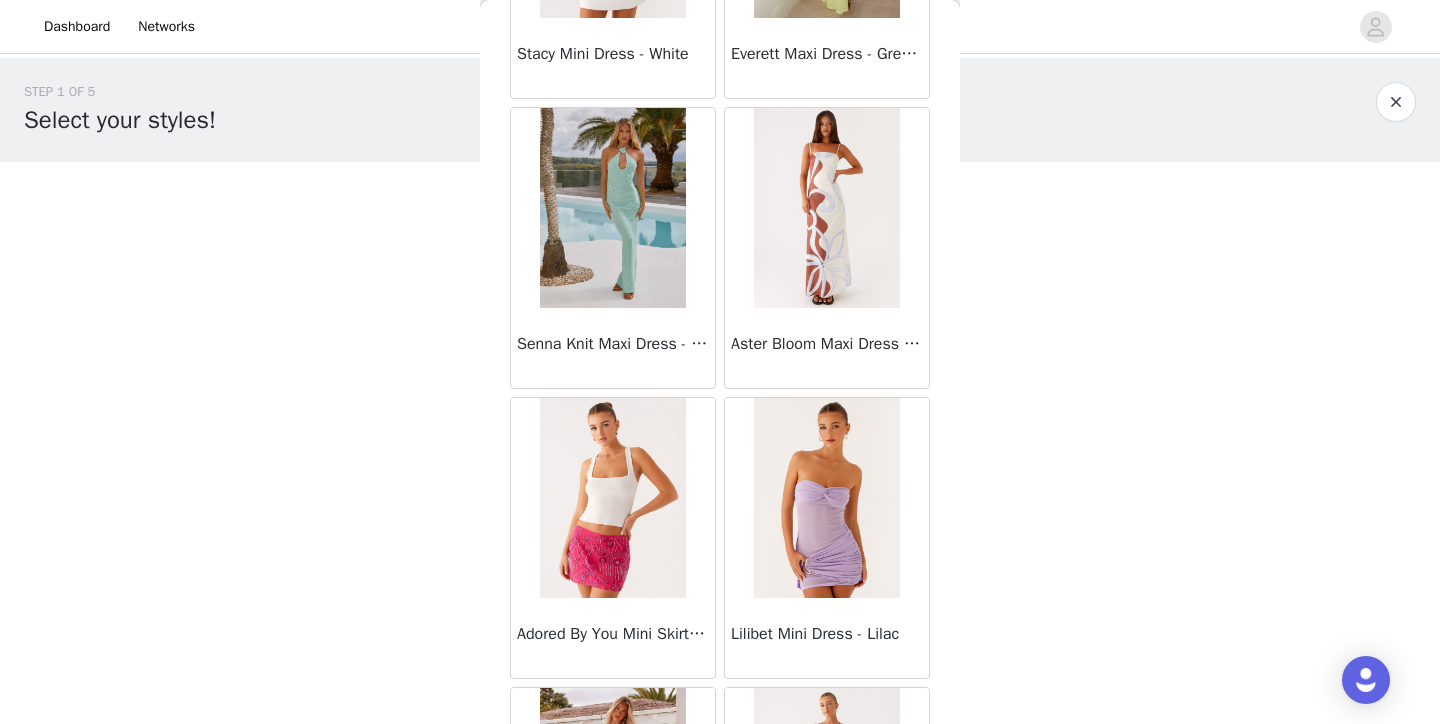 scroll 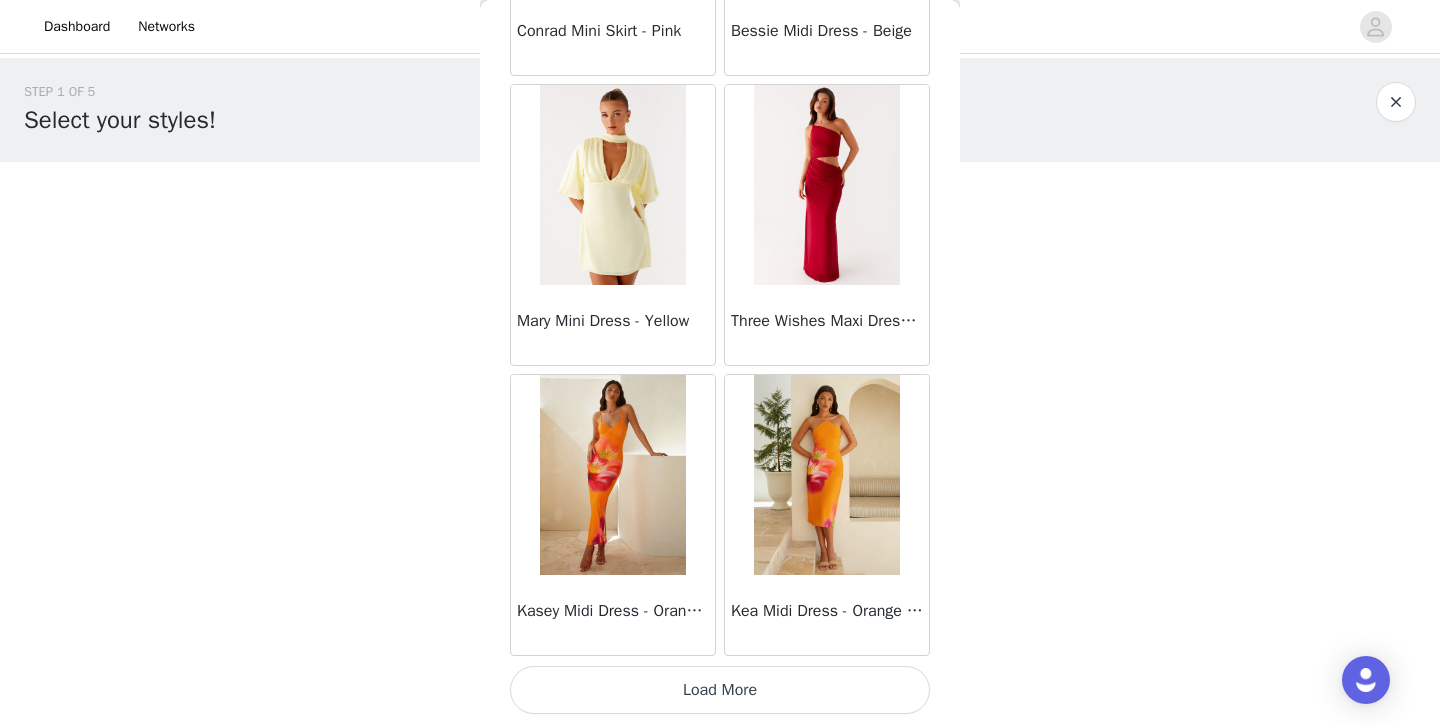 click on "Load More" at bounding box center [720, 690] 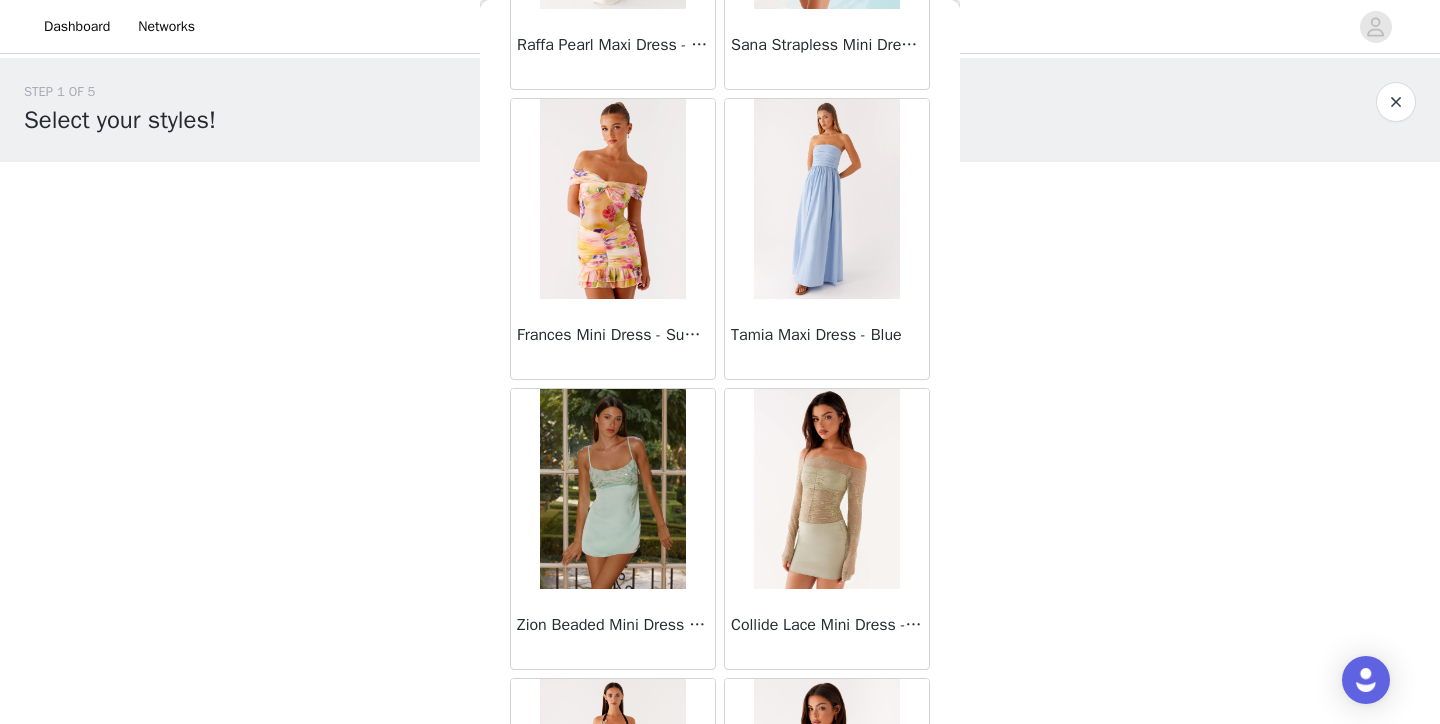 scroll, scrollTop: 48736, scrollLeft: 0, axis: vertical 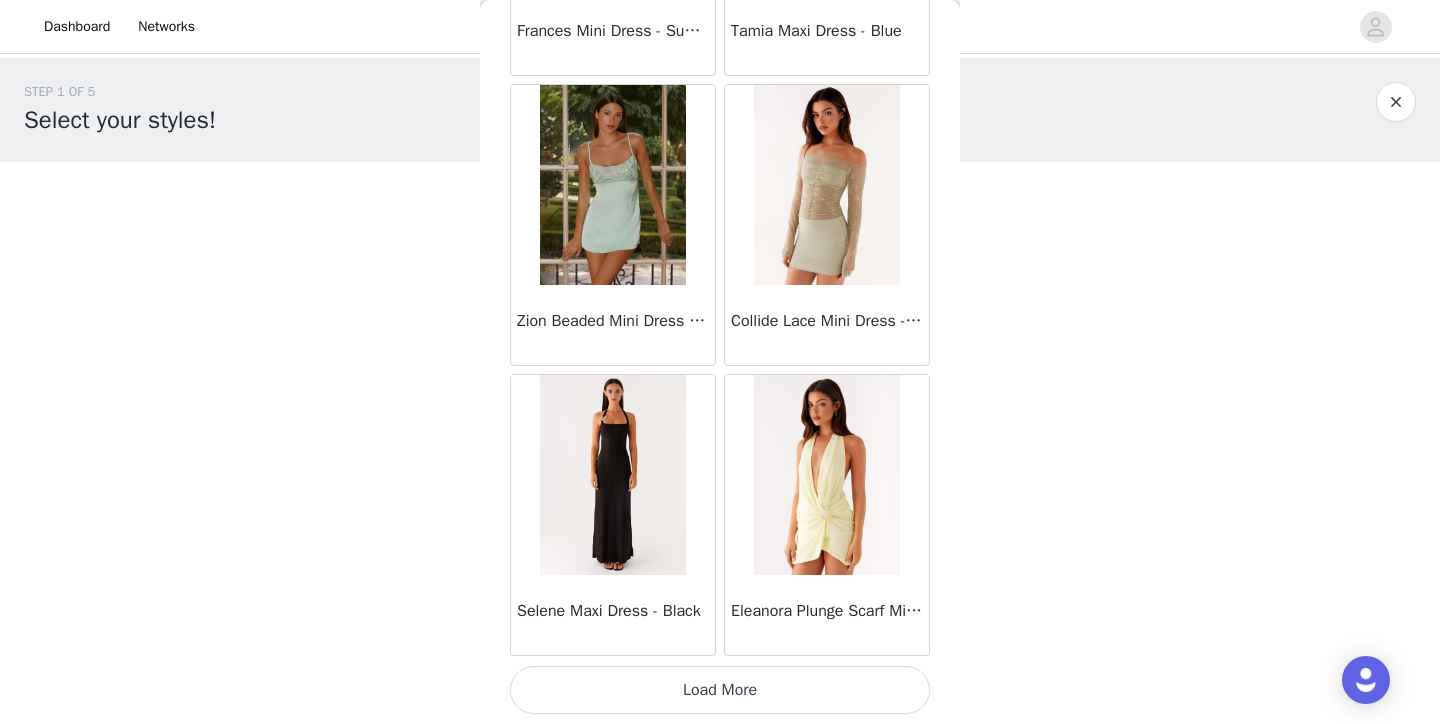 click on "Load More" at bounding box center [720, 690] 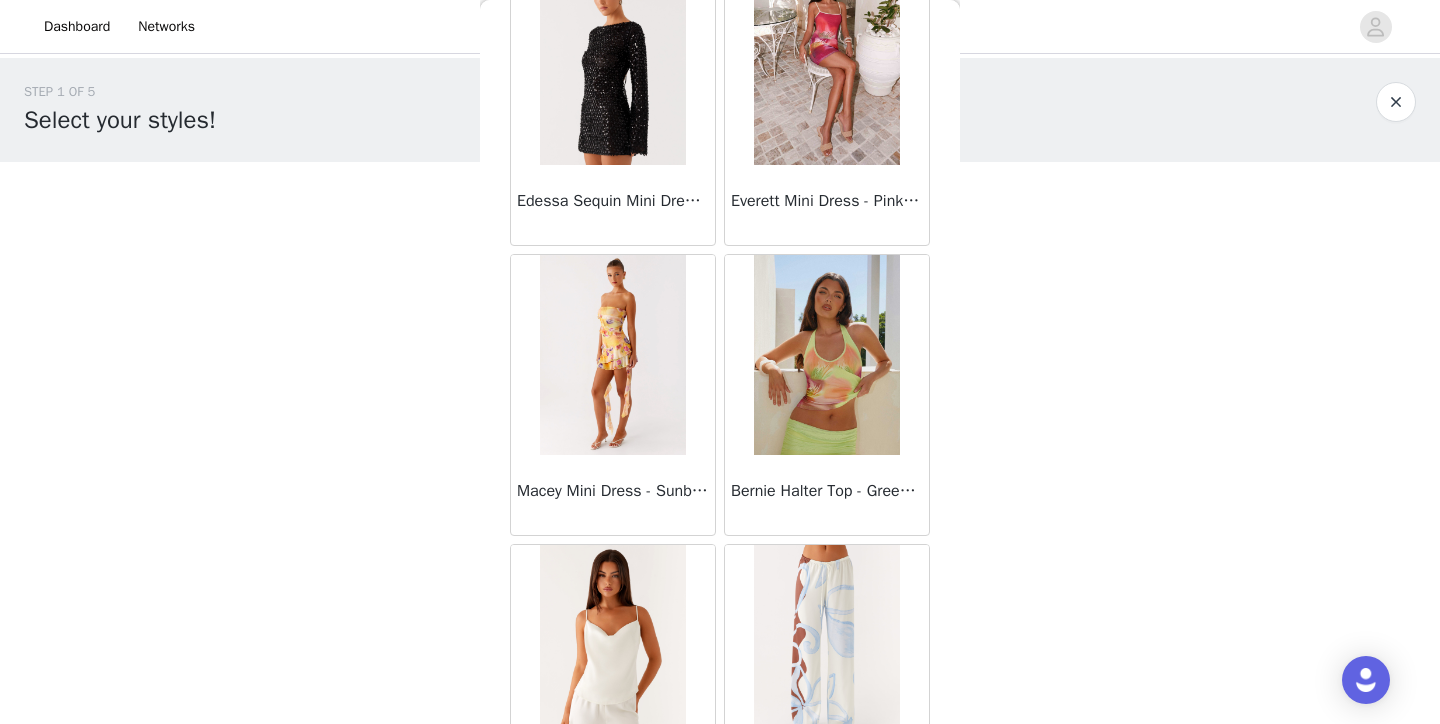 scroll, scrollTop: 51636, scrollLeft: 0, axis: vertical 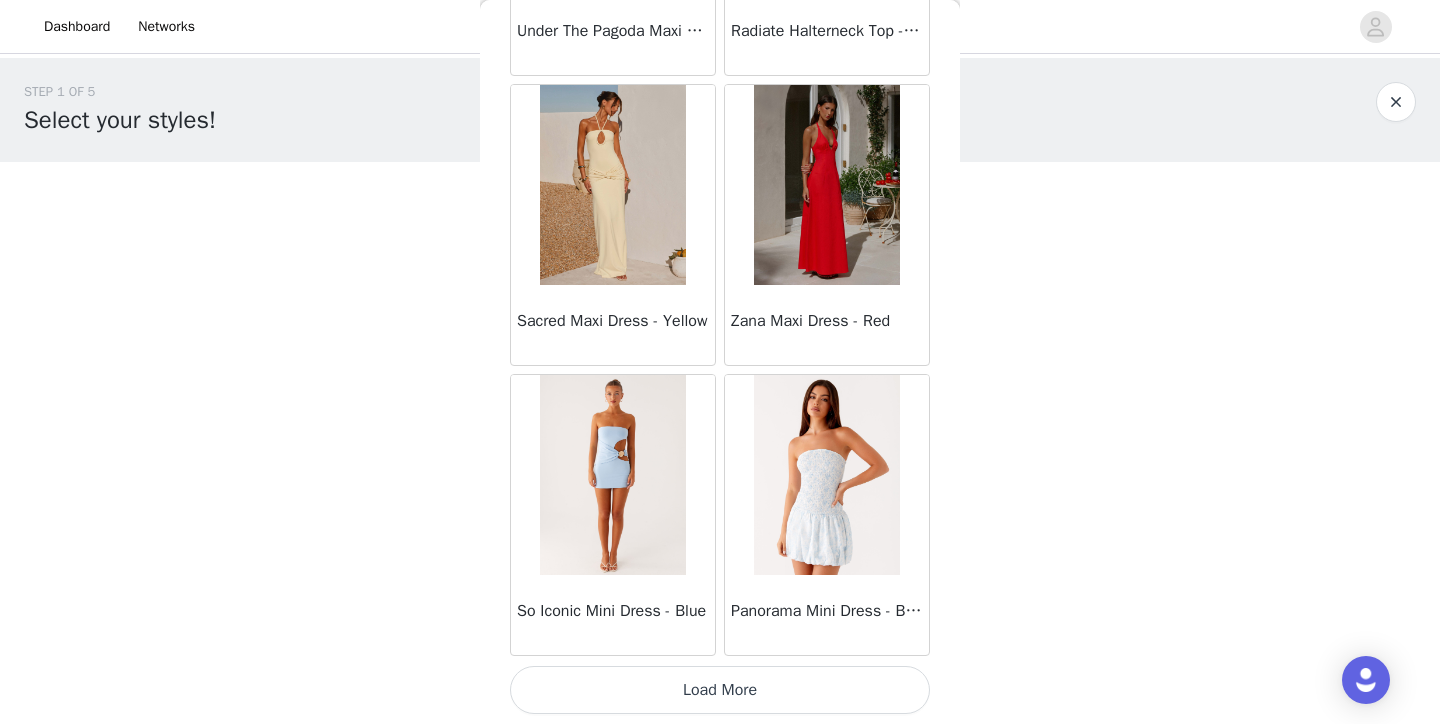 click on "Load More" at bounding box center (720, 690) 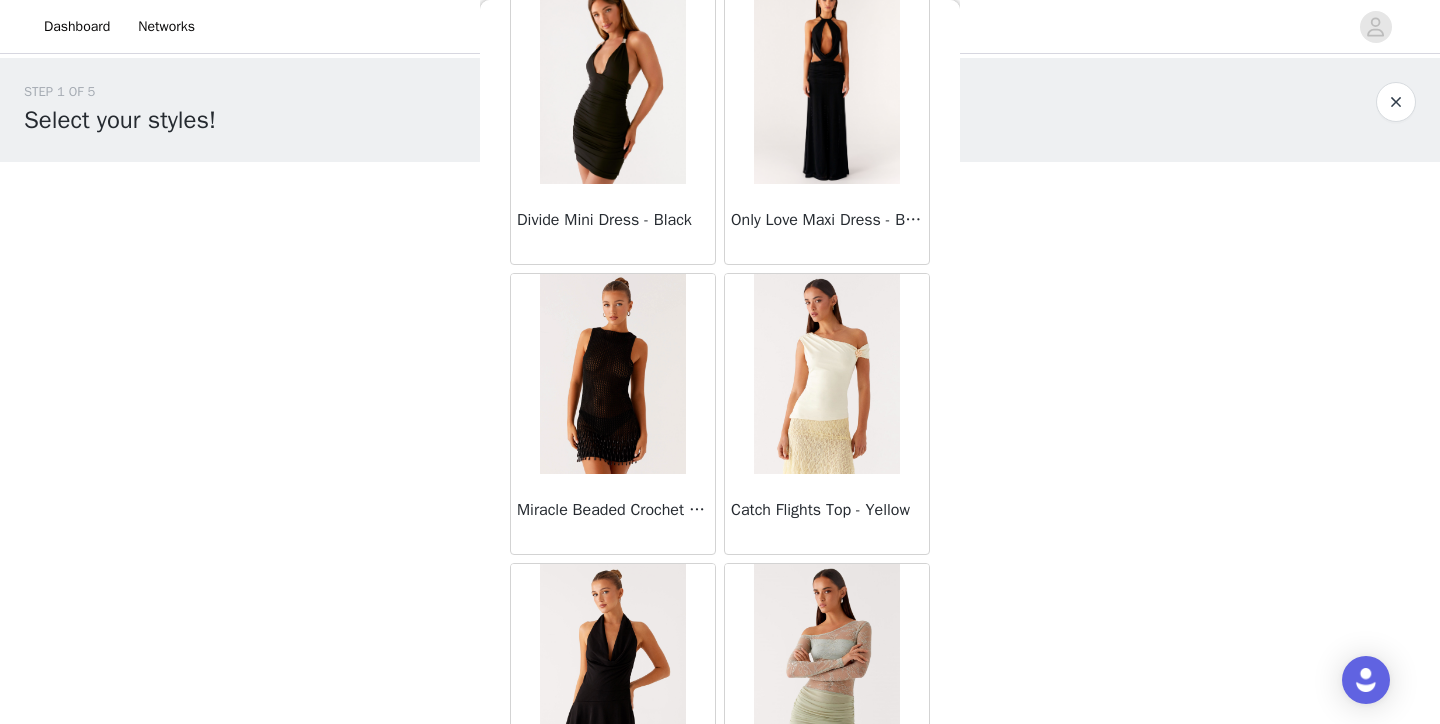 scroll, scrollTop: 54536, scrollLeft: 0, axis: vertical 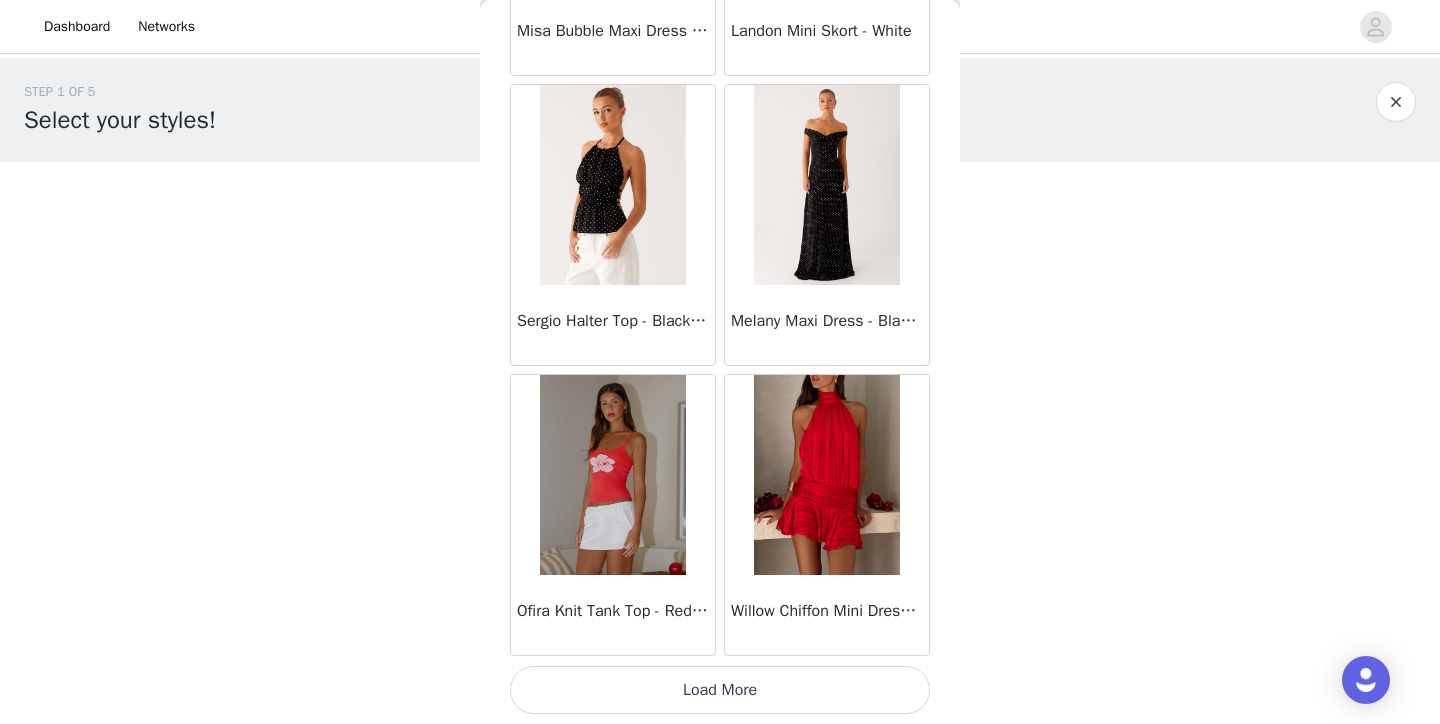 click on "Load More" at bounding box center (720, 690) 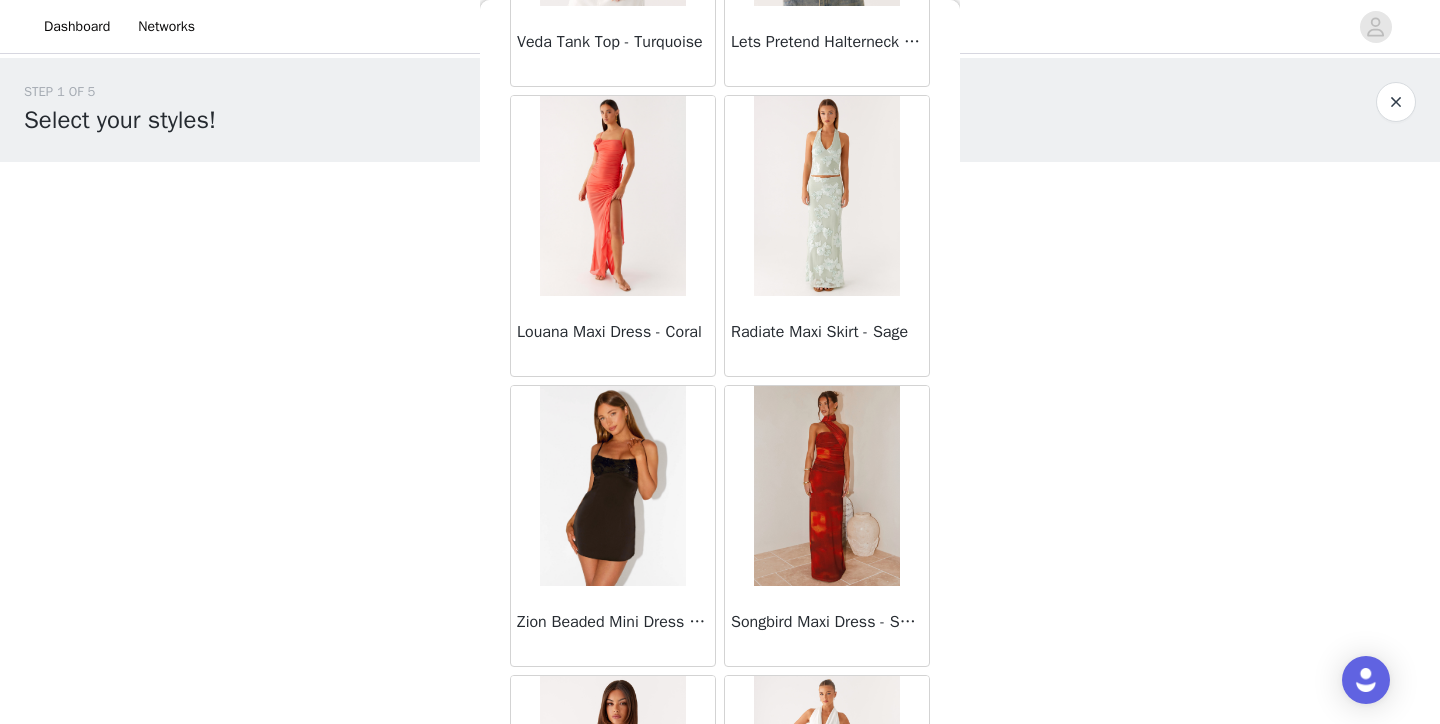 scroll, scrollTop: 57436, scrollLeft: 0, axis: vertical 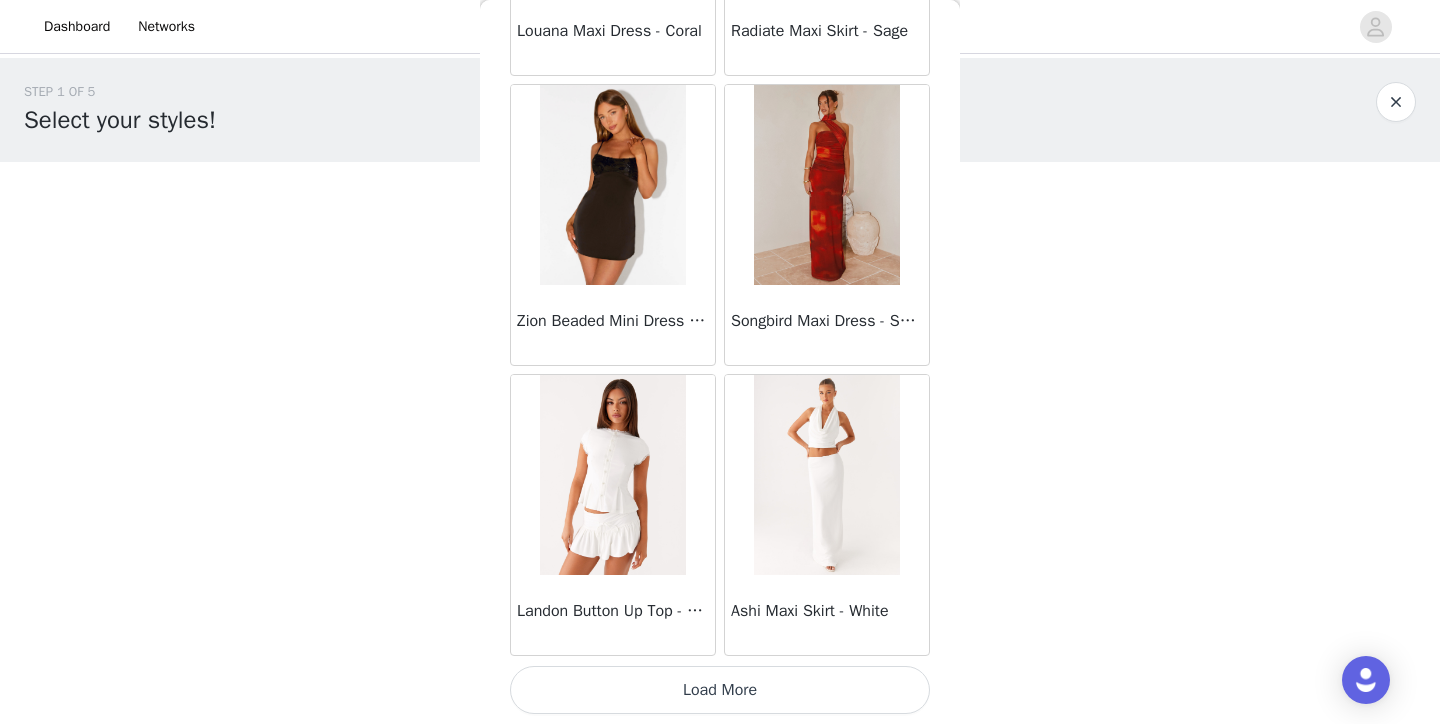 click on "Load More" at bounding box center [720, 690] 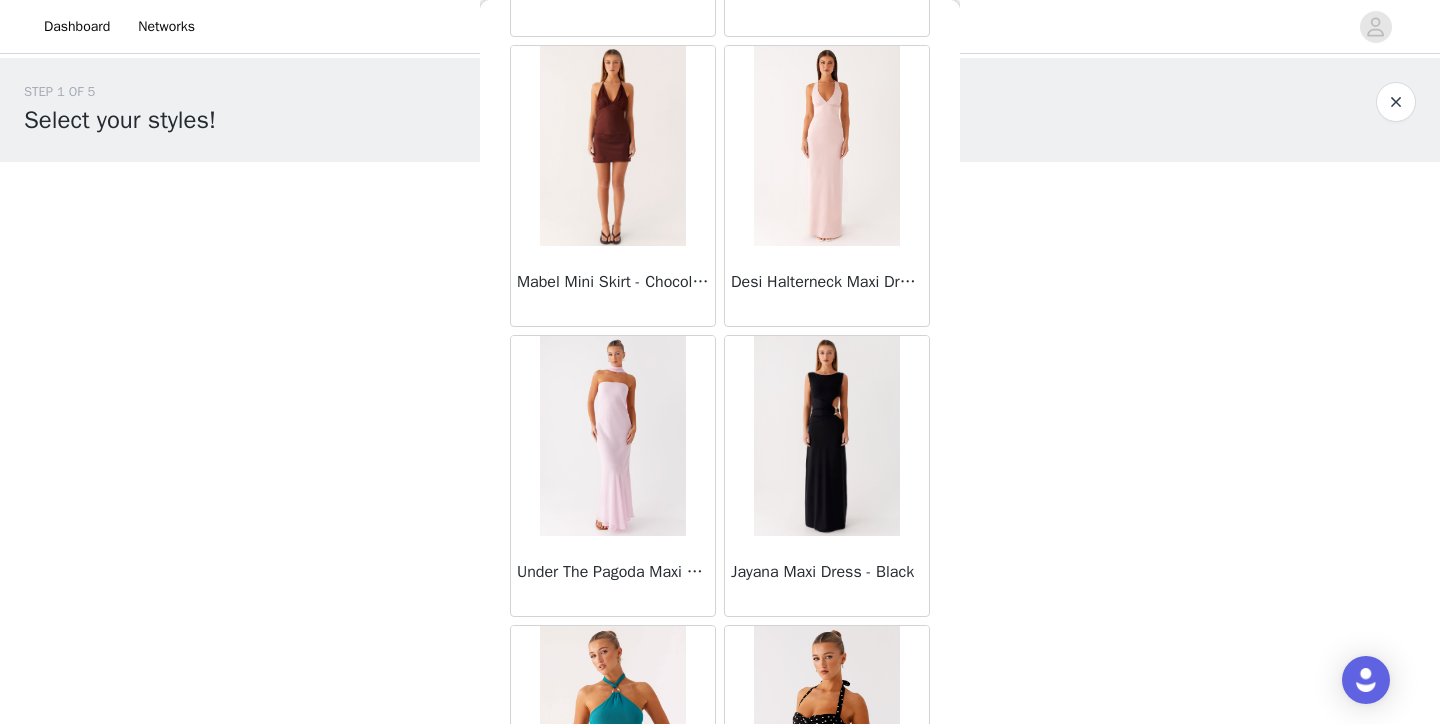 scroll, scrollTop: 60336, scrollLeft: 0, axis: vertical 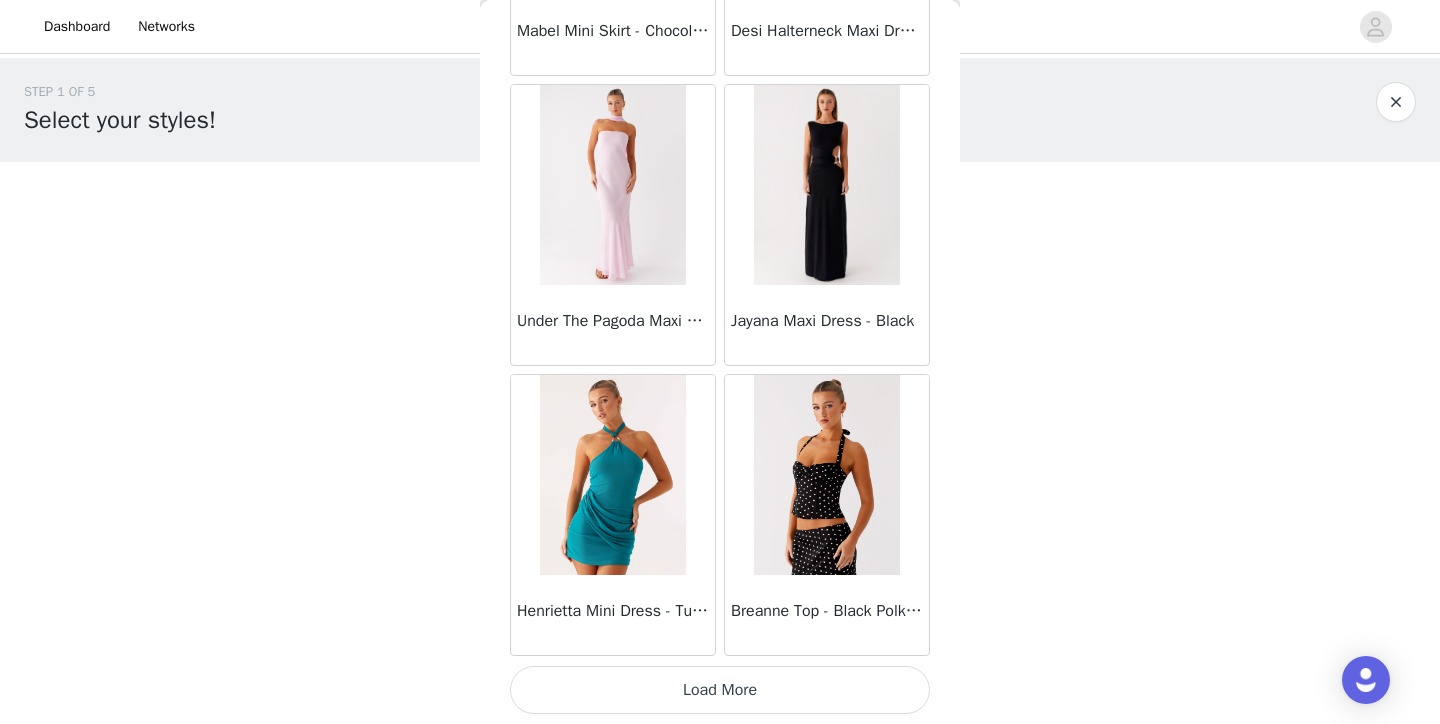 click on "Load More" at bounding box center (720, 690) 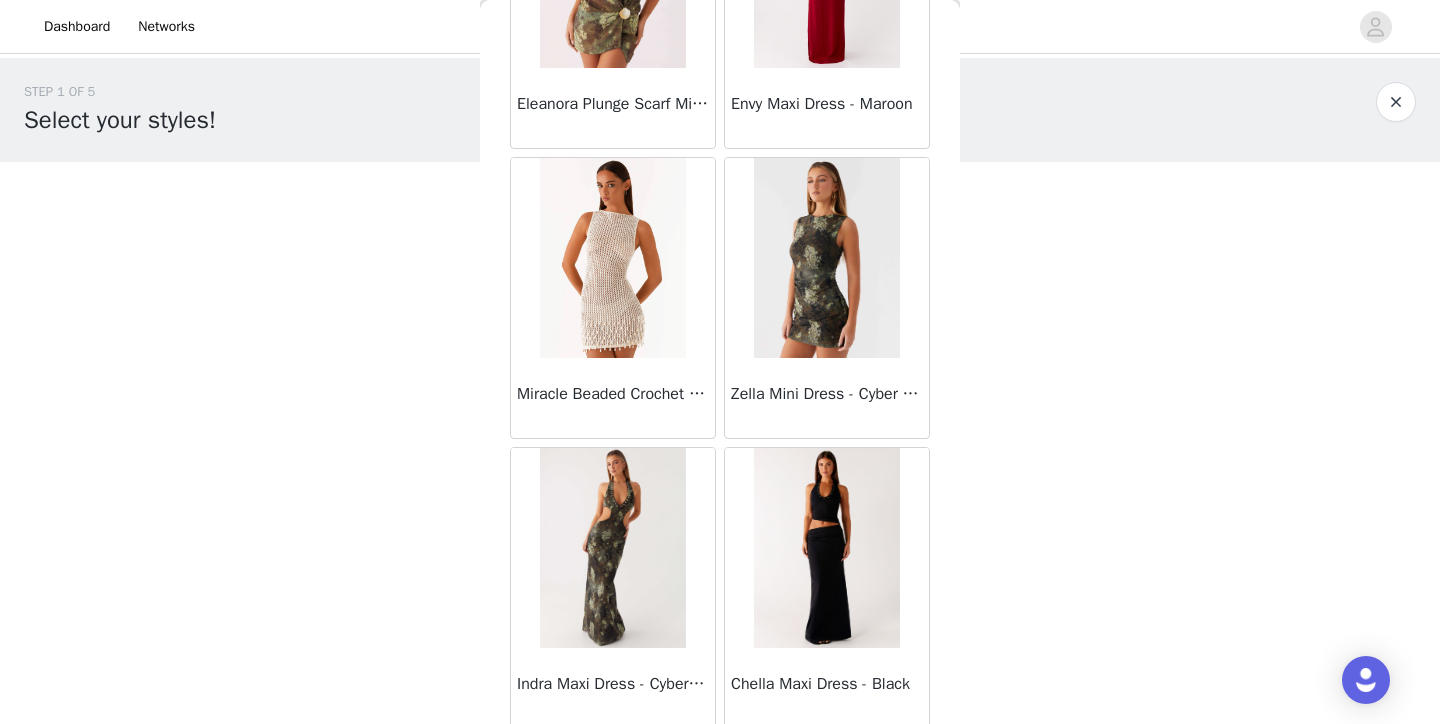 scroll, scrollTop: 63236, scrollLeft: 0, axis: vertical 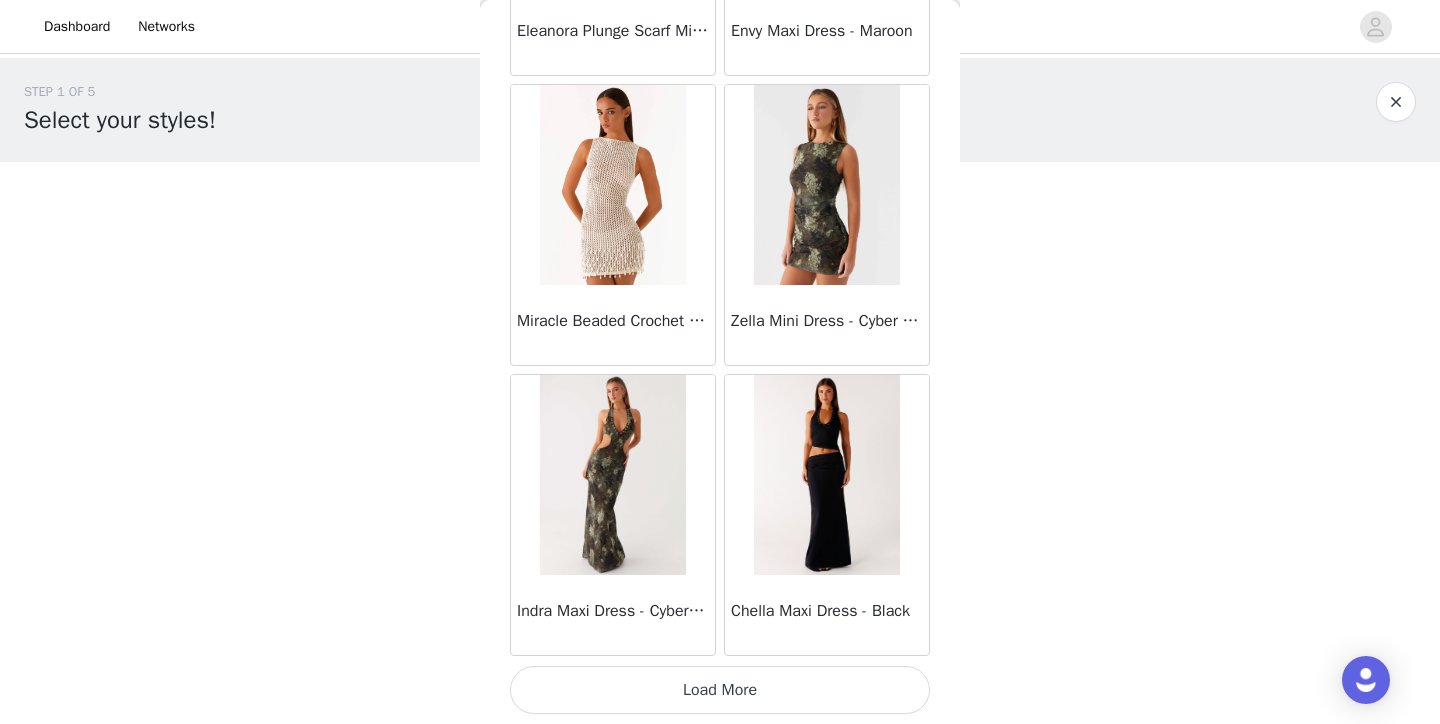 click on "Load More" at bounding box center [720, 690] 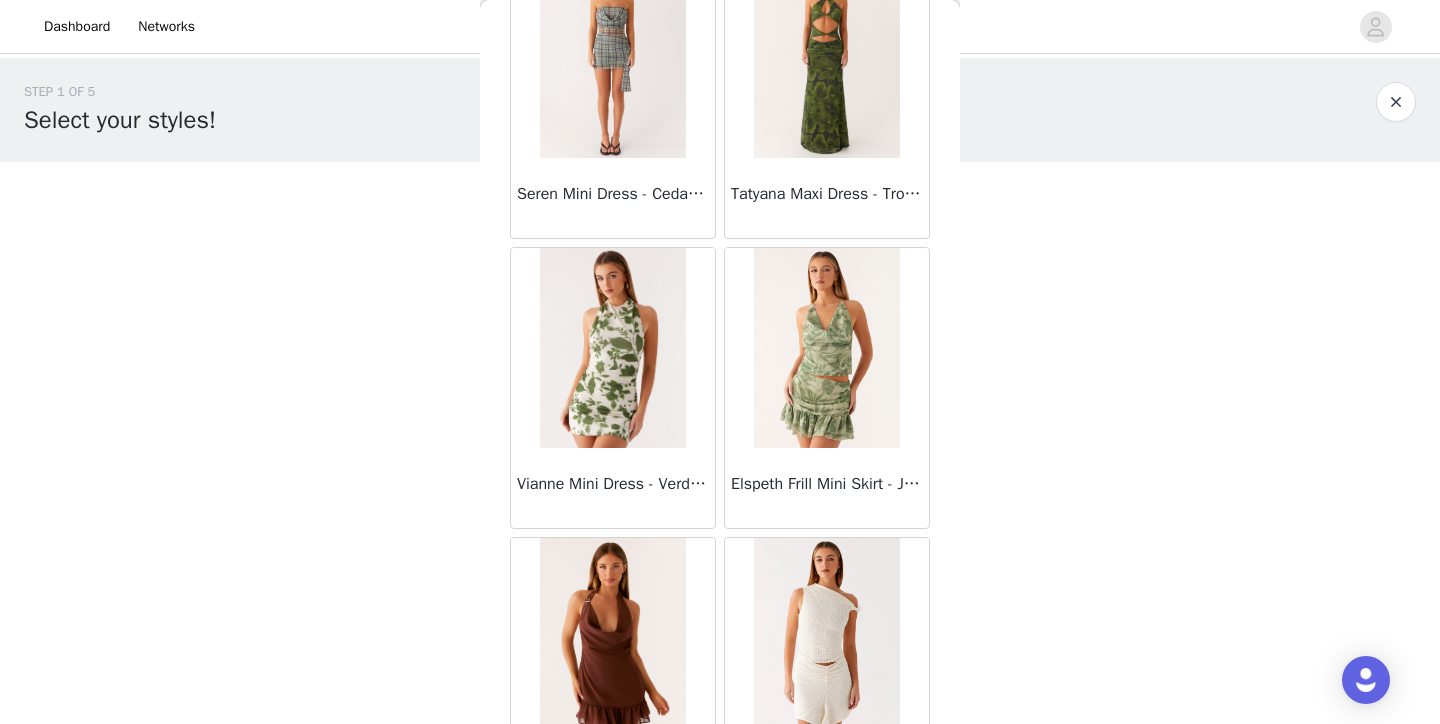 scroll, scrollTop: 66136, scrollLeft: 0, axis: vertical 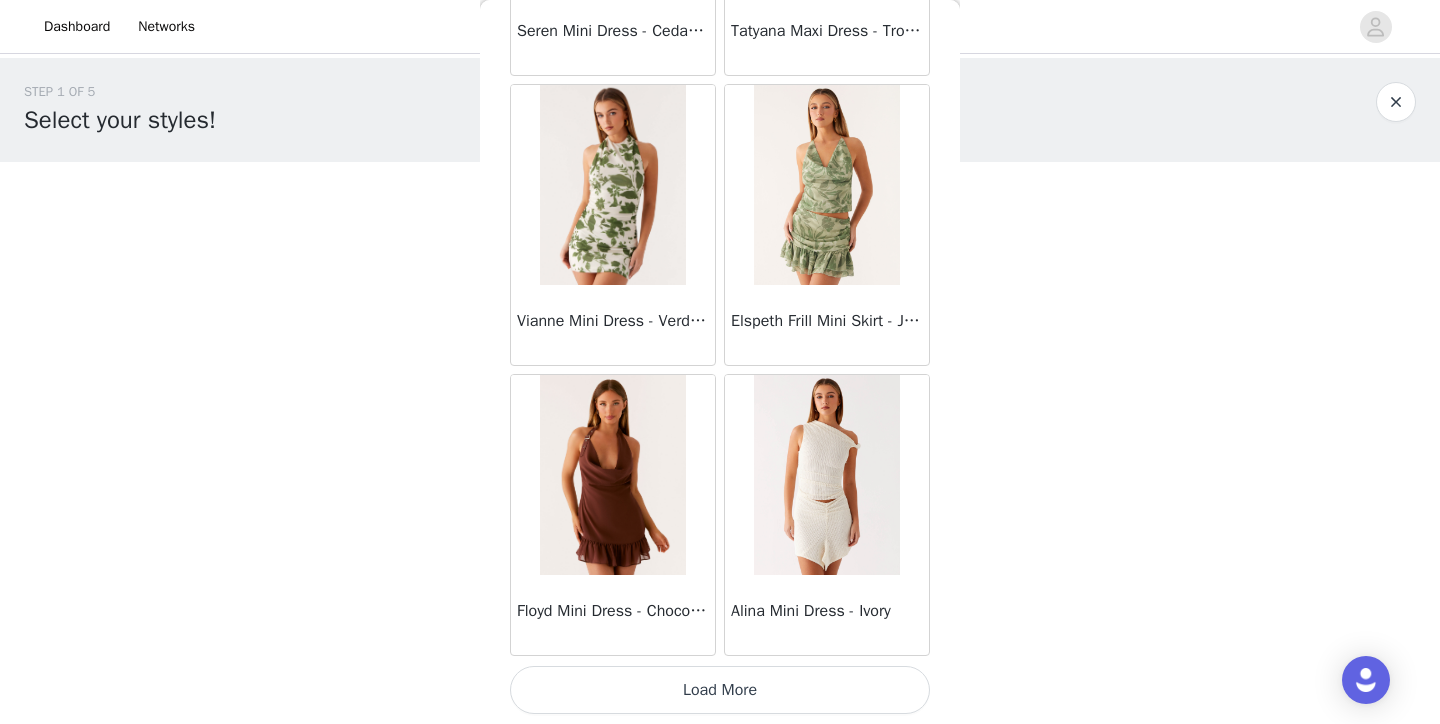 click on "Load More" at bounding box center (720, 690) 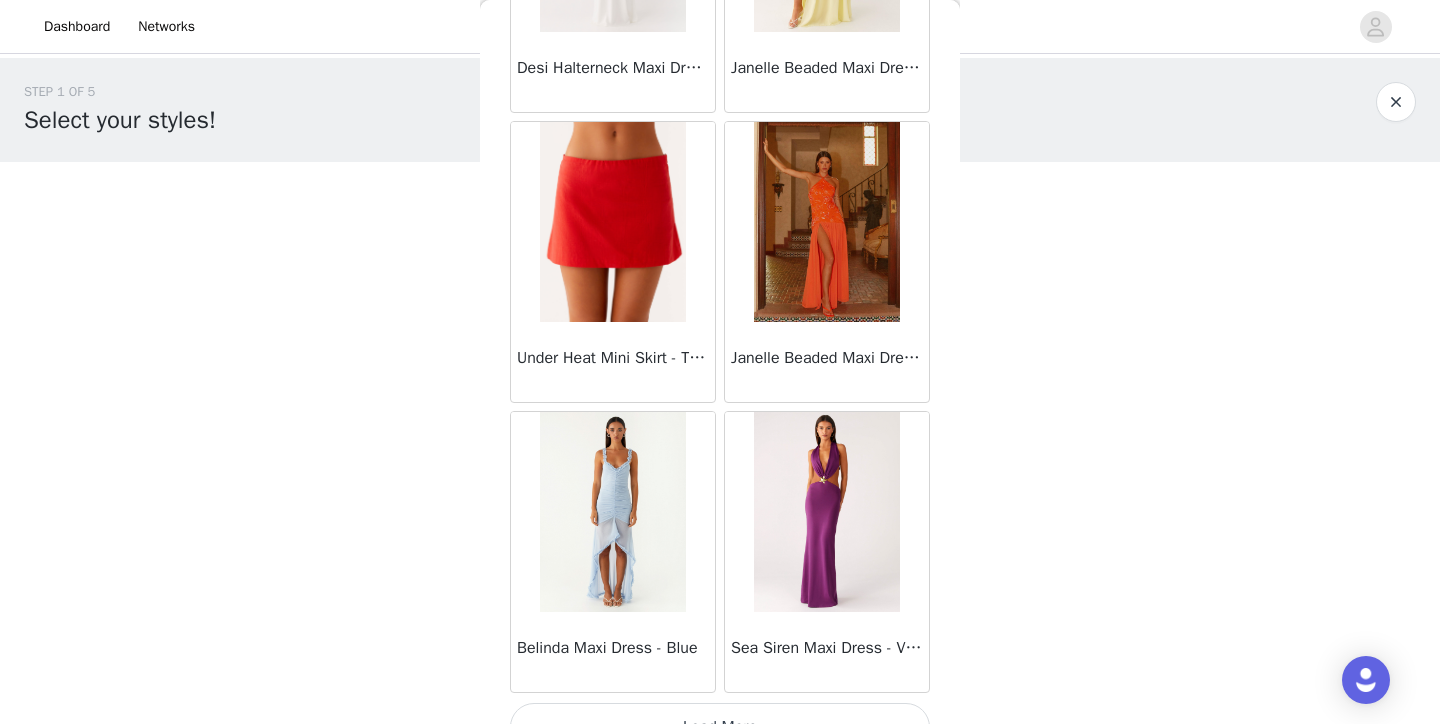 scroll, scrollTop: 69036, scrollLeft: 0, axis: vertical 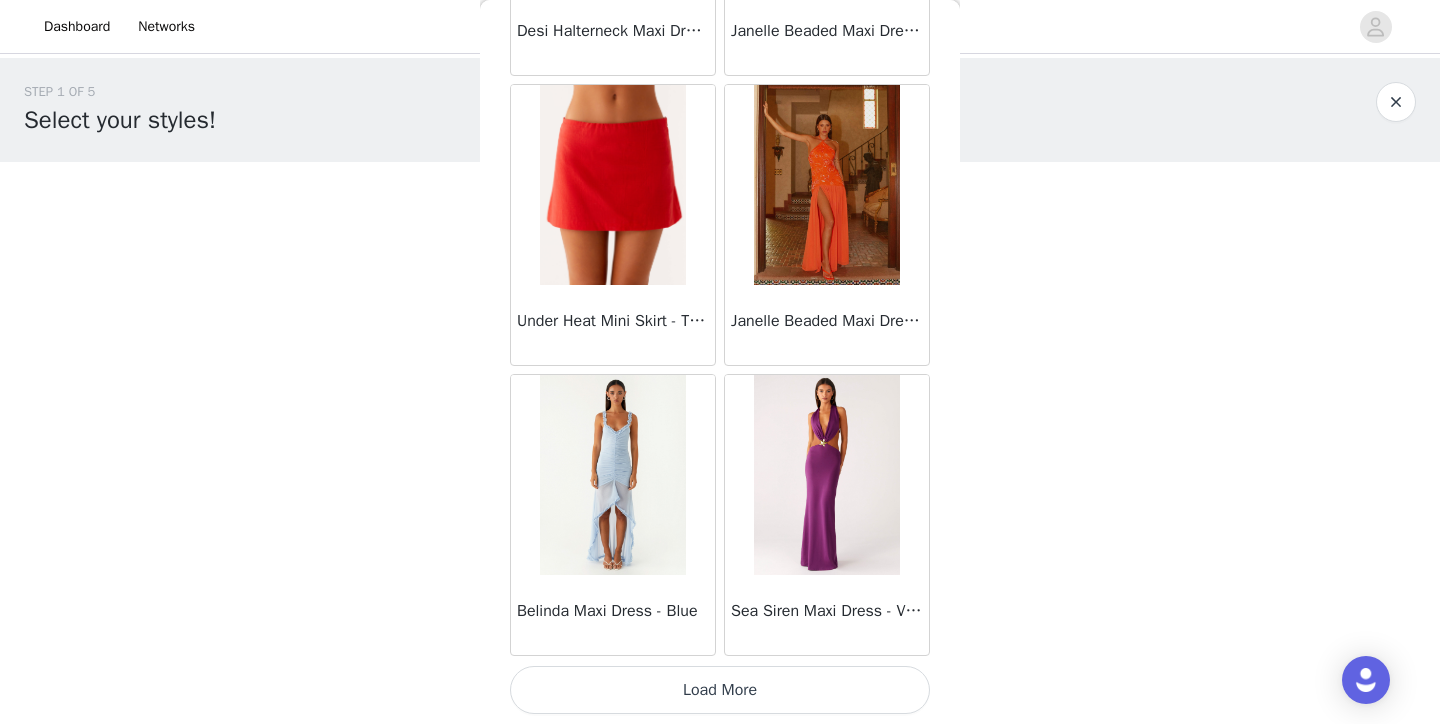 click on "Load More" at bounding box center [720, 690] 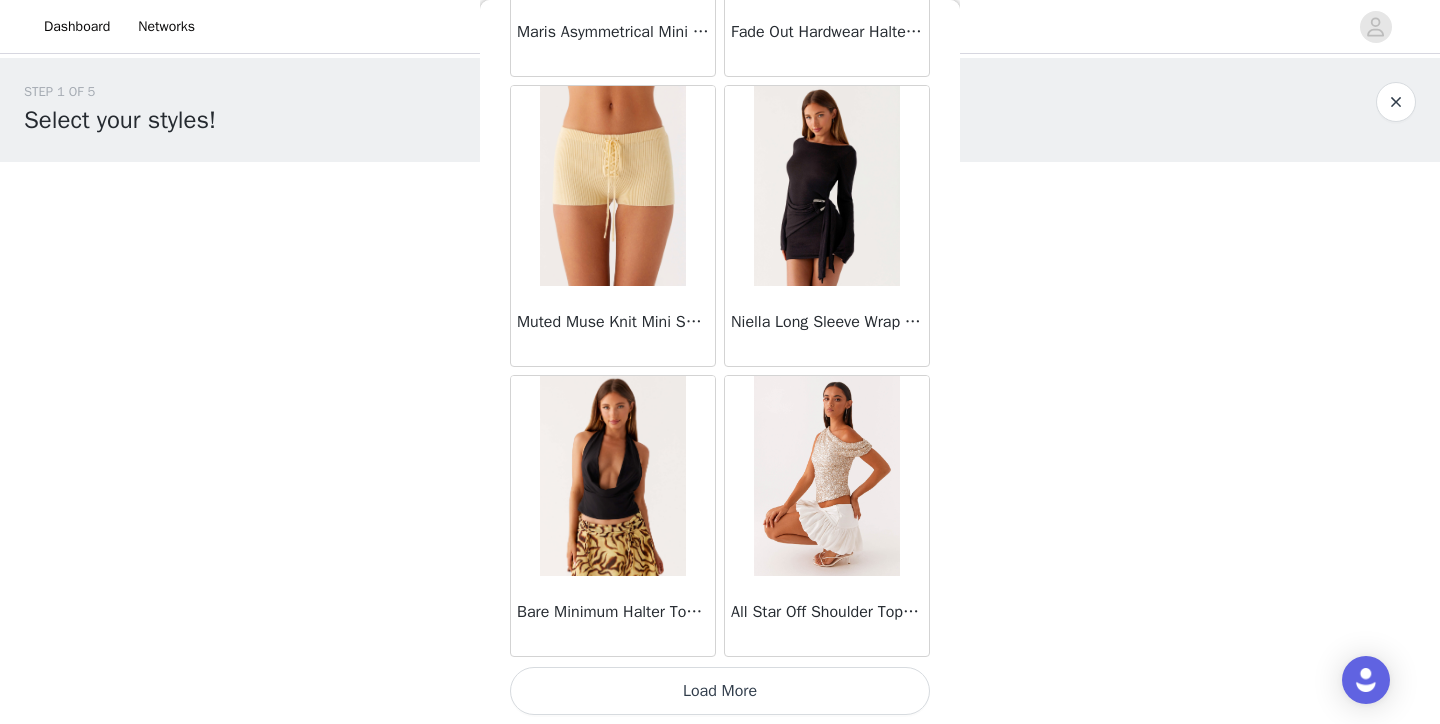 scroll, scrollTop: 71936, scrollLeft: 0, axis: vertical 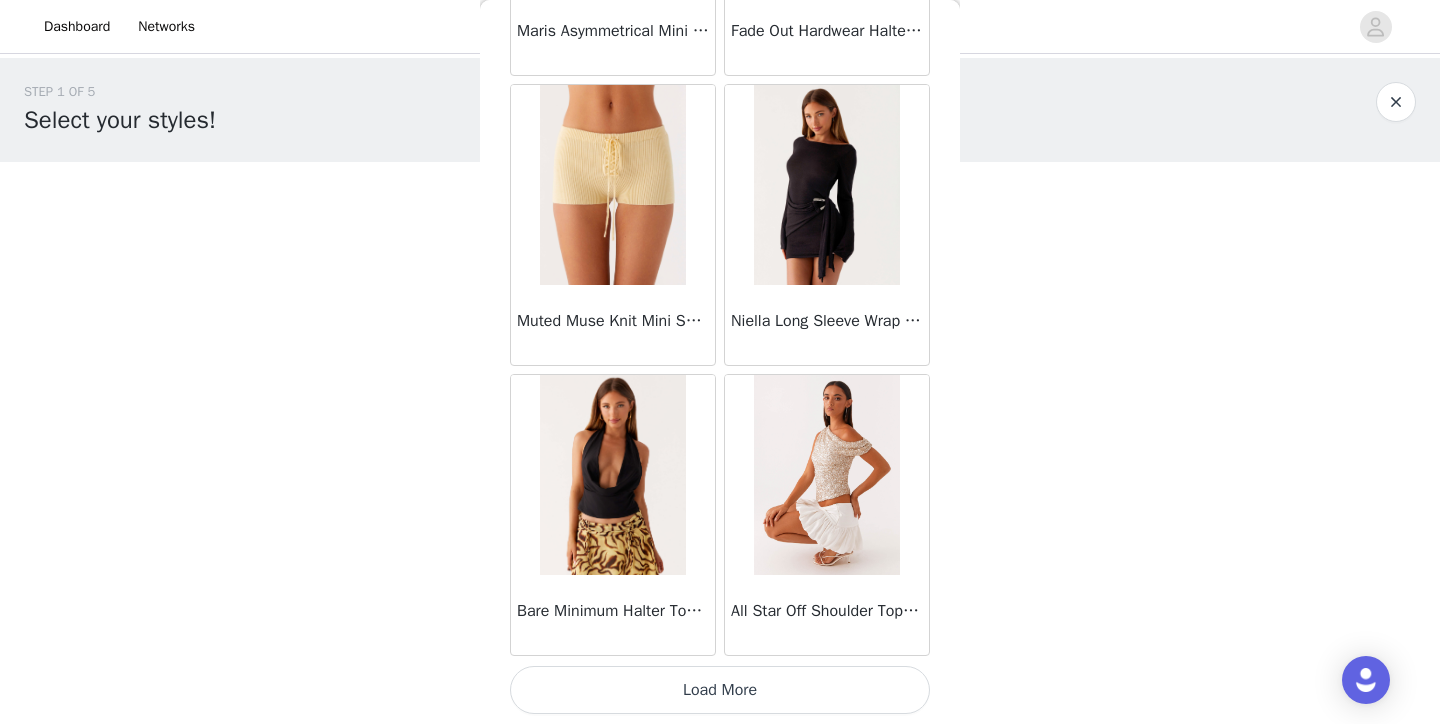 click on "Load More" at bounding box center [720, 690] 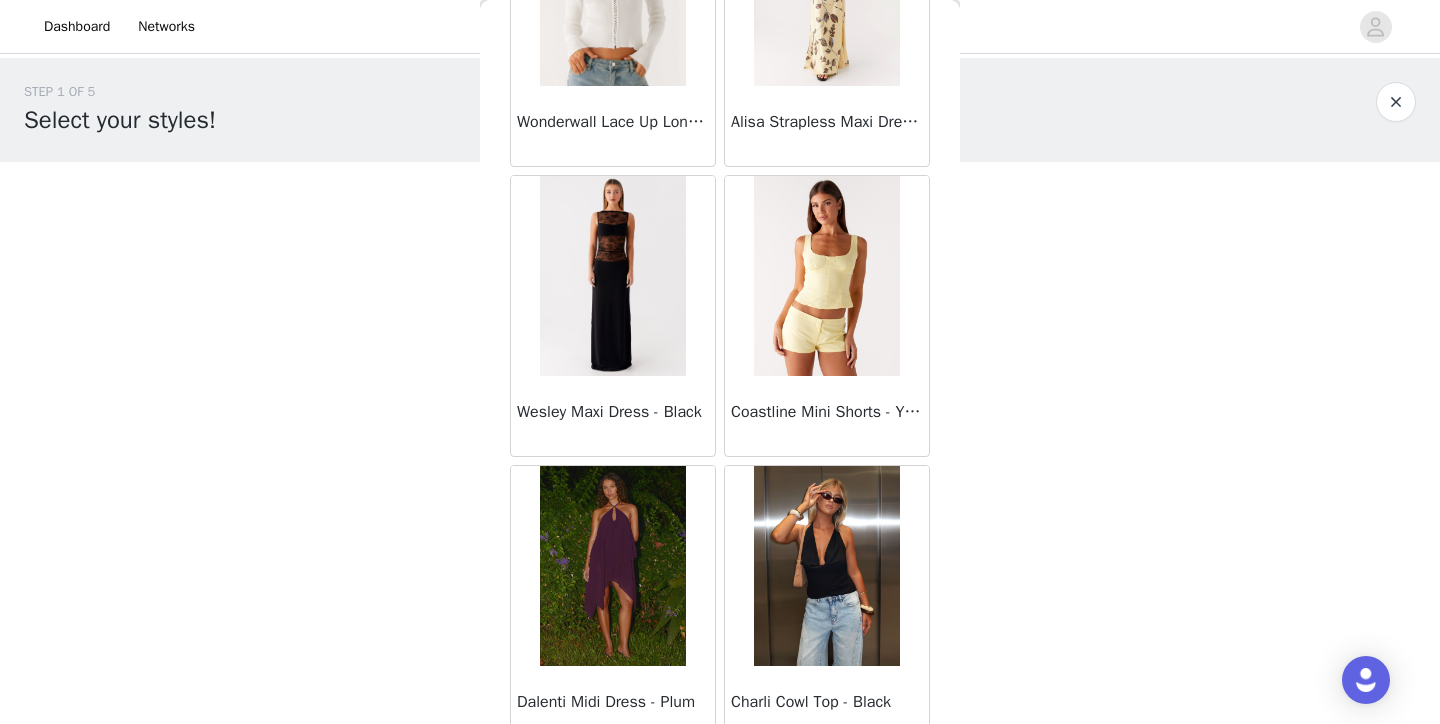 scroll, scrollTop: 74836, scrollLeft: 0, axis: vertical 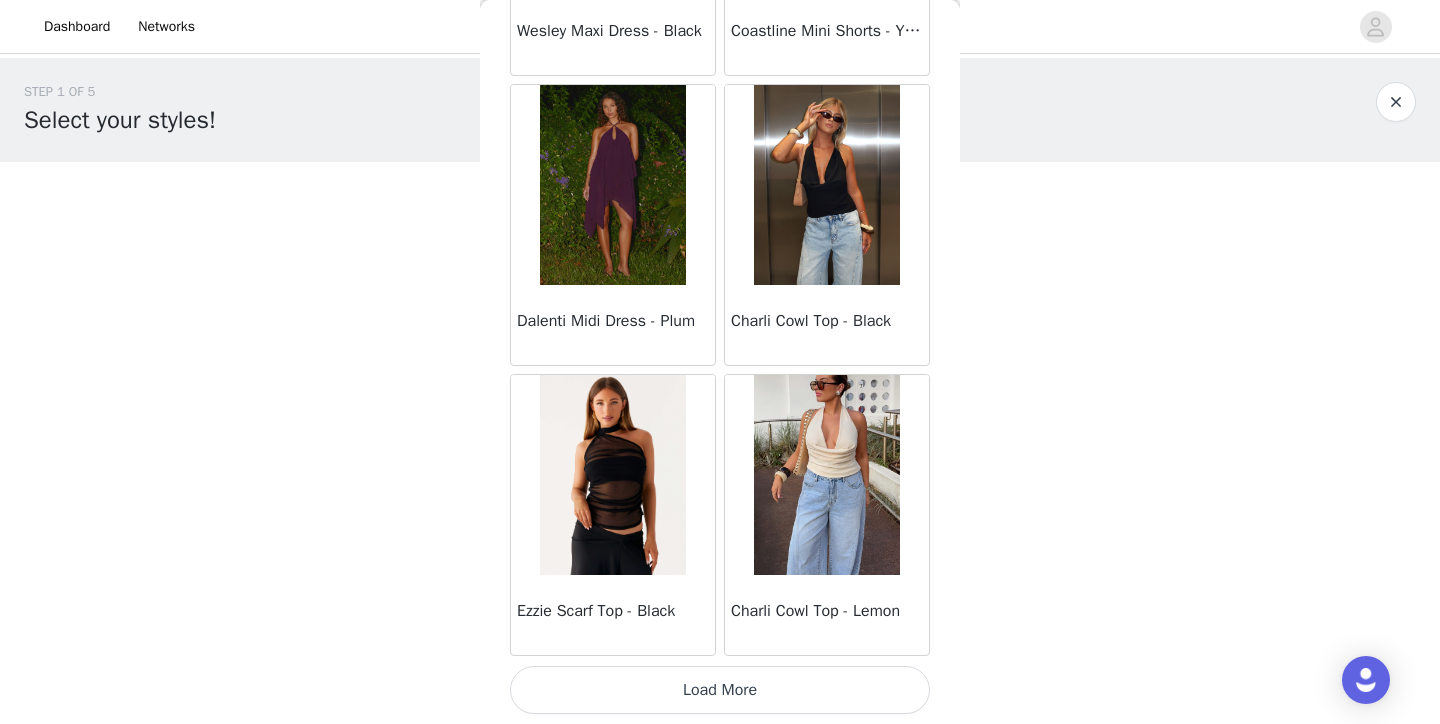 click on "Load More" at bounding box center [720, 690] 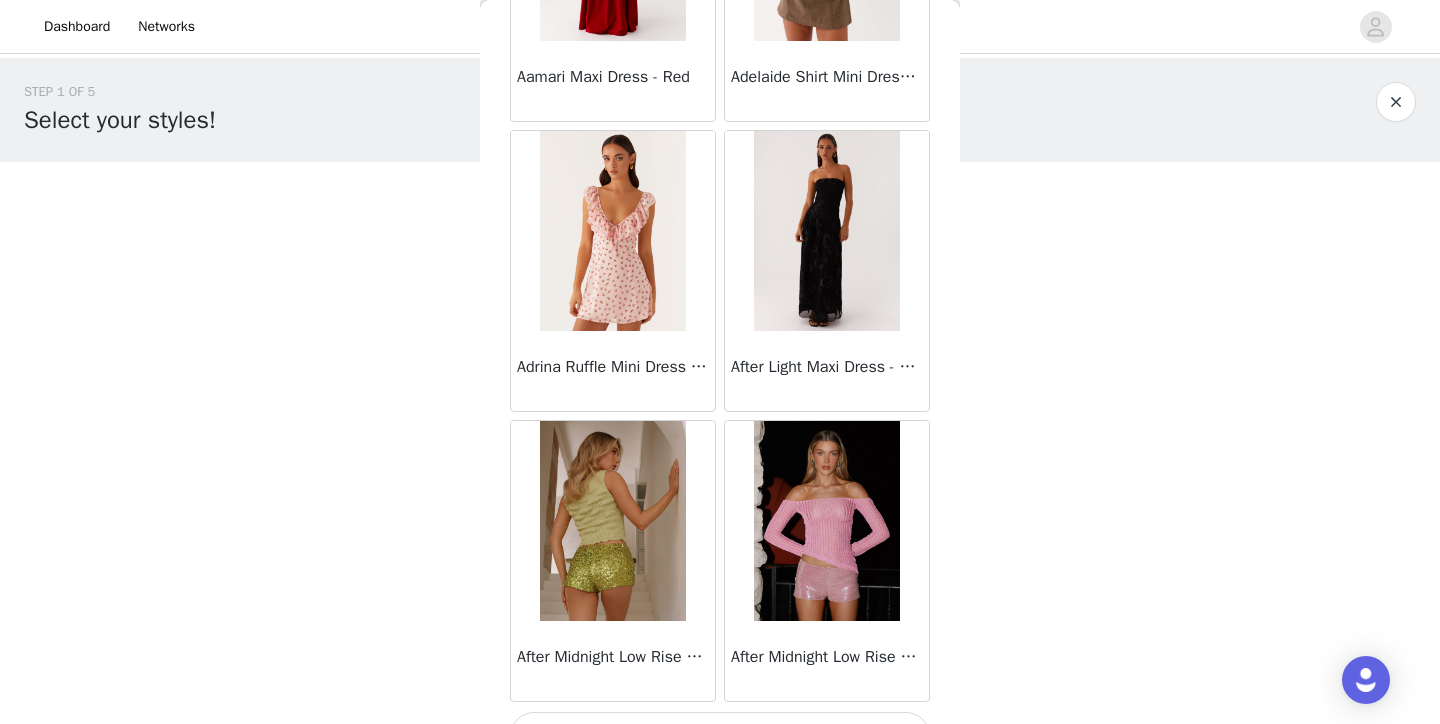 scroll, scrollTop: 77736, scrollLeft: 0, axis: vertical 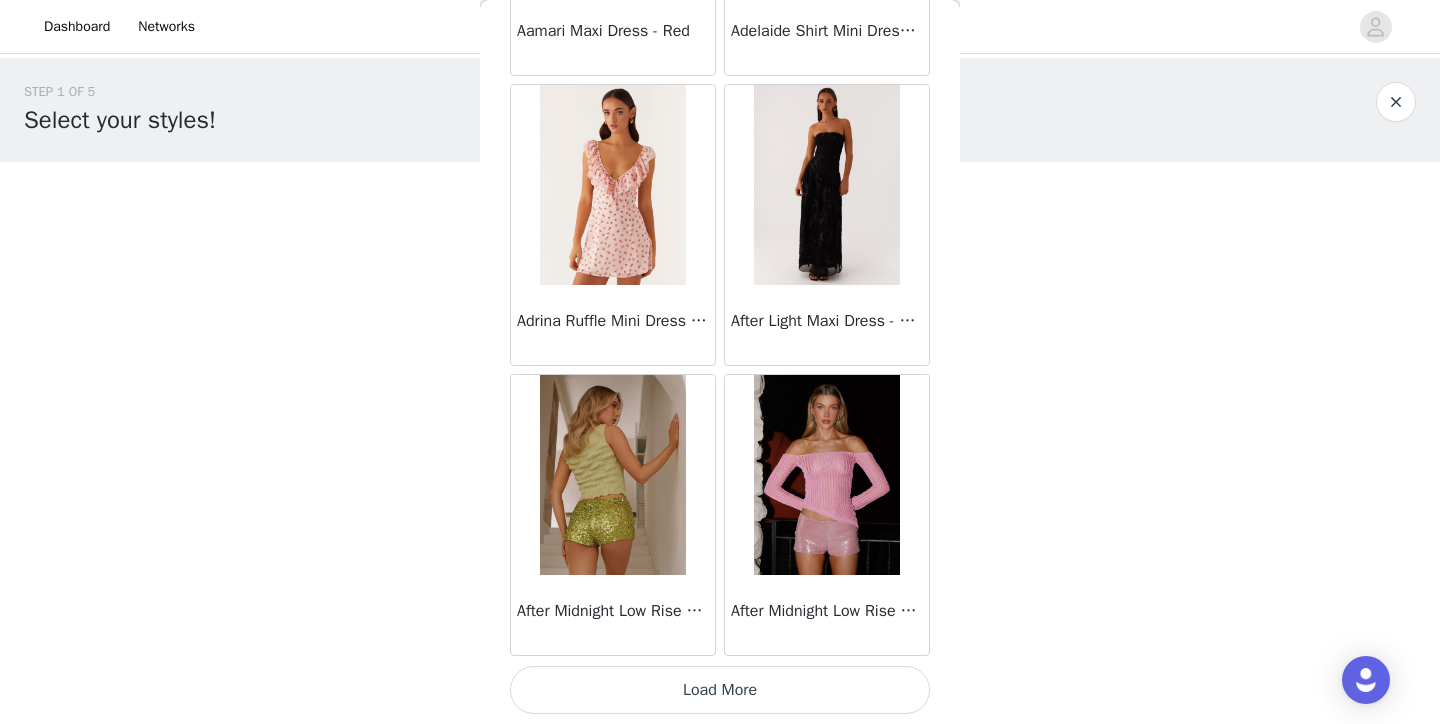 click on "Load More" at bounding box center [720, 690] 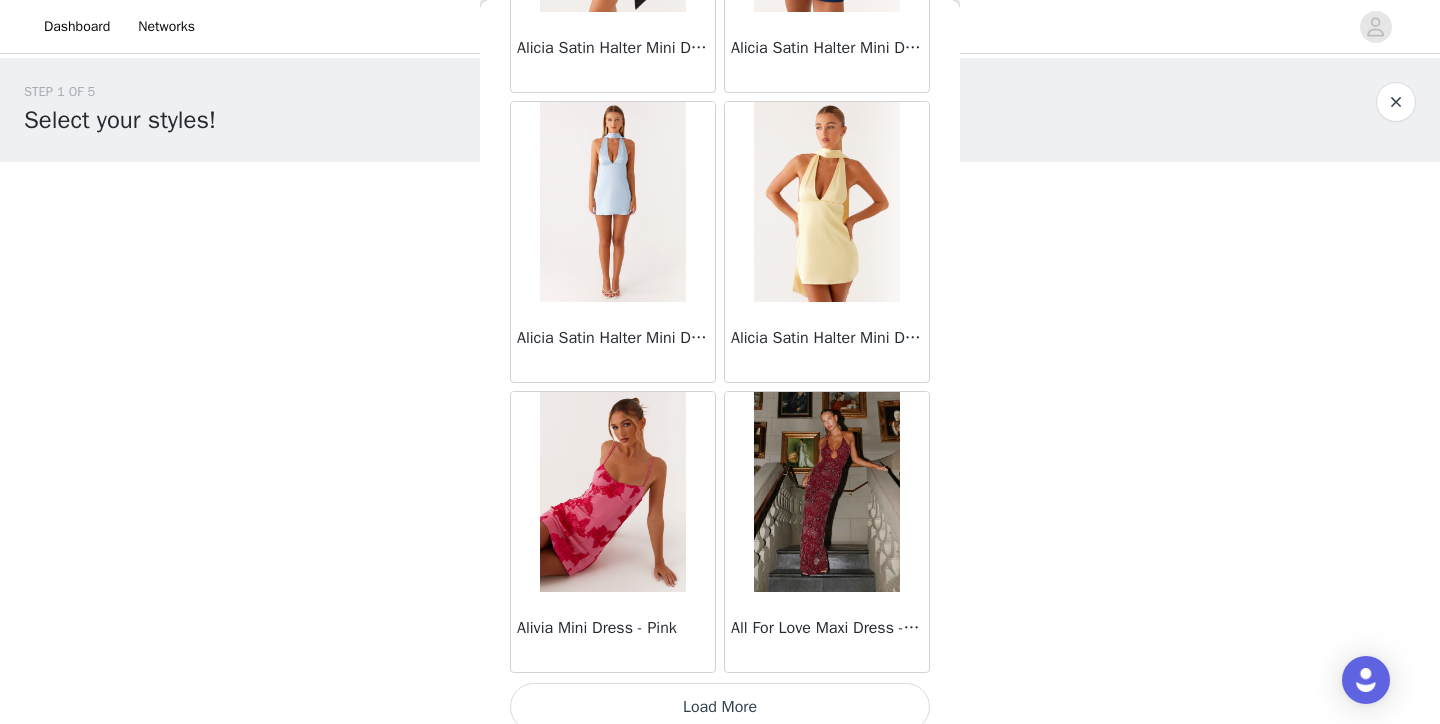 scroll, scrollTop: 80631, scrollLeft: 0, axis: vertical 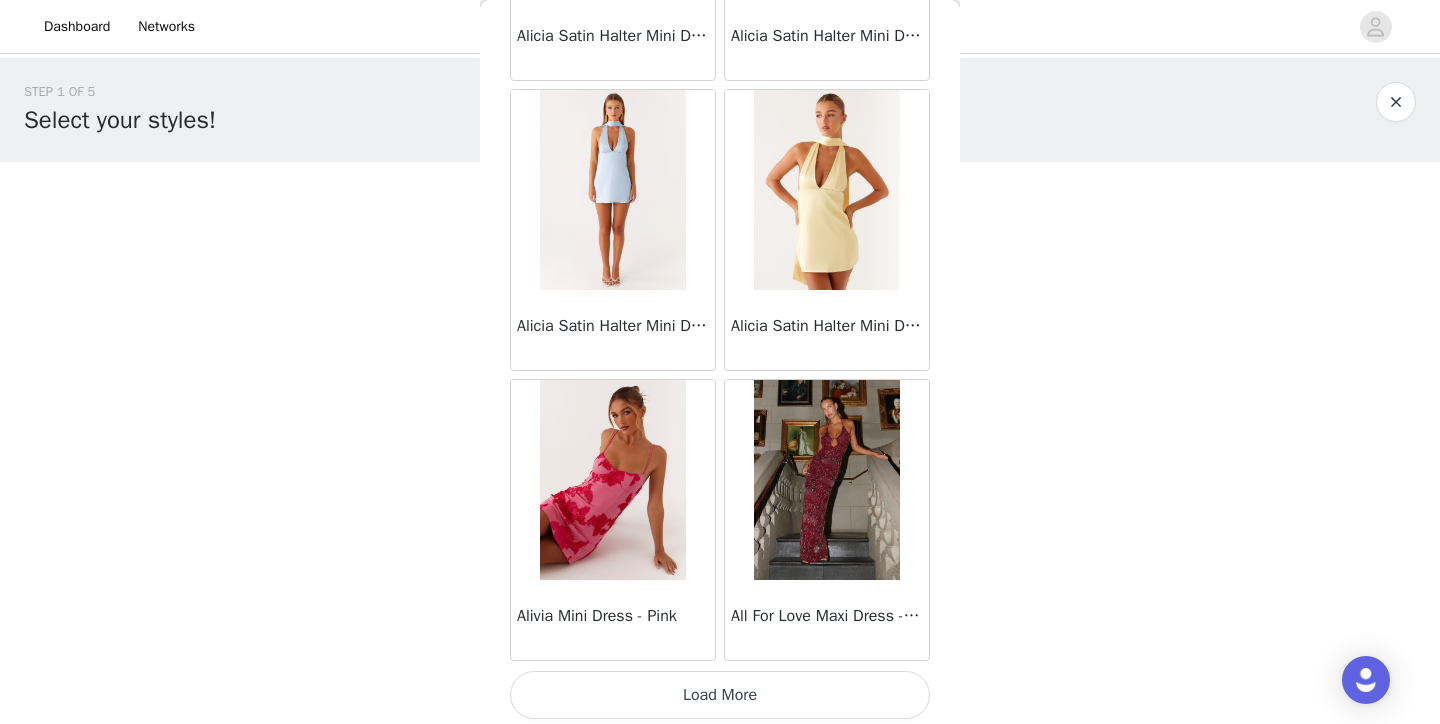click on "Load More" at bounding box center (720, 695) 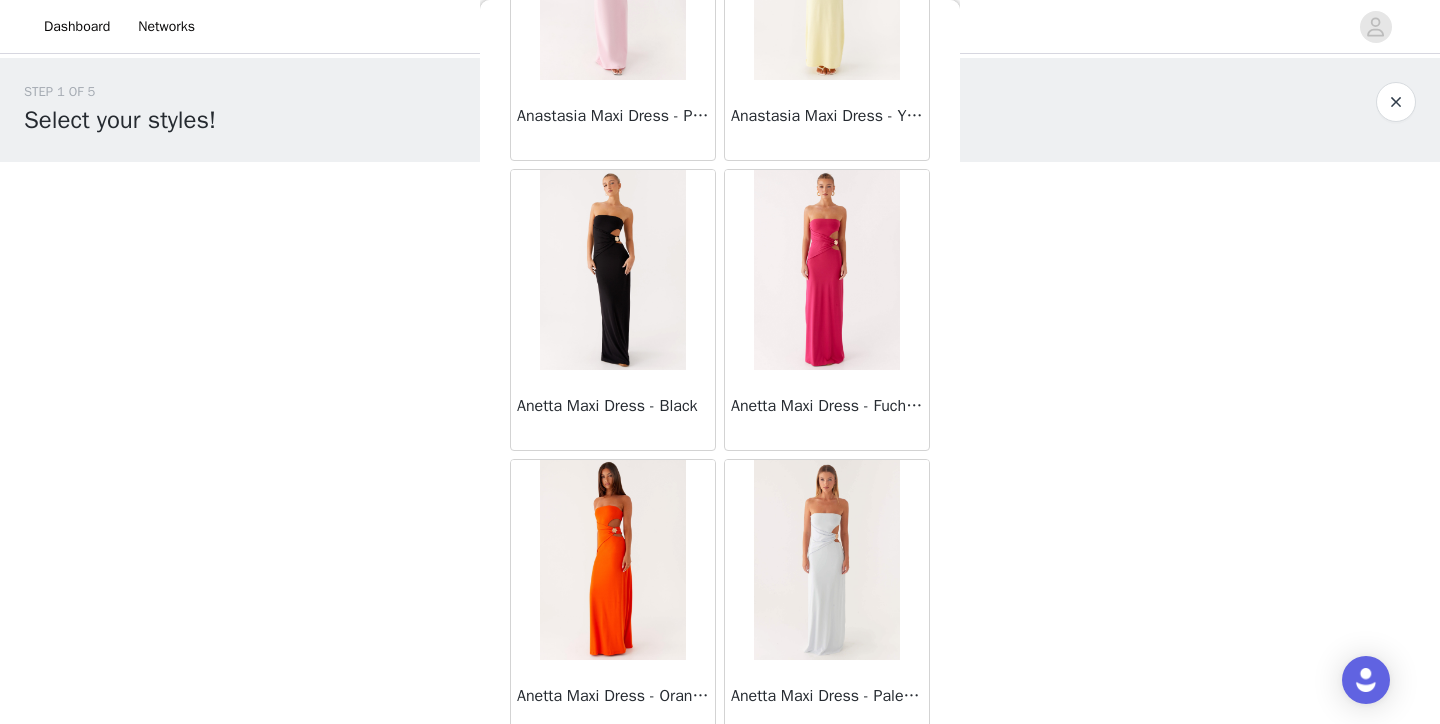 scroll, scrollTop: 83536, scrollLeft: 0, axis: vertical 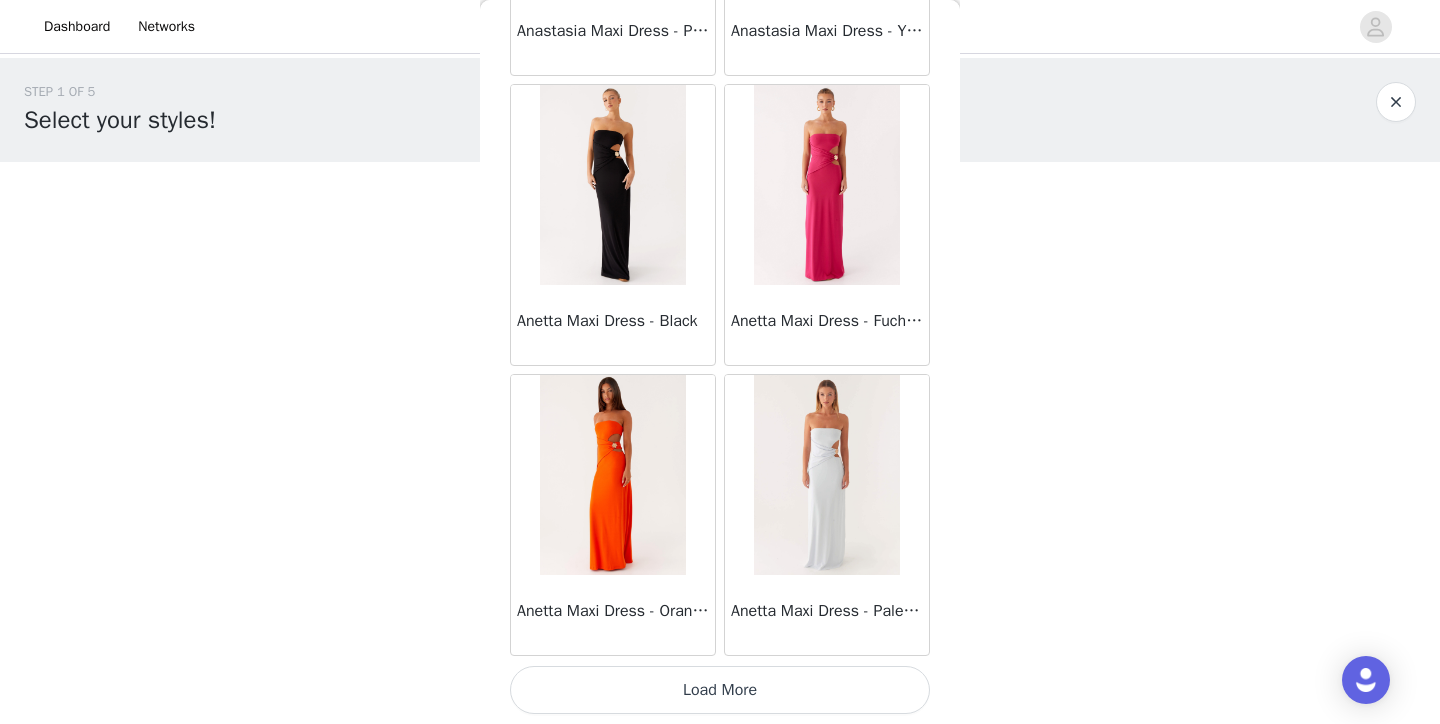 click on "Load More" at bounding box center (720, 690) 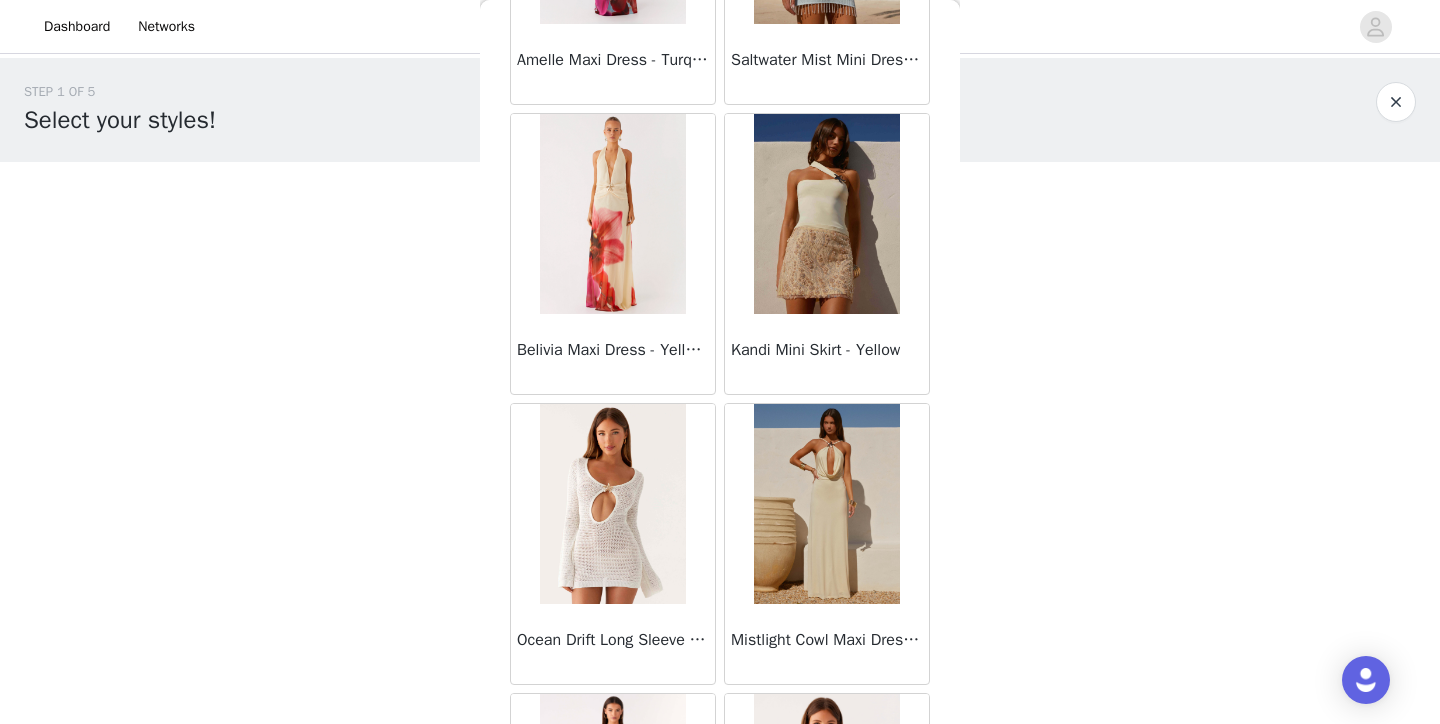scroll, scrollTop: 71052, scrollLeft: 0, axis: vertical 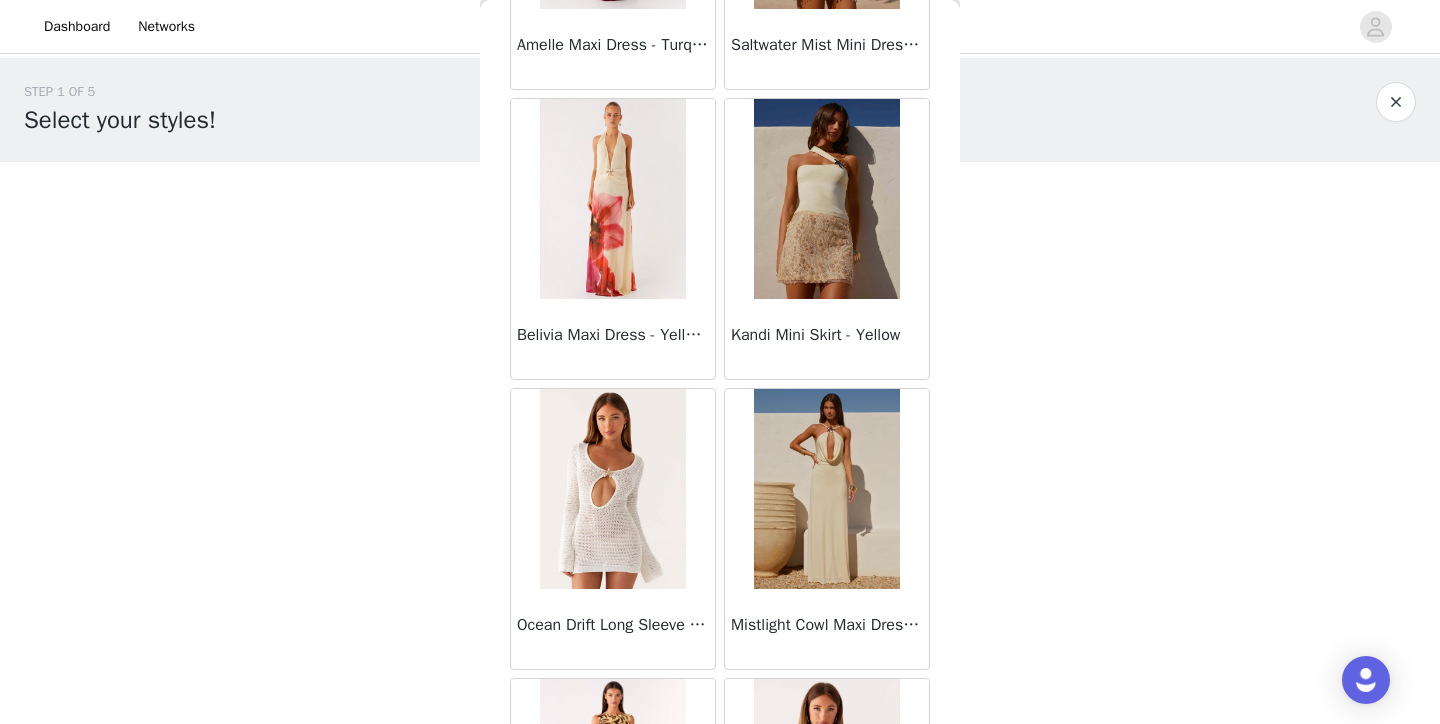 click at bounding box center [826, 489] 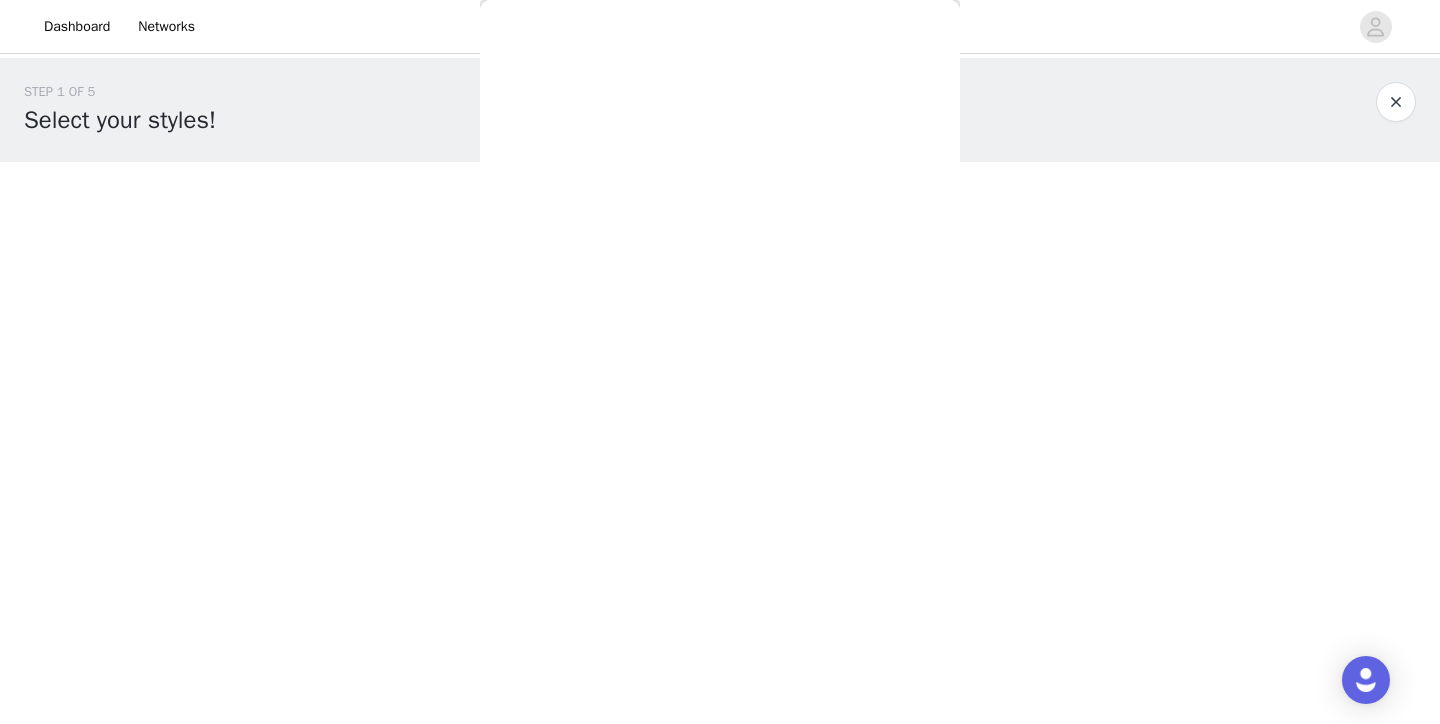 scroll, scrollTop: 330, scrollLeft: 0, axis: vertical 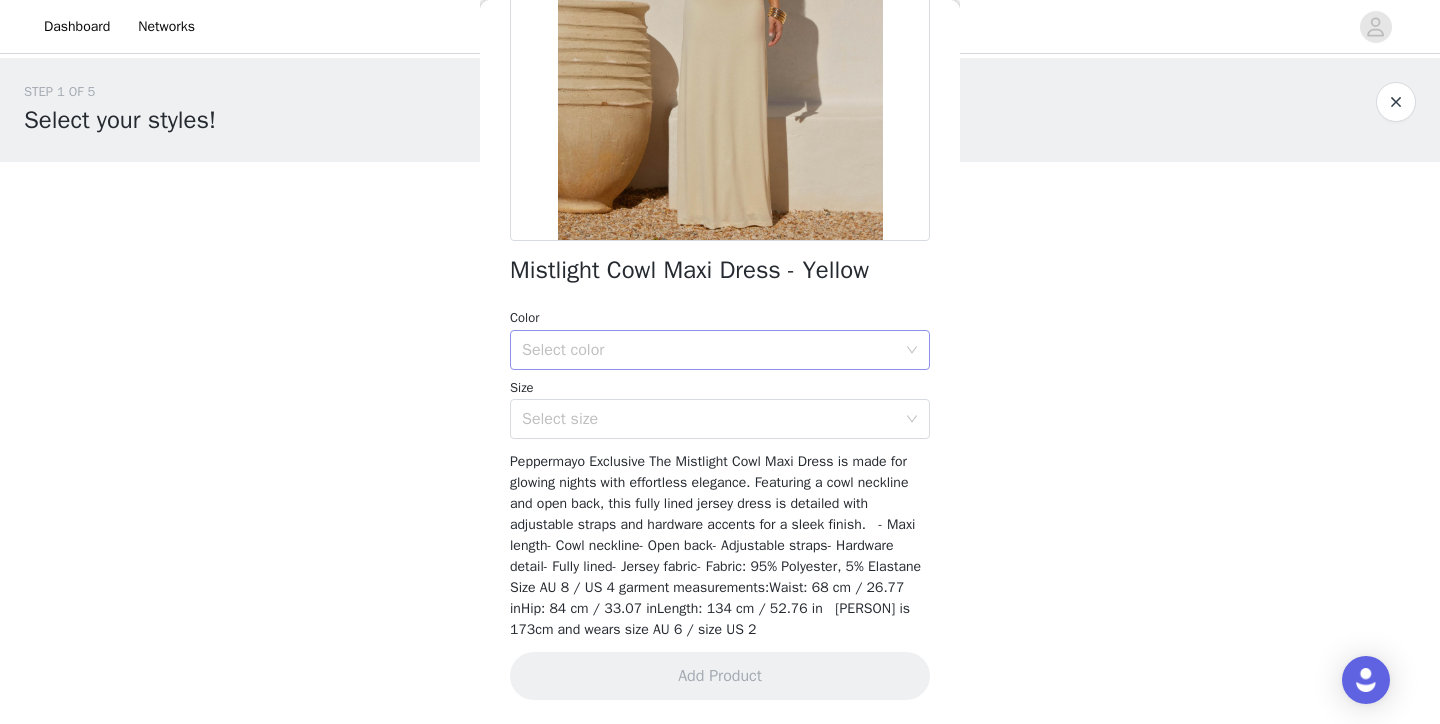 click on "Select color" at bounding box center [713, 350] 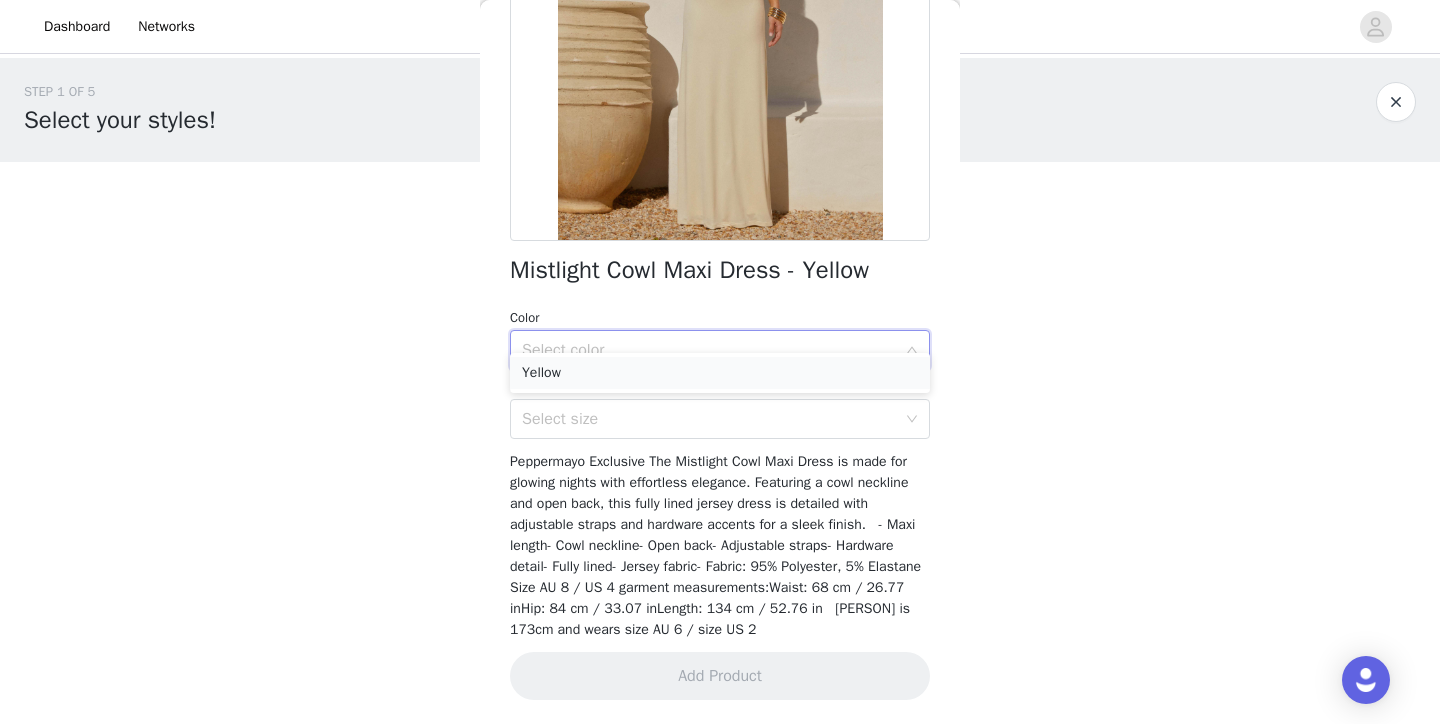 click on "Yellow" at bounding box center (720, 373) 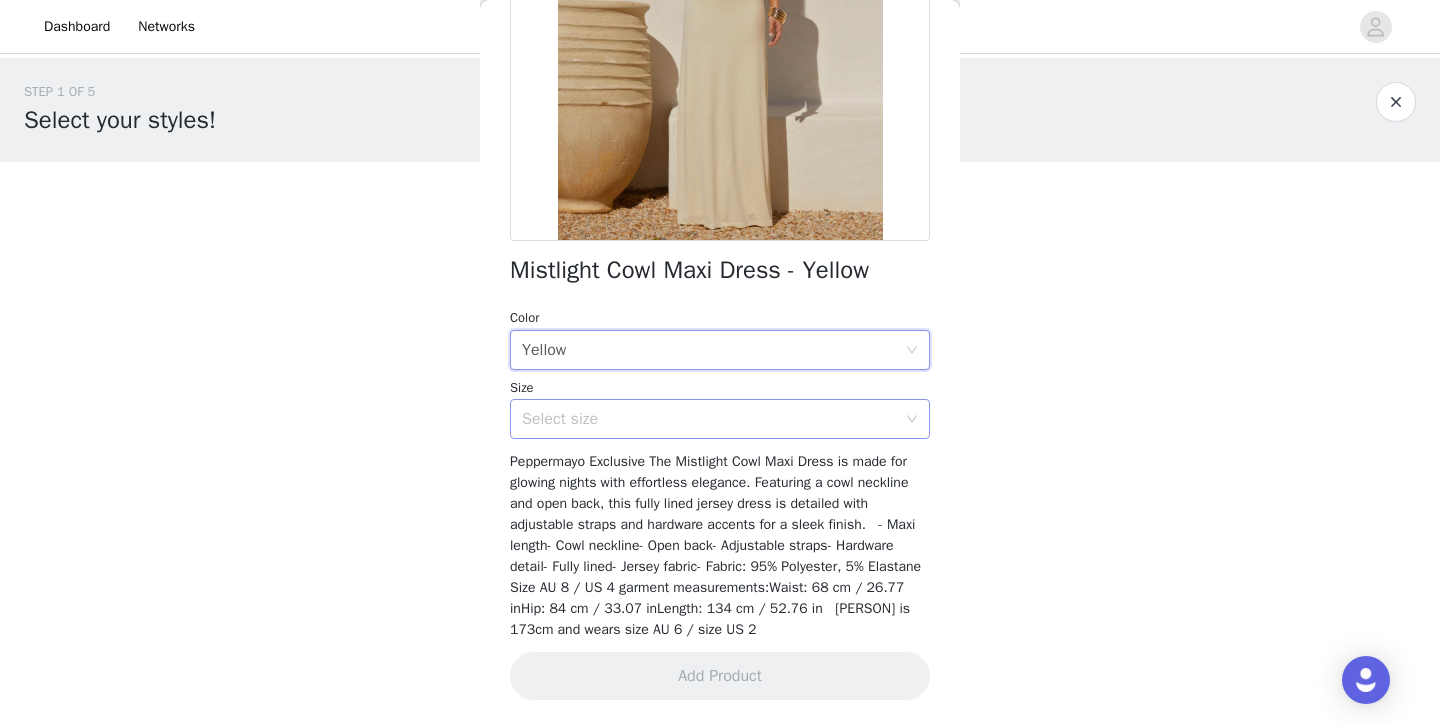 click on "Select size" at bounding box center (709, 419) 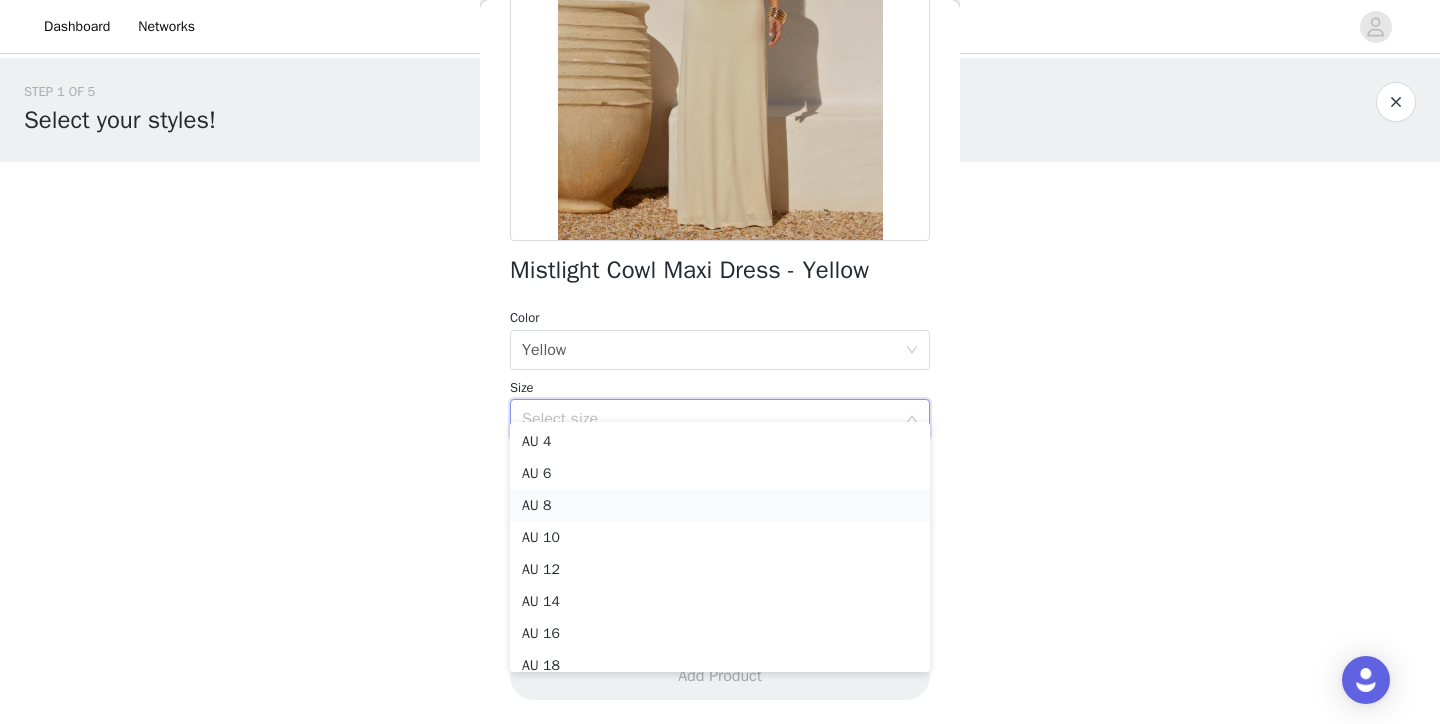 click on "AU 8" at bounding box center [720, 506] 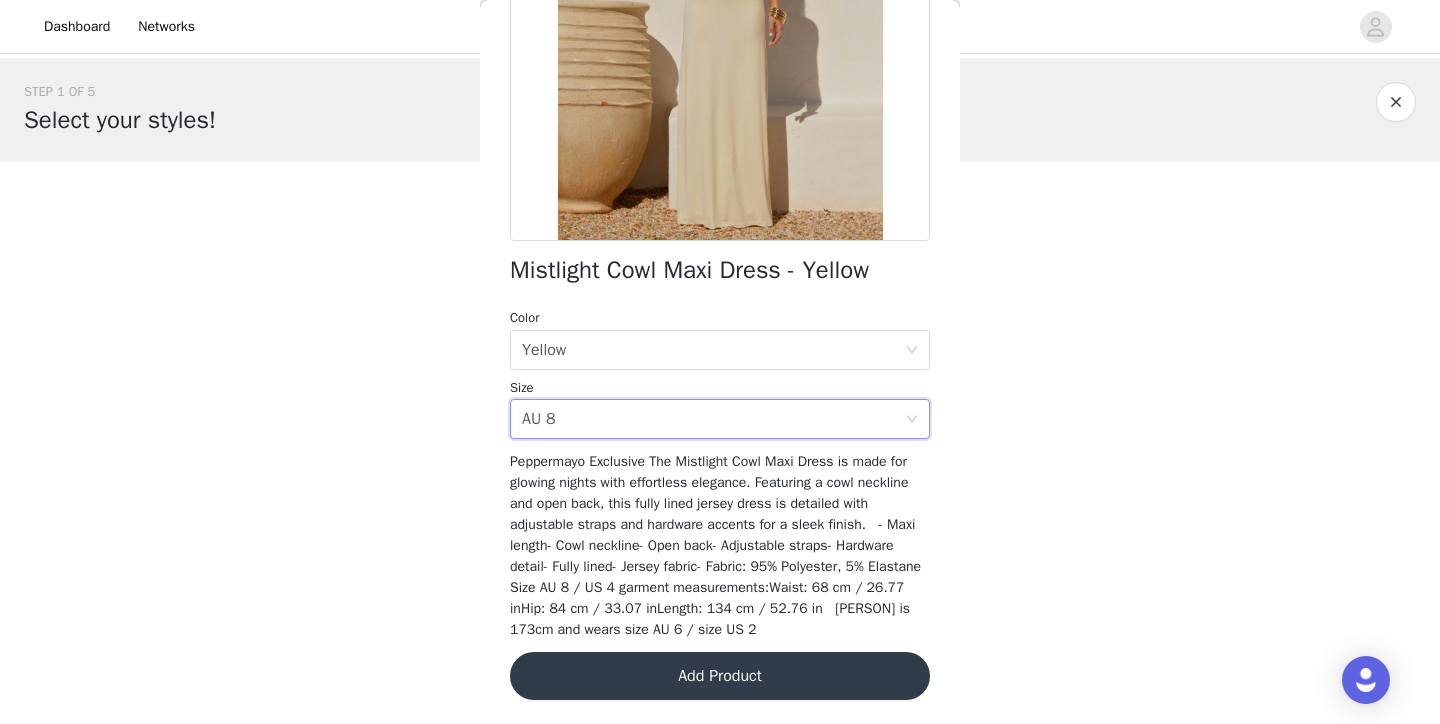 click on "Add Product" at bounding box center (720, 676) 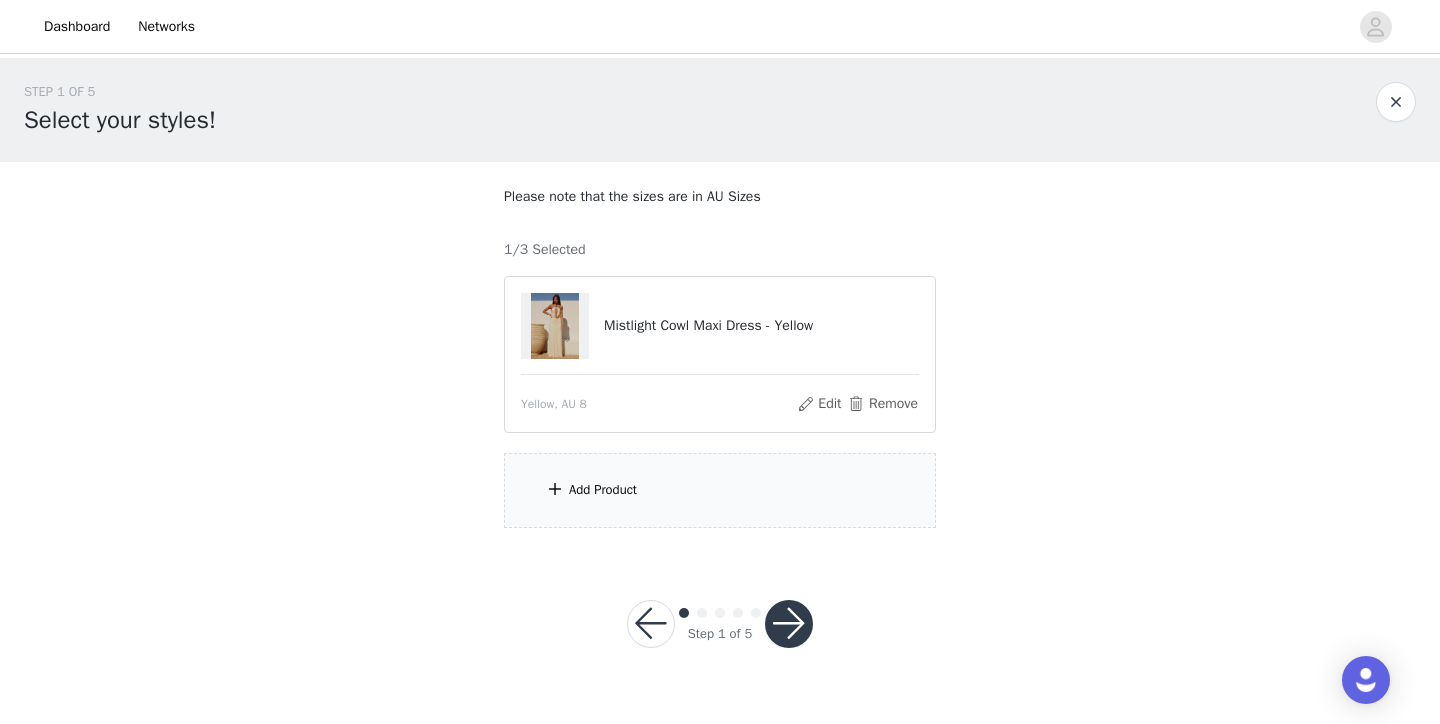 click on "Add Product" at bounding box center [720, 490] 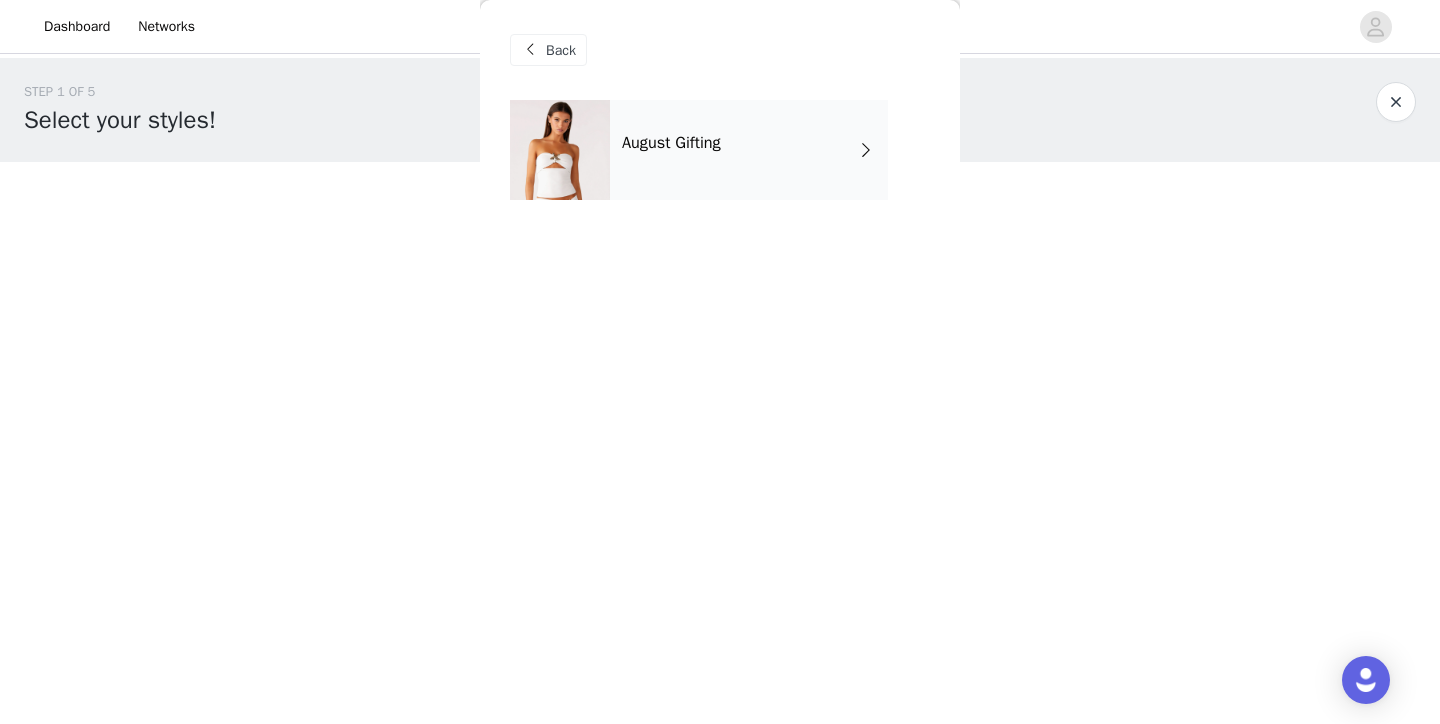 click on "August Gifting" at bounding box center [749, 150] 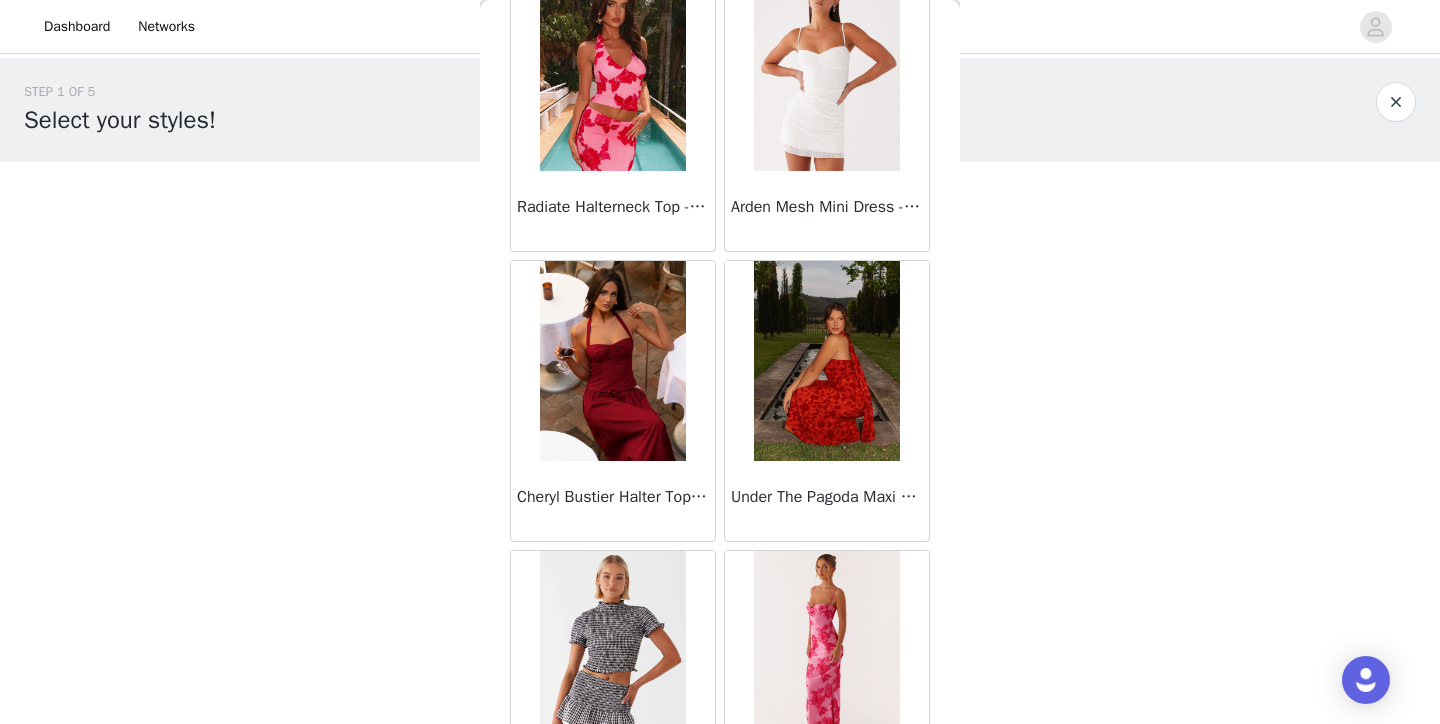 scroll, scrollTop: 715, scrollLeft: 0, axis: vertical 